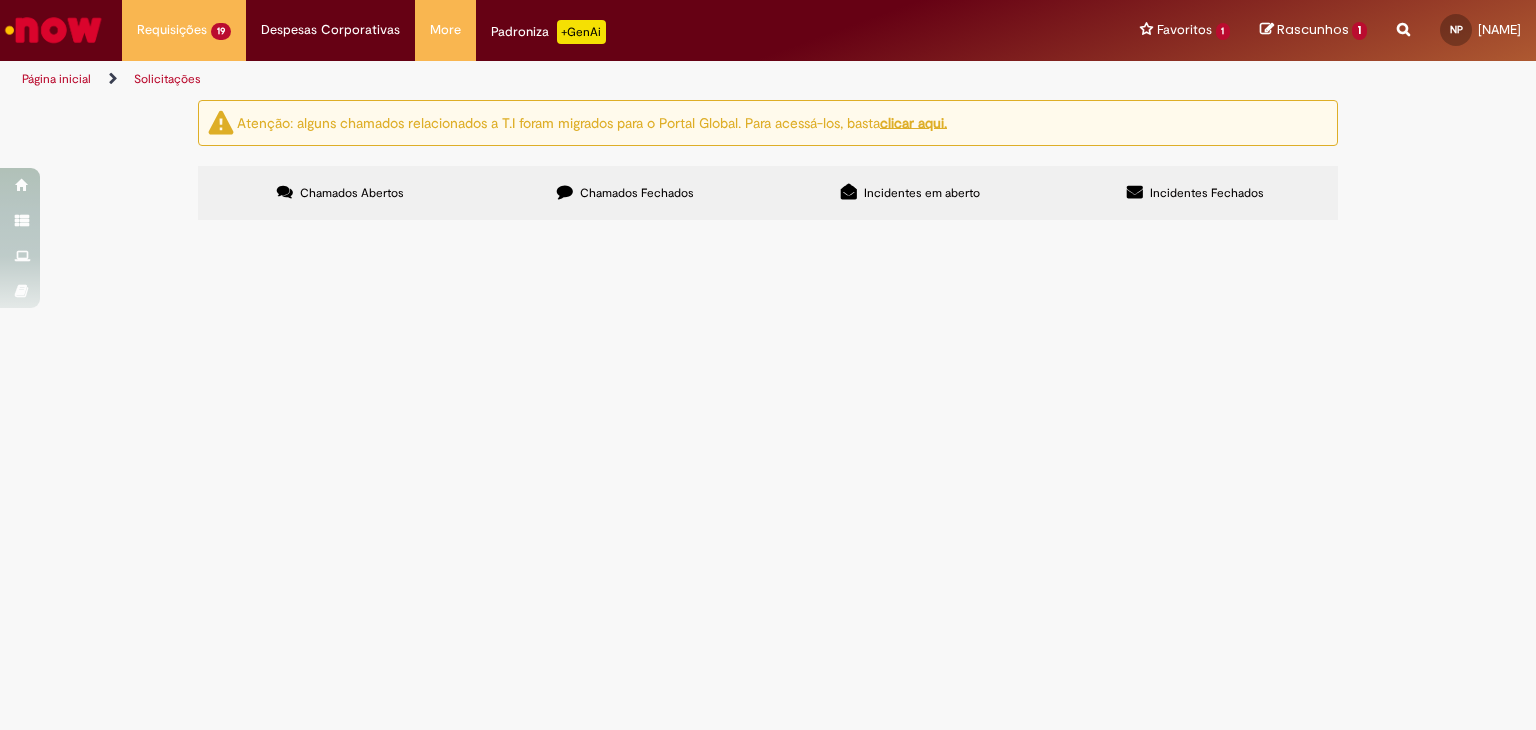 scroll, scrollTop: 0, scrollLeft: 0, axis: both 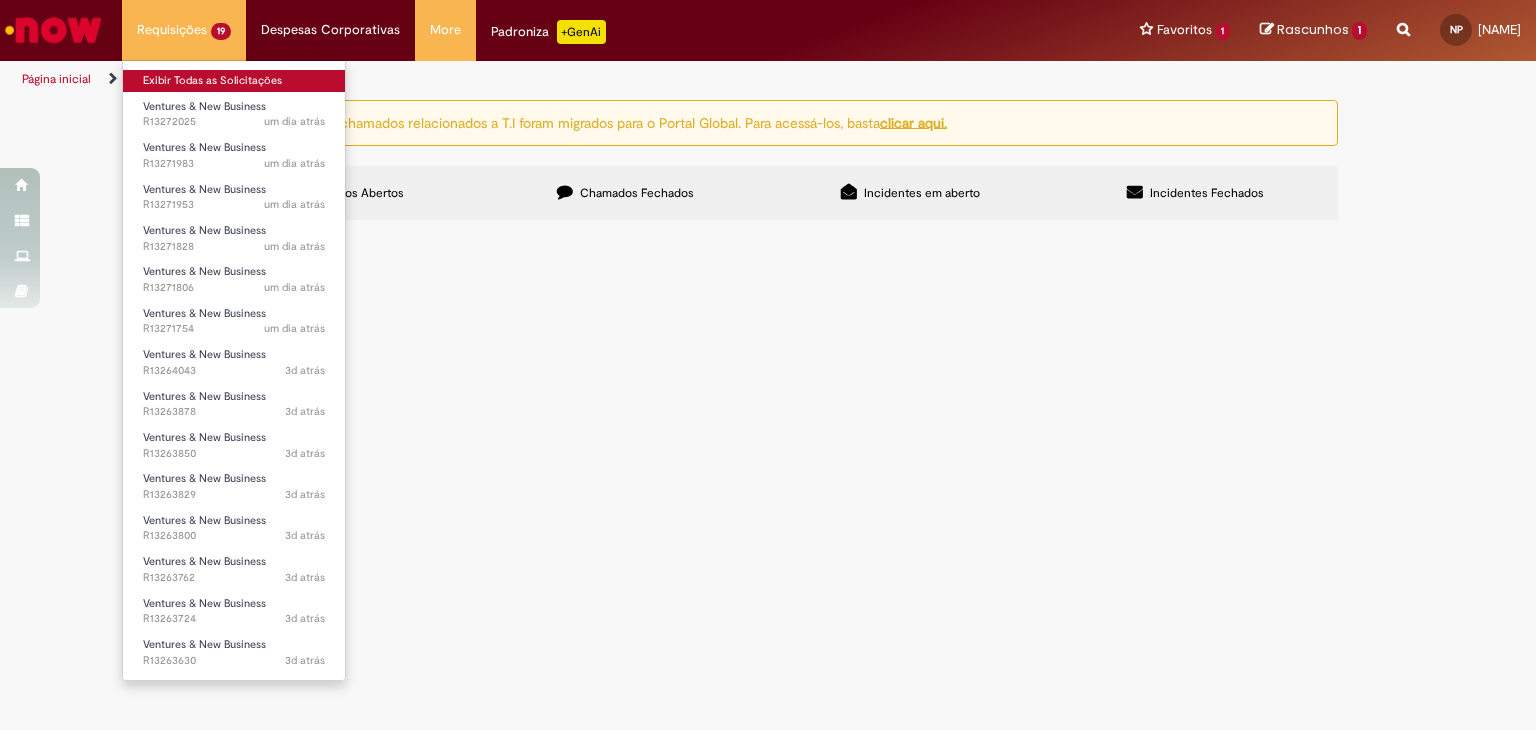 click on "Exibir Todas as Solicitações" at bounding box center (234, 81) 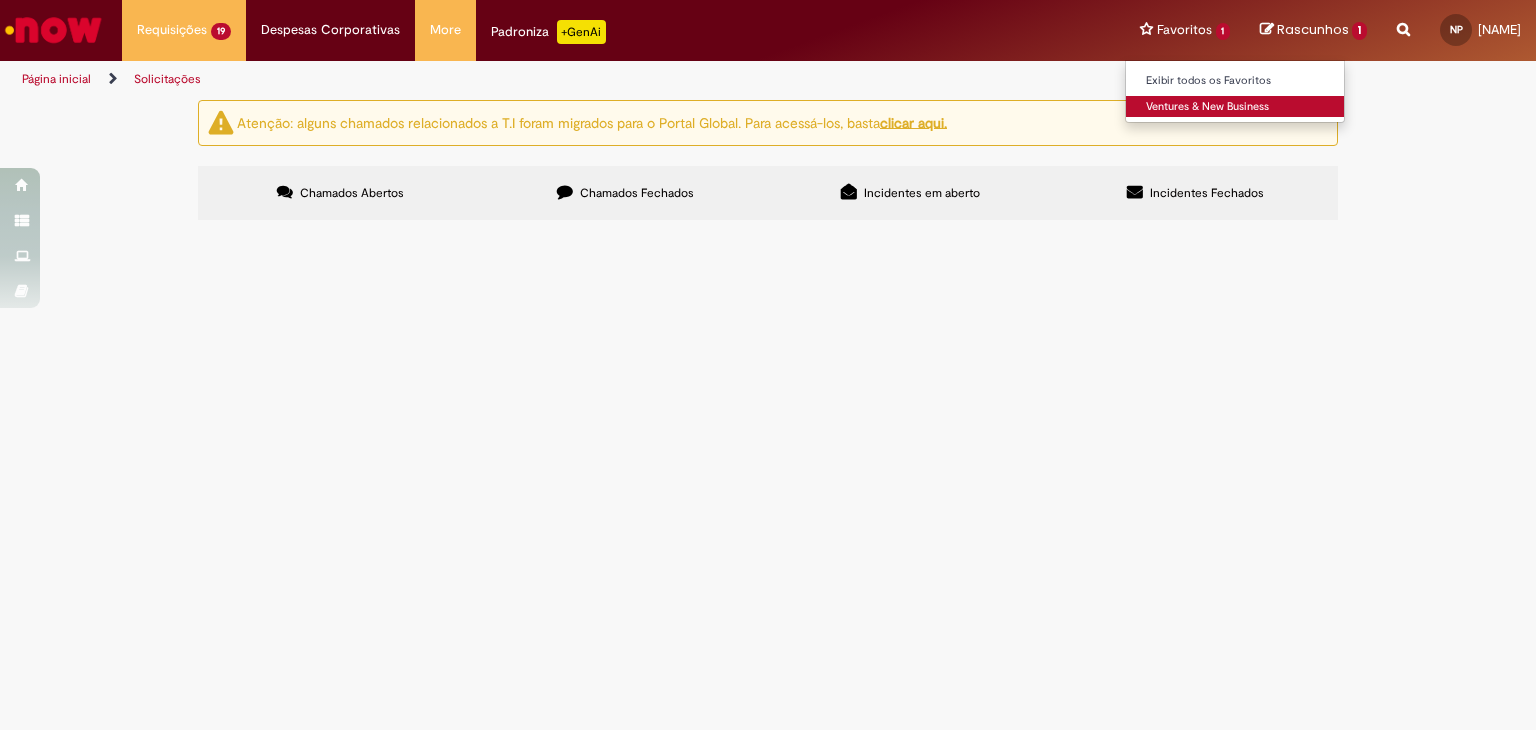 click on "Ventures & New Business" at bounding box center (1236, 107) 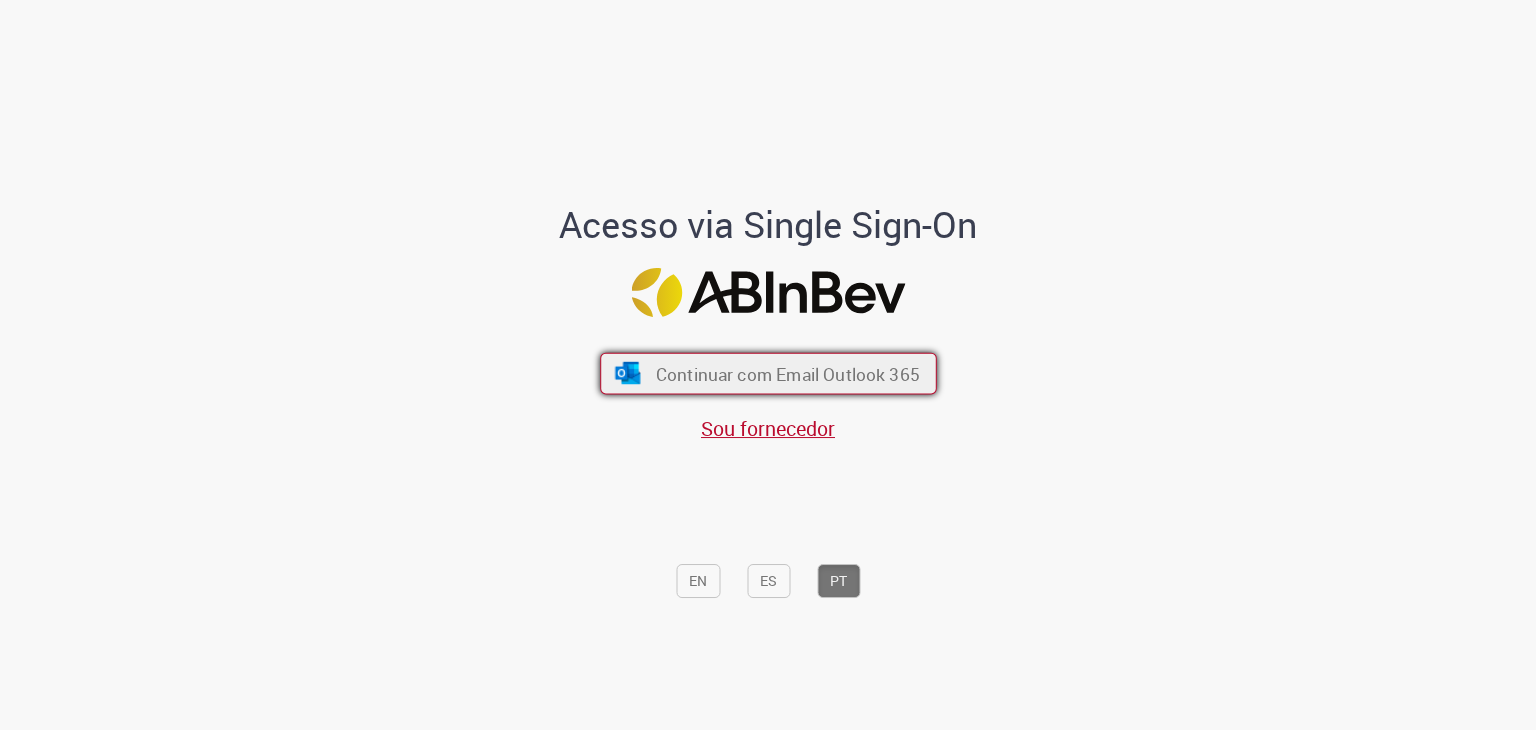 click on "Continuar com Email Outlook 365" at bounding box center (768, 374) 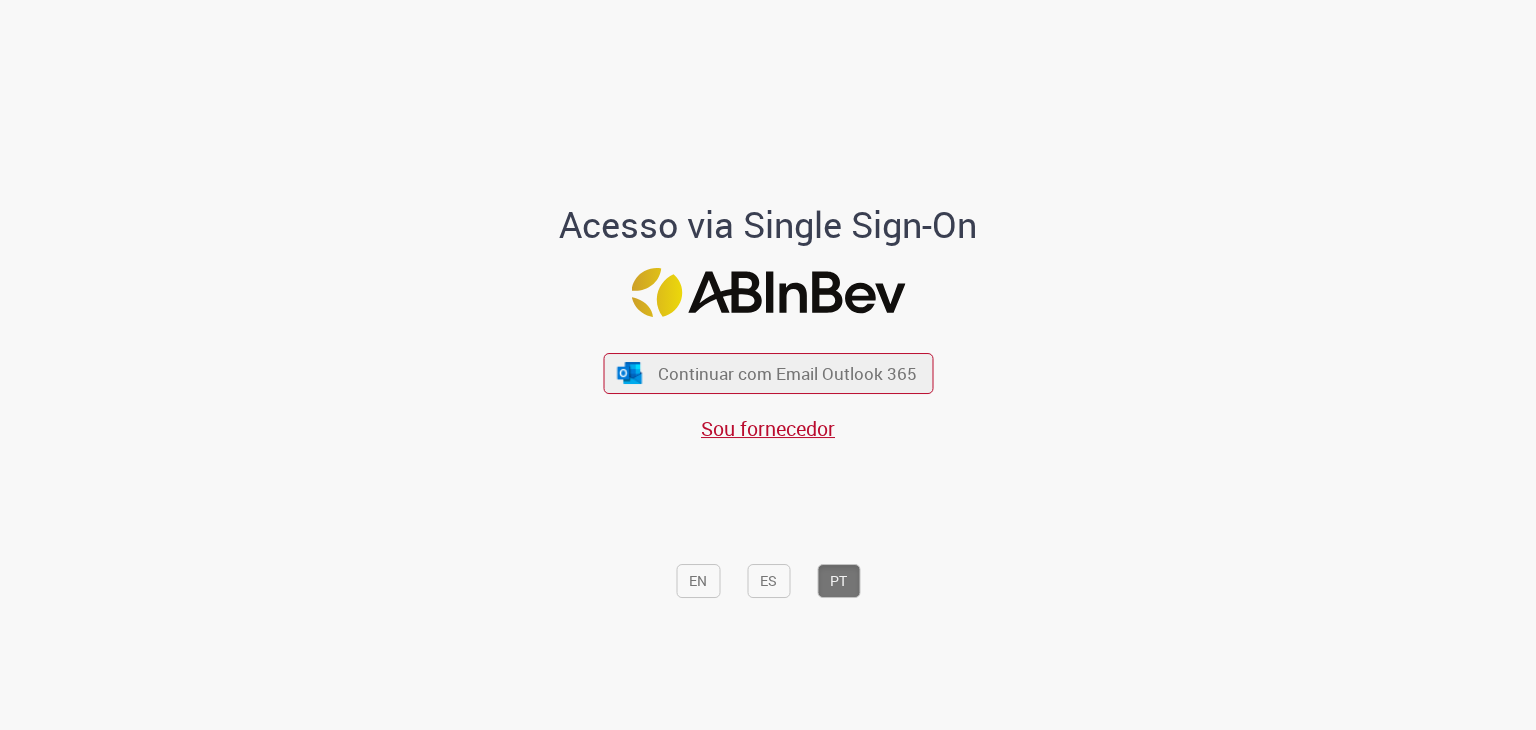 scroll, scrollTop: 0, scrollLeft: 0, axis: both 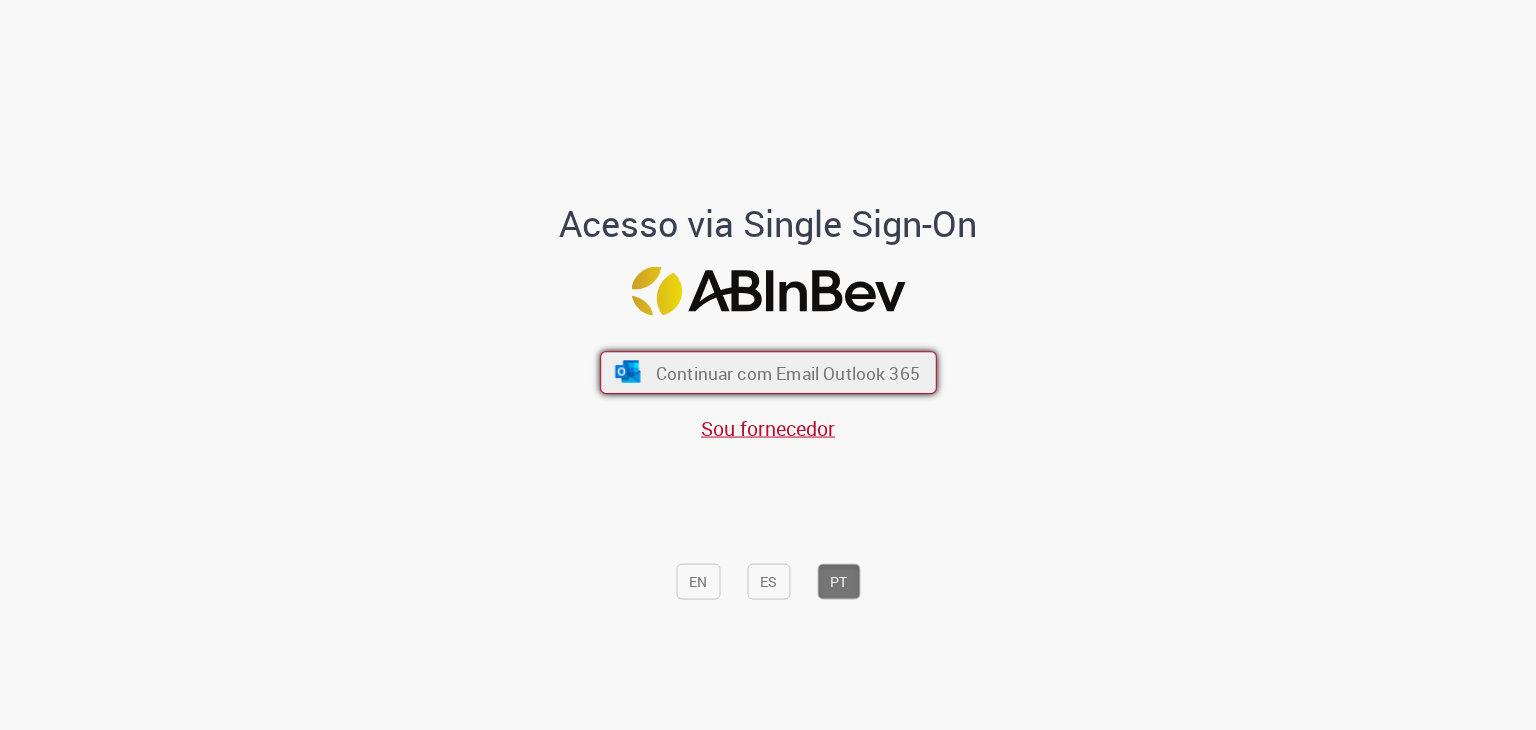 click on "Continuar com Email Outlook 365" at bounding box center [787, 373] 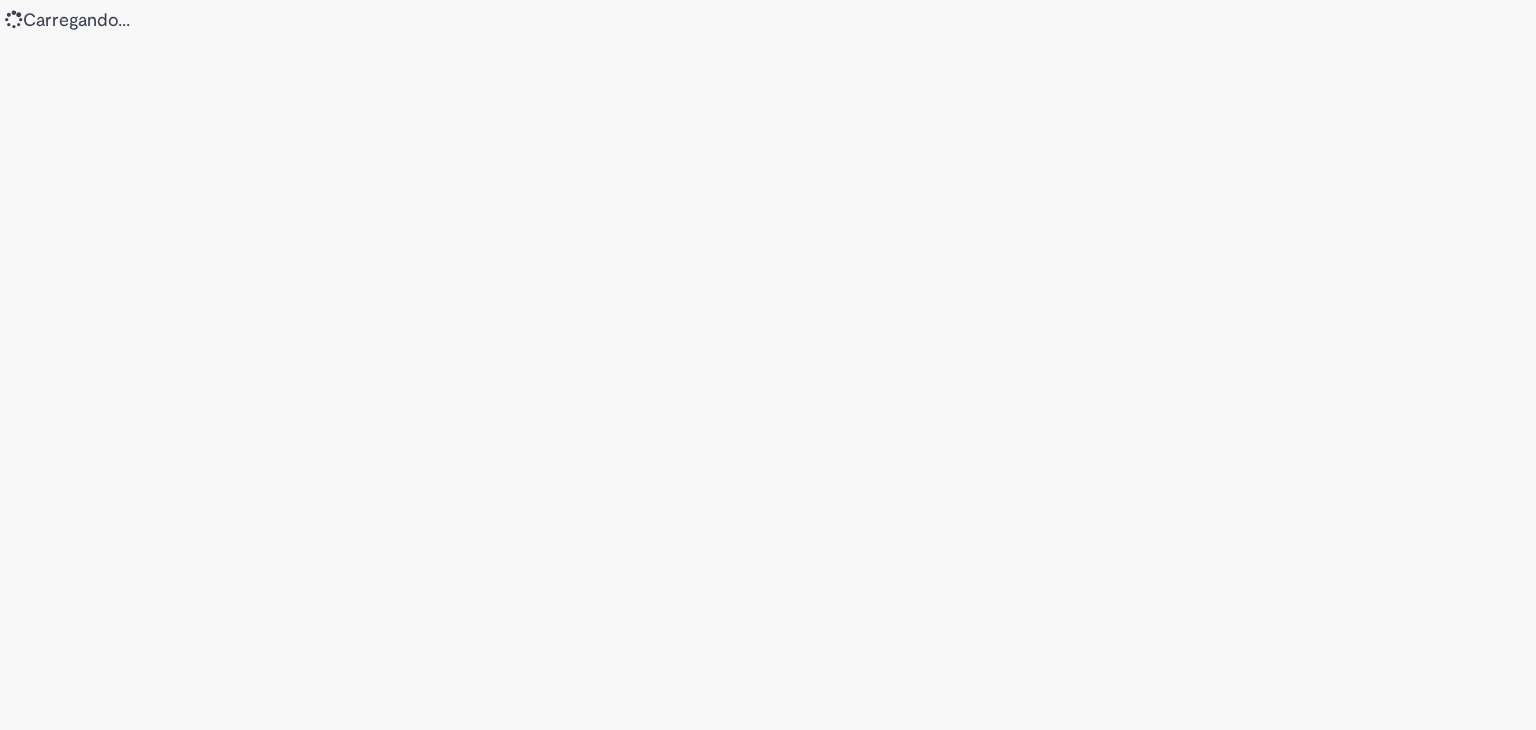scroll, scrollTop: 0, scrollLeft: 0, axis: both 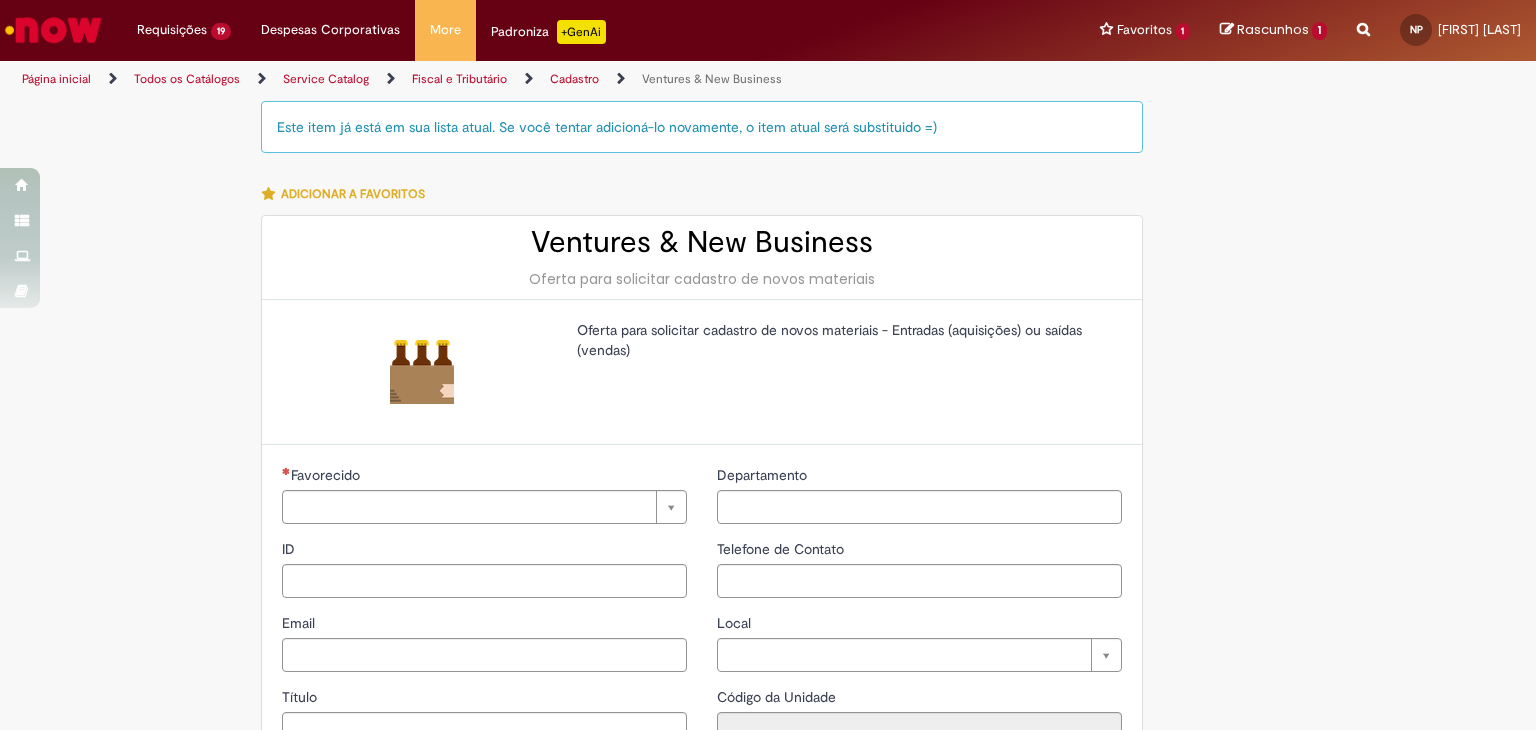 type on "**********" 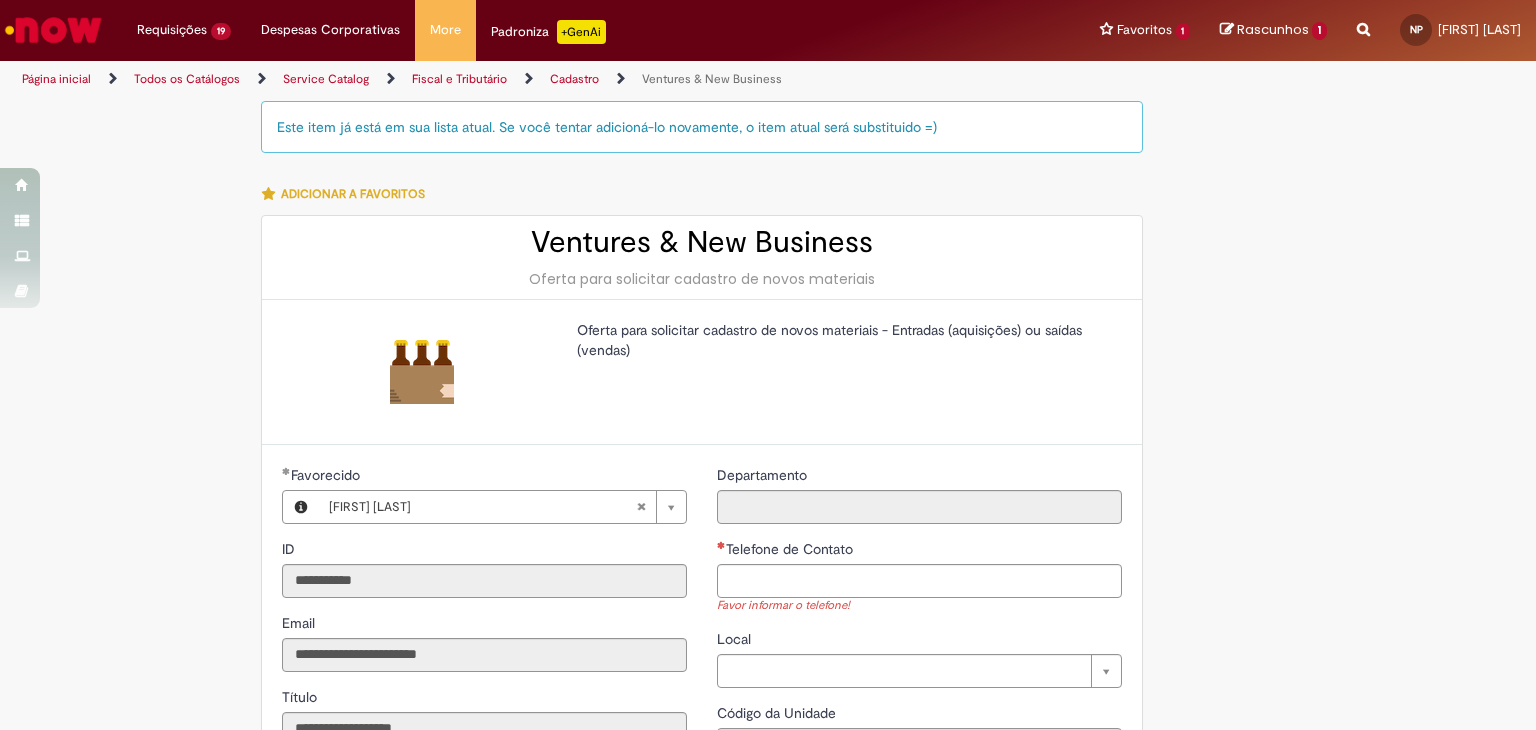 type on "**********" 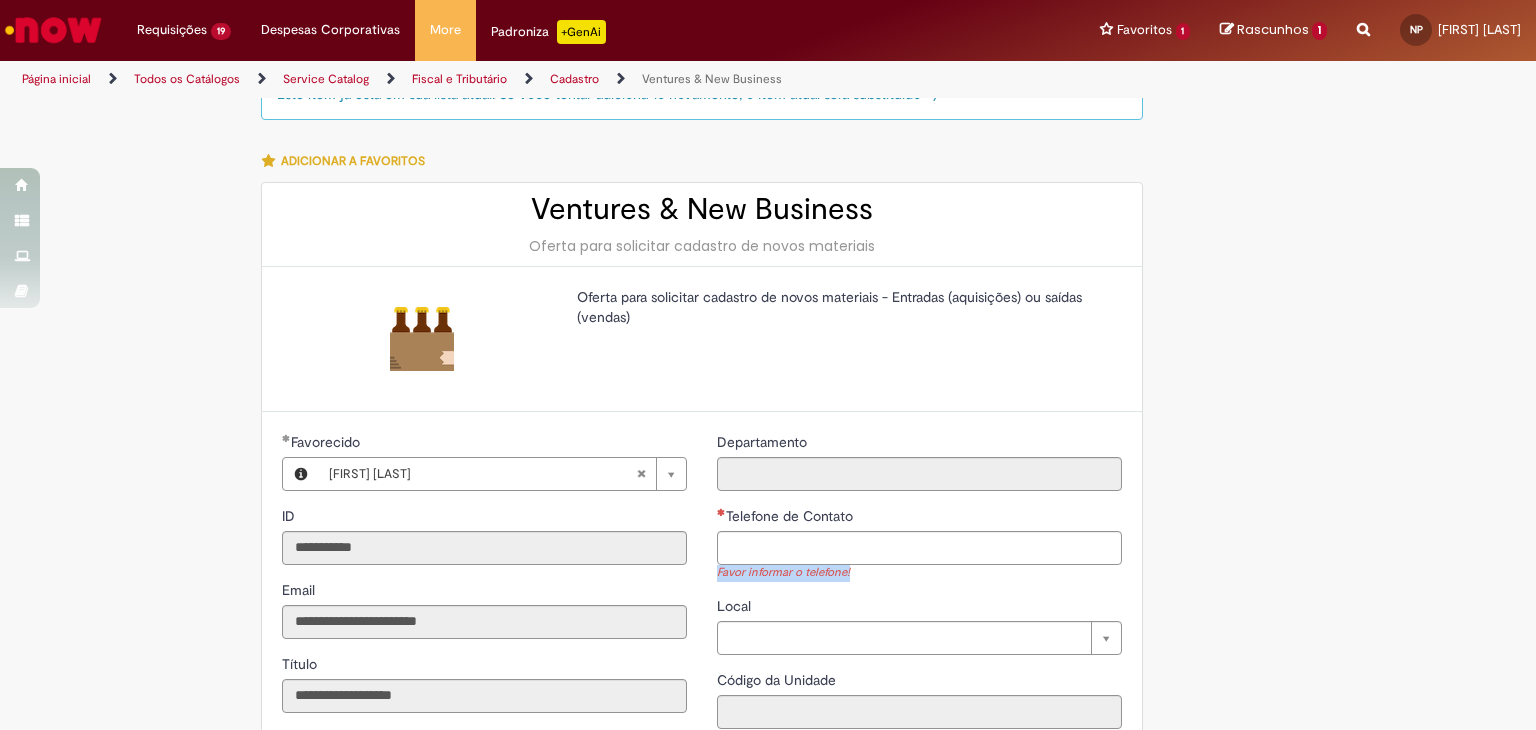 drag, startPoint x: 898, startPoint y: 564, endPoint x: 896, endPoint y: 545, distance: 19.104973 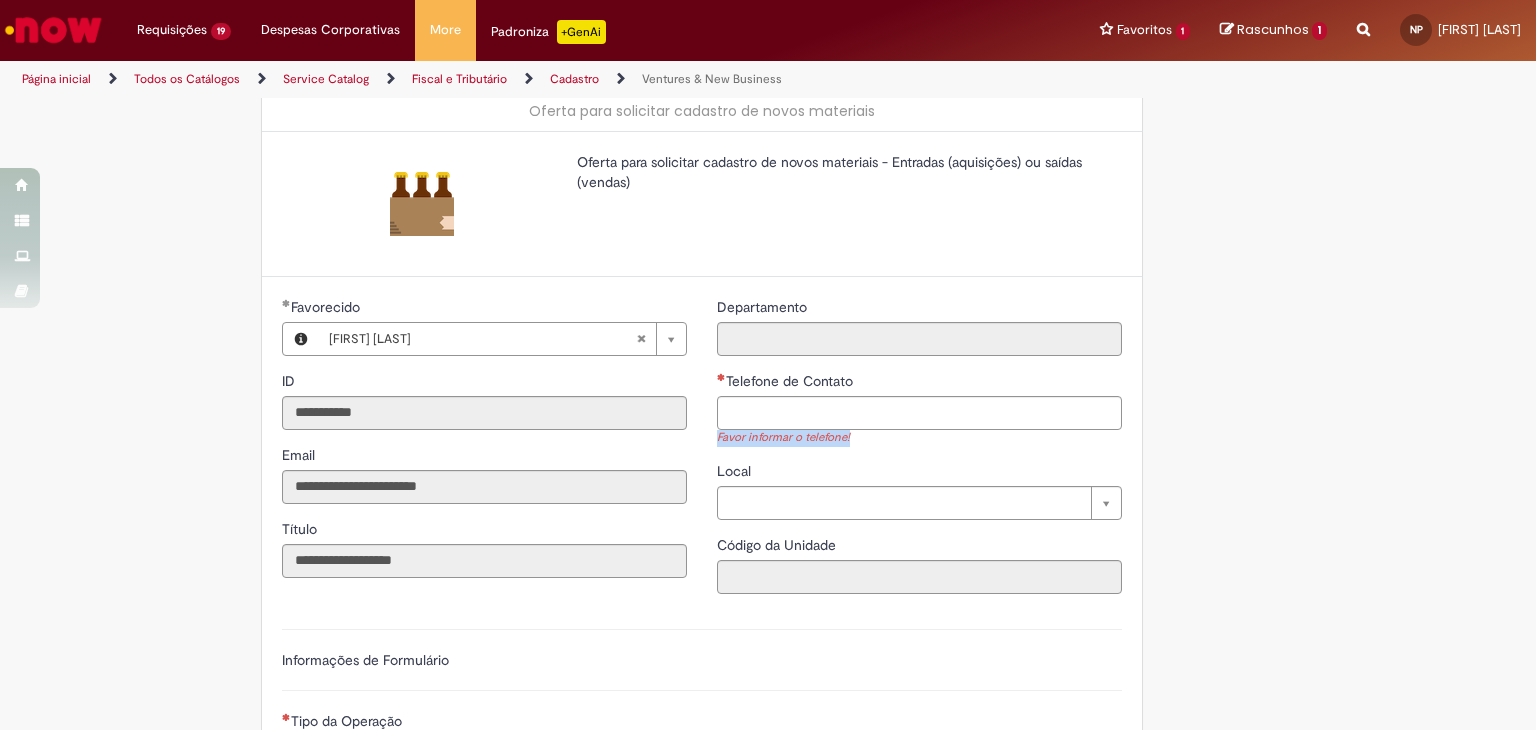 scroll, scrollTop: 233, scrollLeft: 0, axis: vertical 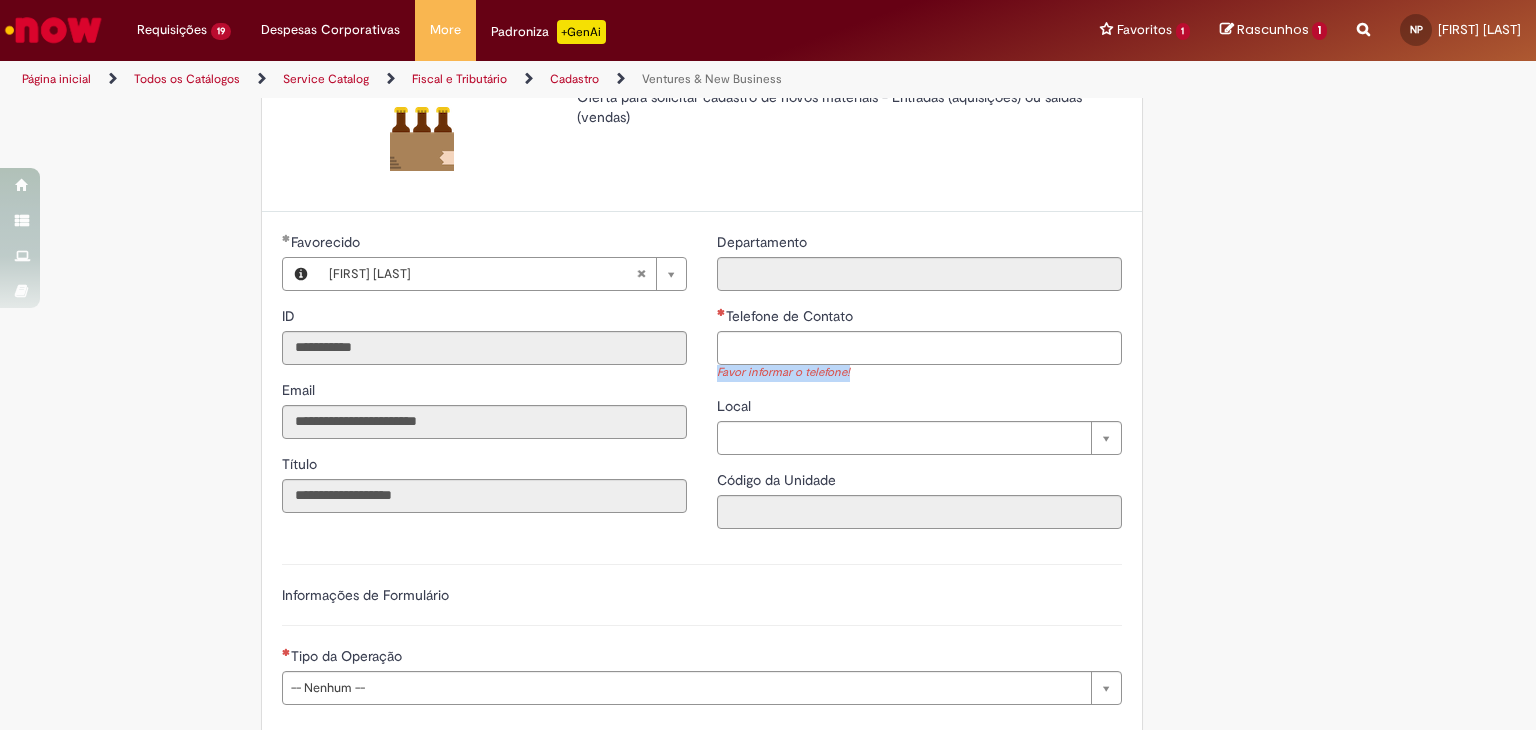 click on "Telefone de Contato" at bounding box center [919, 348] 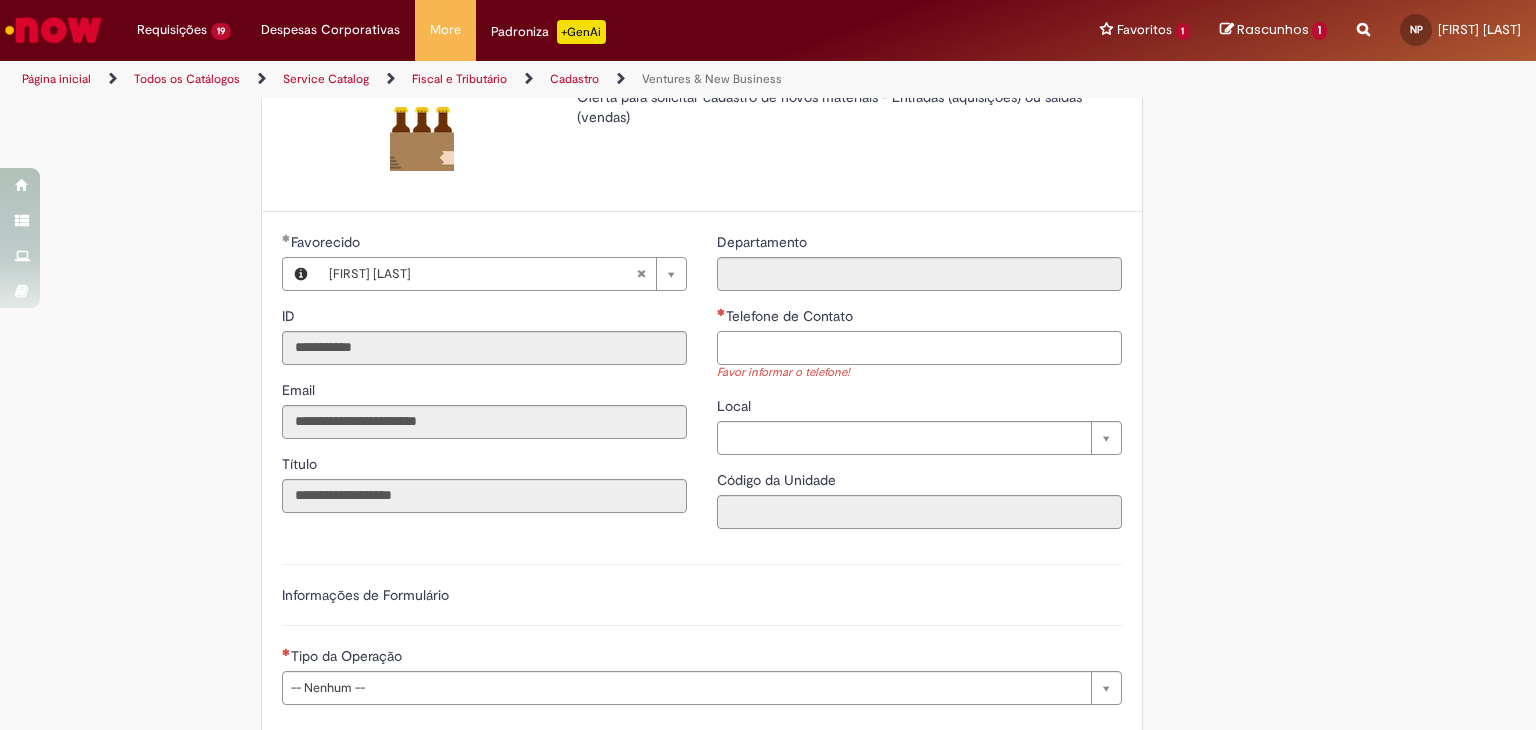 paste on "**********" 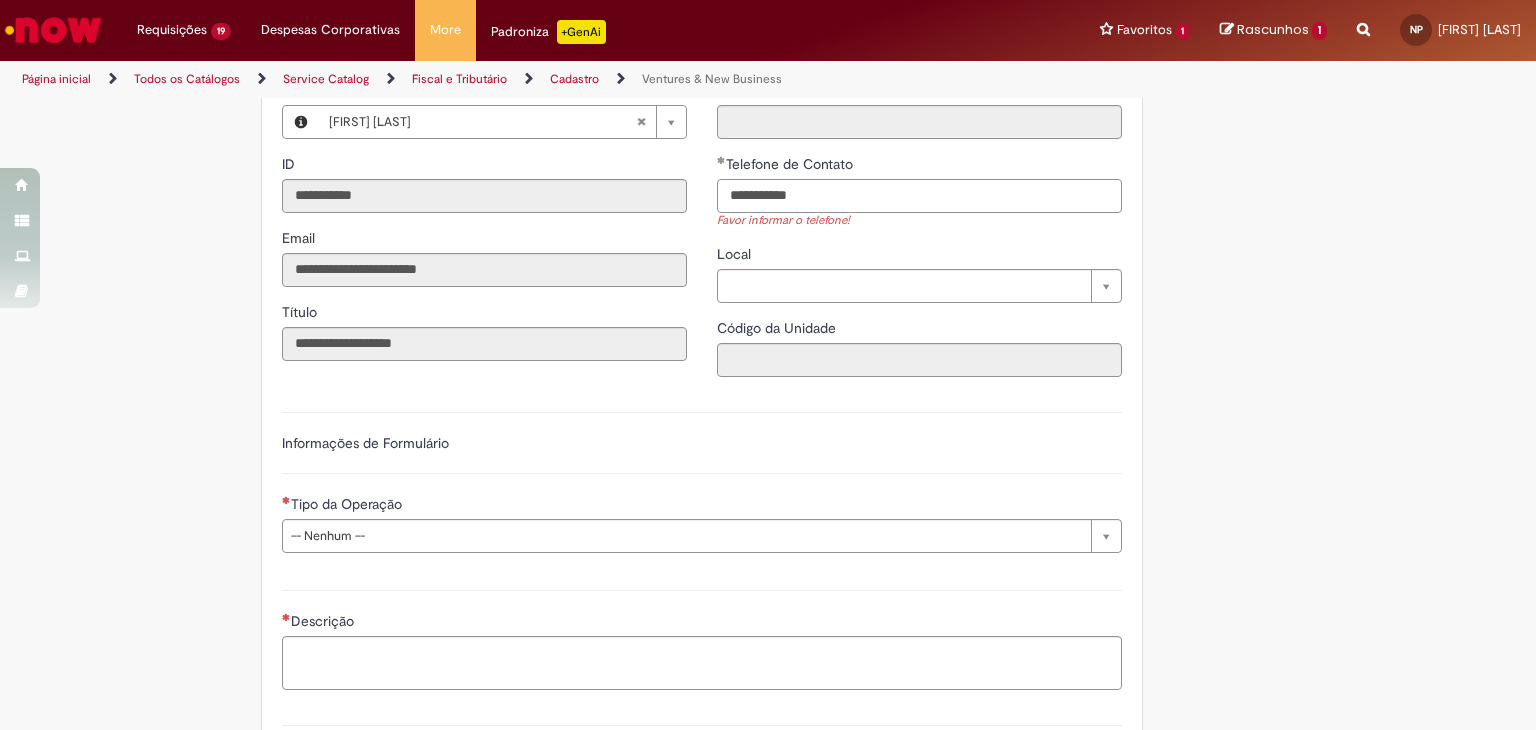 scroll, scrollTop: 400, scrollLeft: 0, axis: vertical 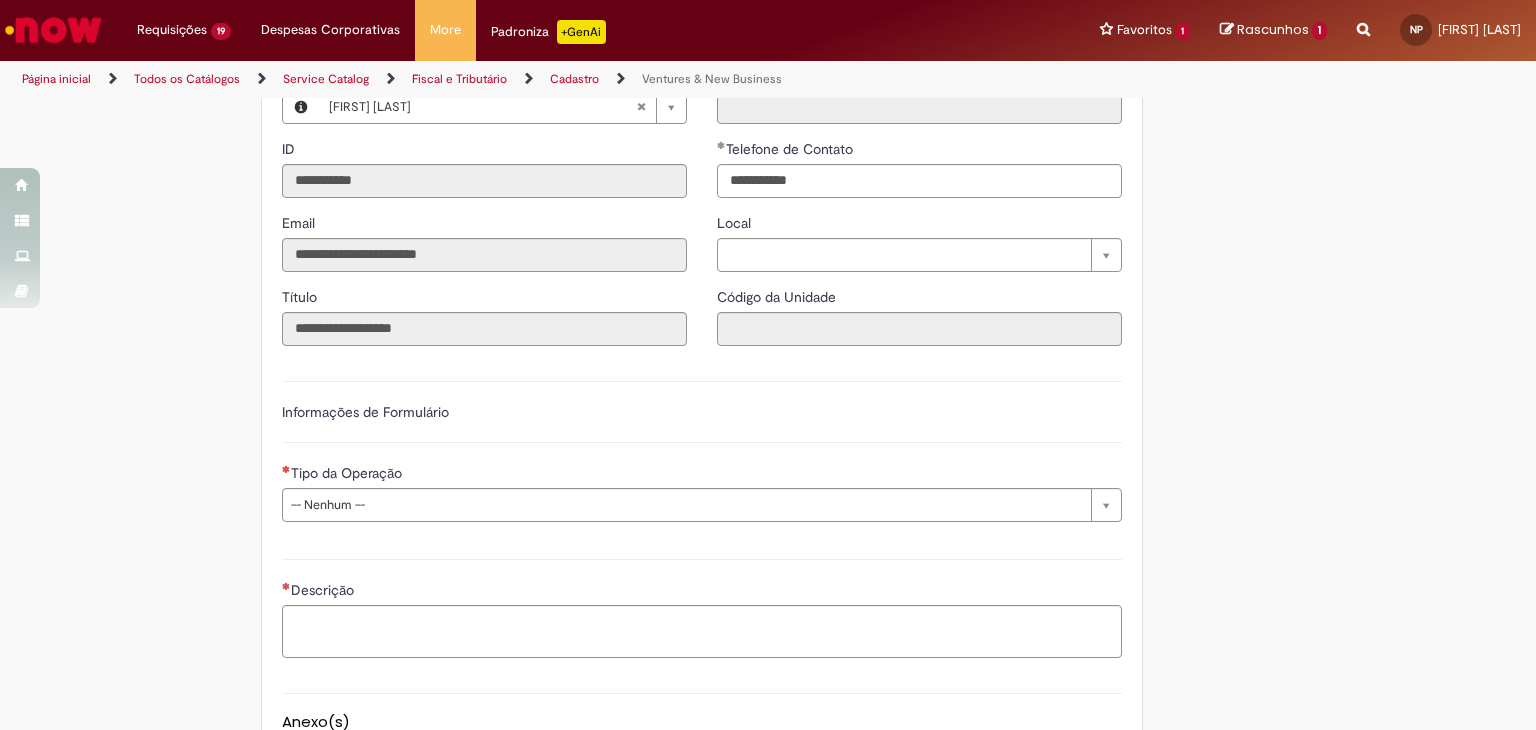 type on "**********" 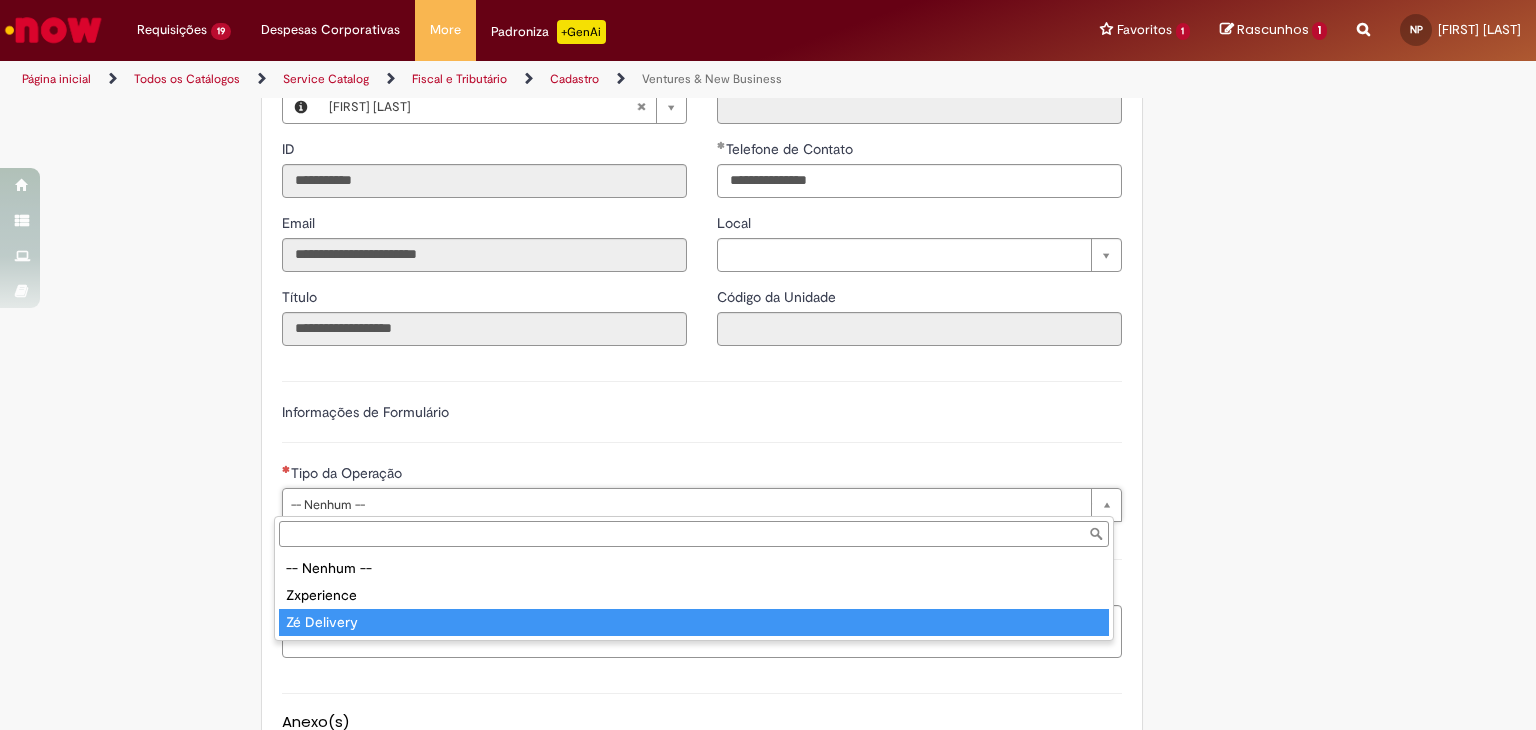 type on "**********" 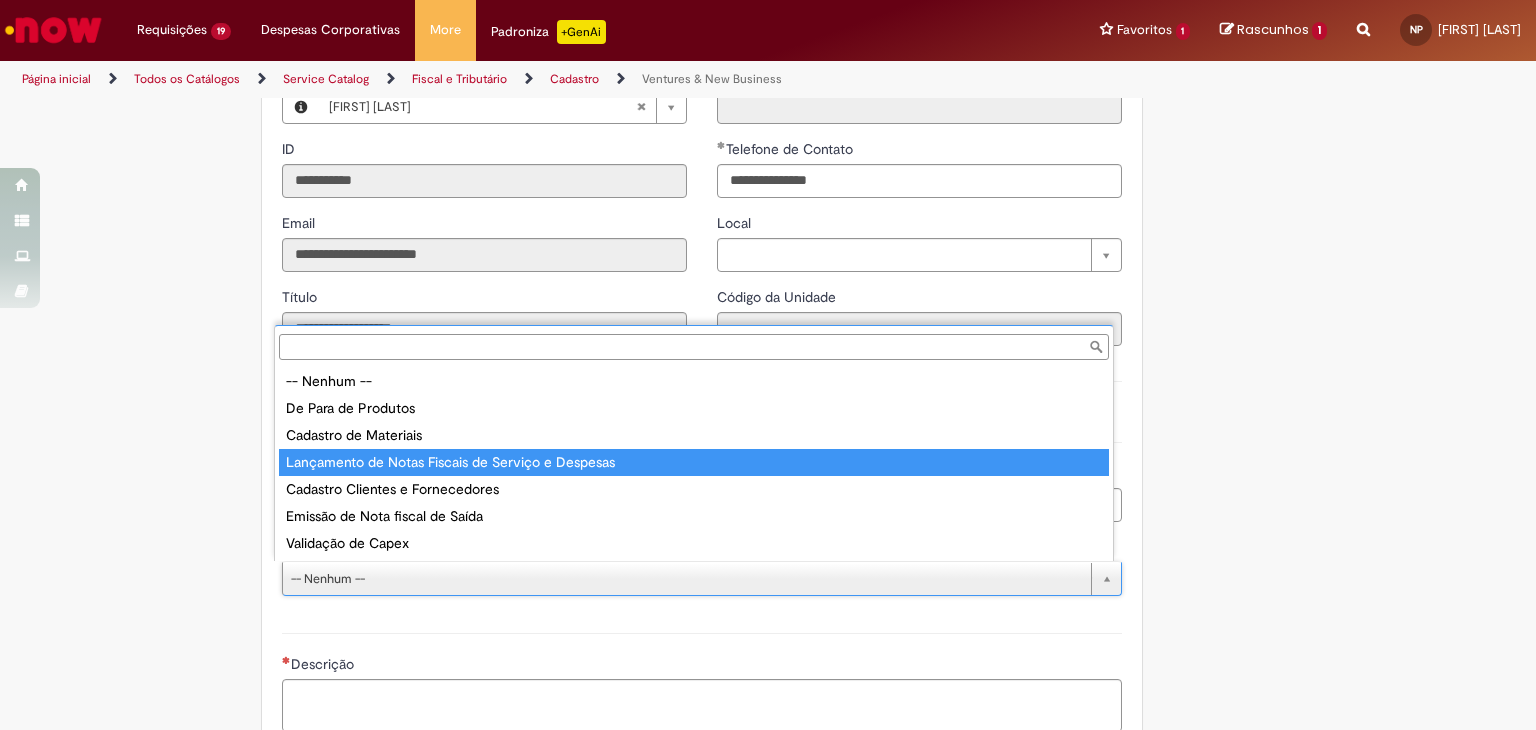 type on "**********" 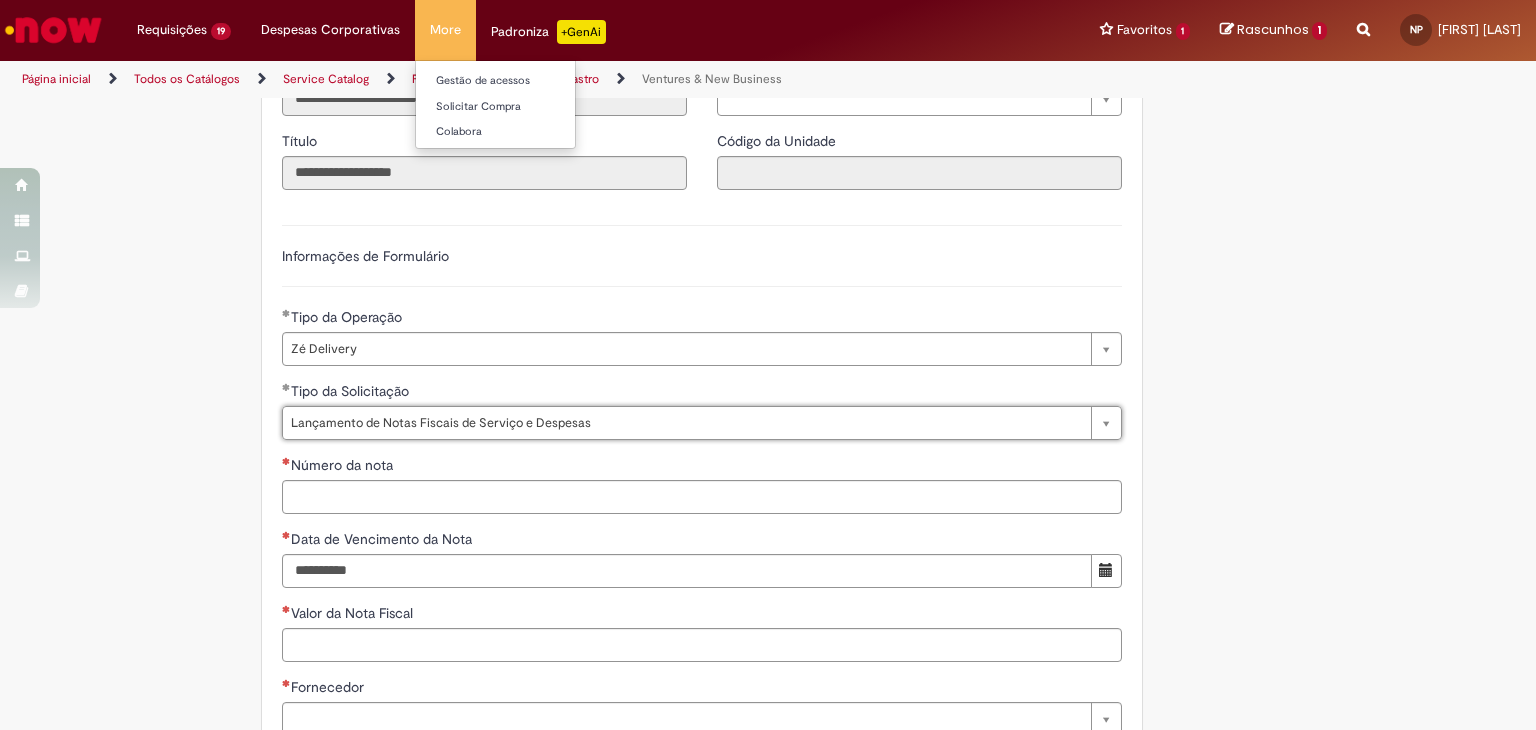 scroll, scrollTop: 566, scrollLeft: 0, axis: vertical 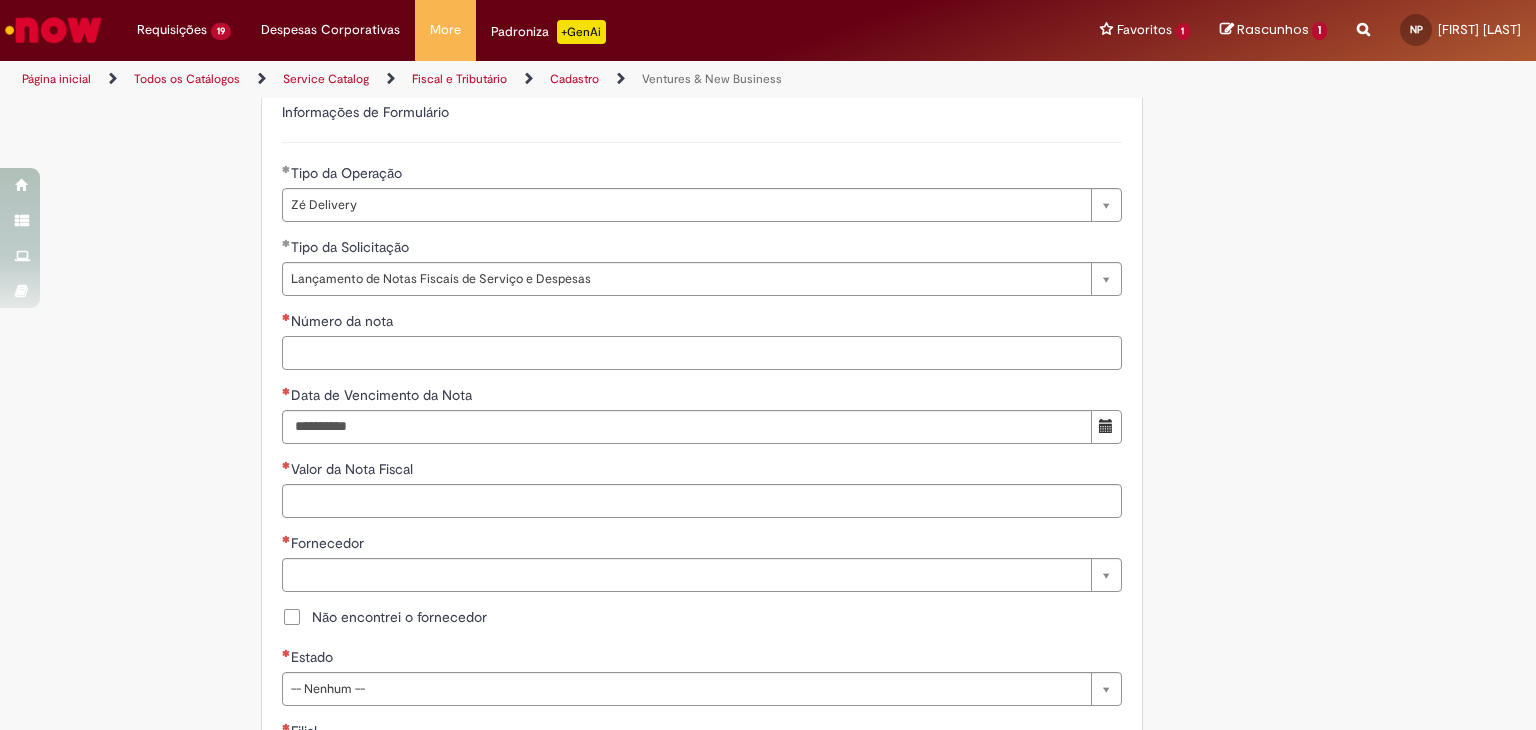 click on "Número da nota" at bounding box center (702, 353) 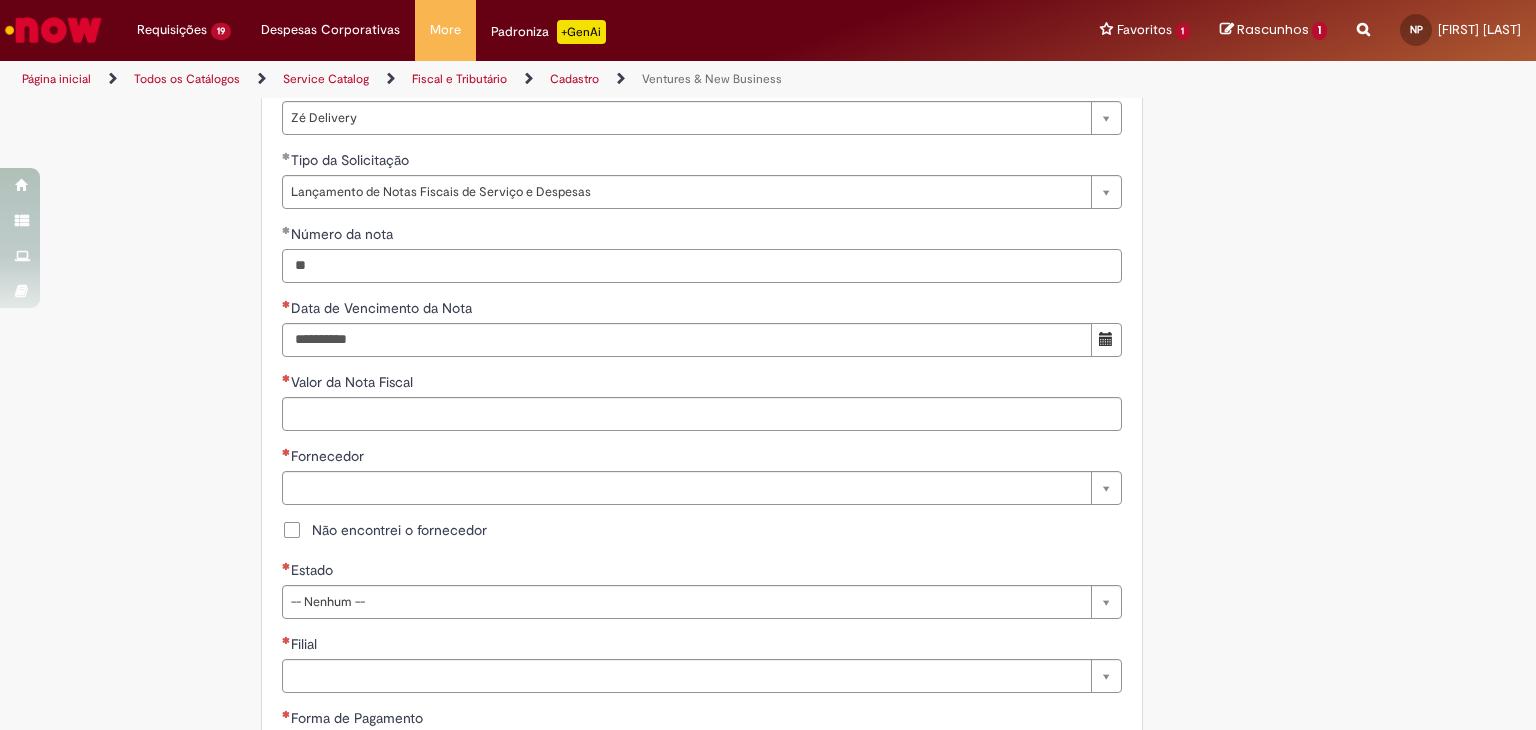 scroll, scrollTop: 800, scrollLeft: 0, axis: vertical 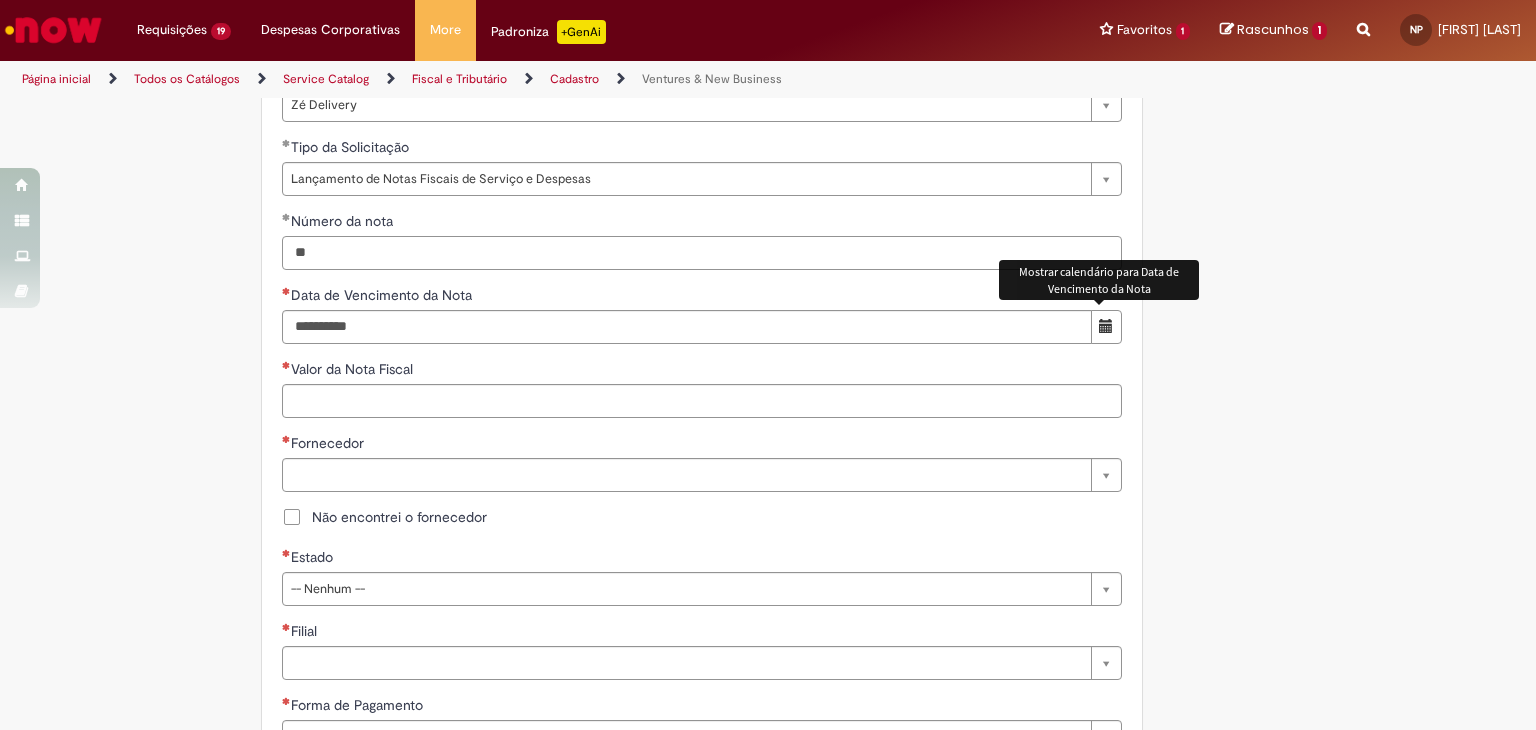 type on "**" 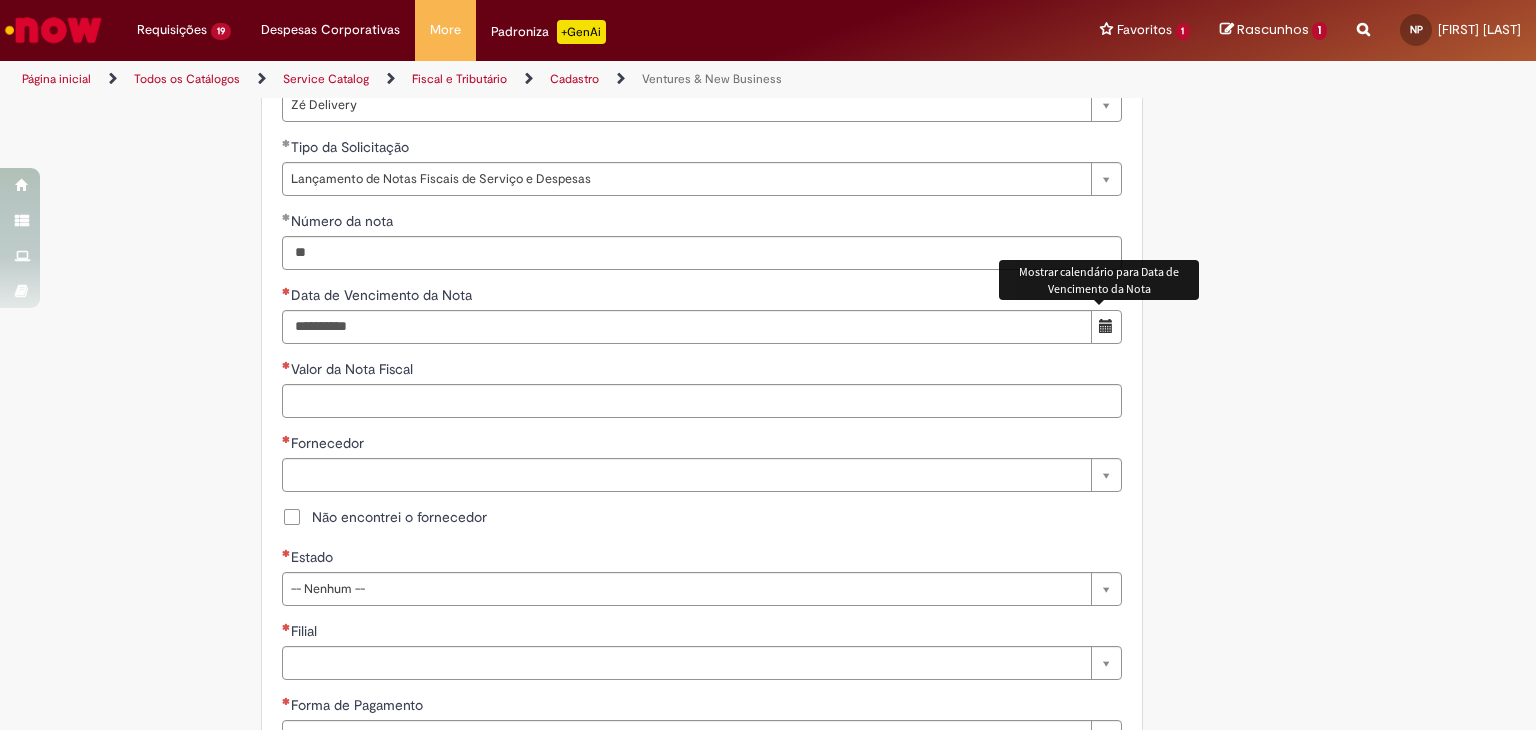click at bounding box center [1106, 327] 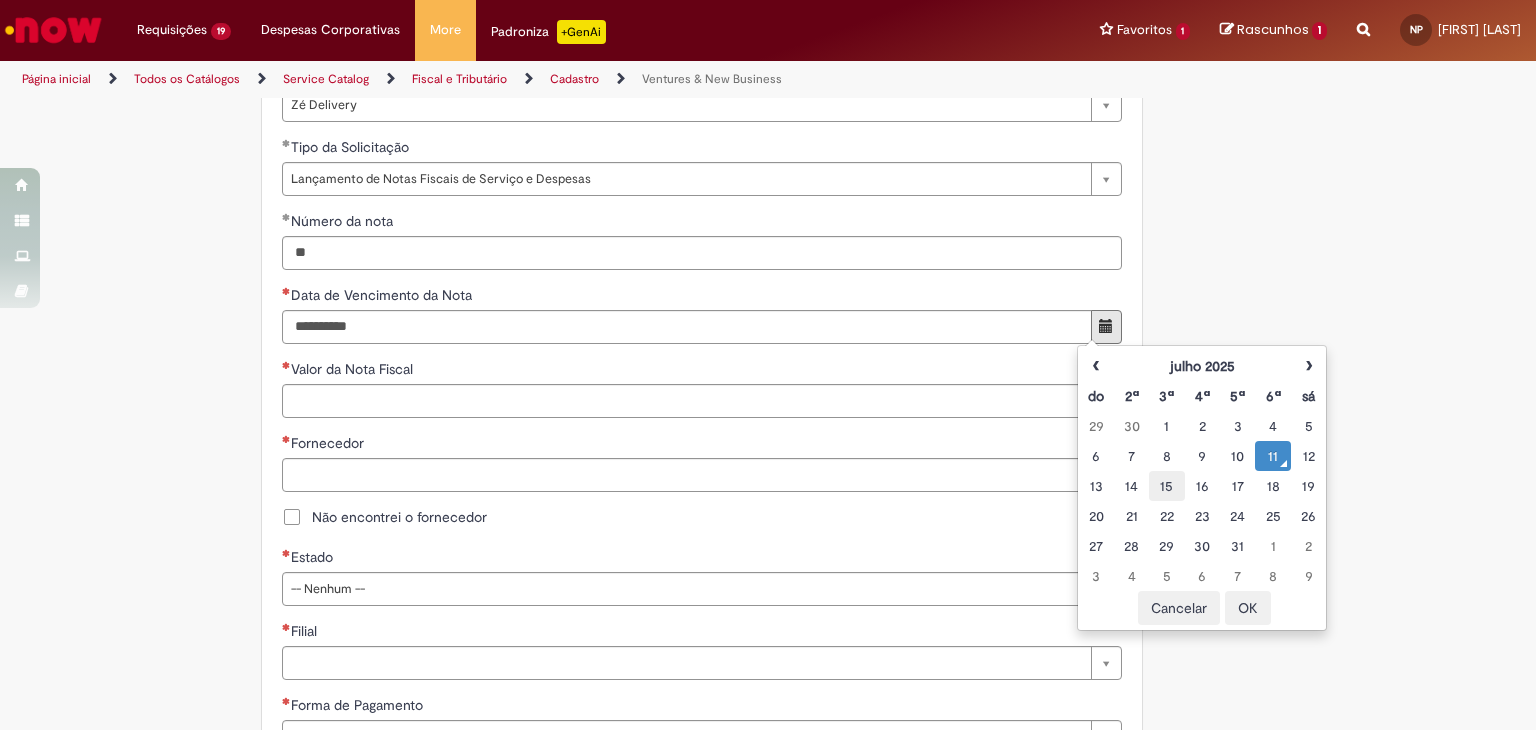 click on "15" at bounding box center [1166, 486] 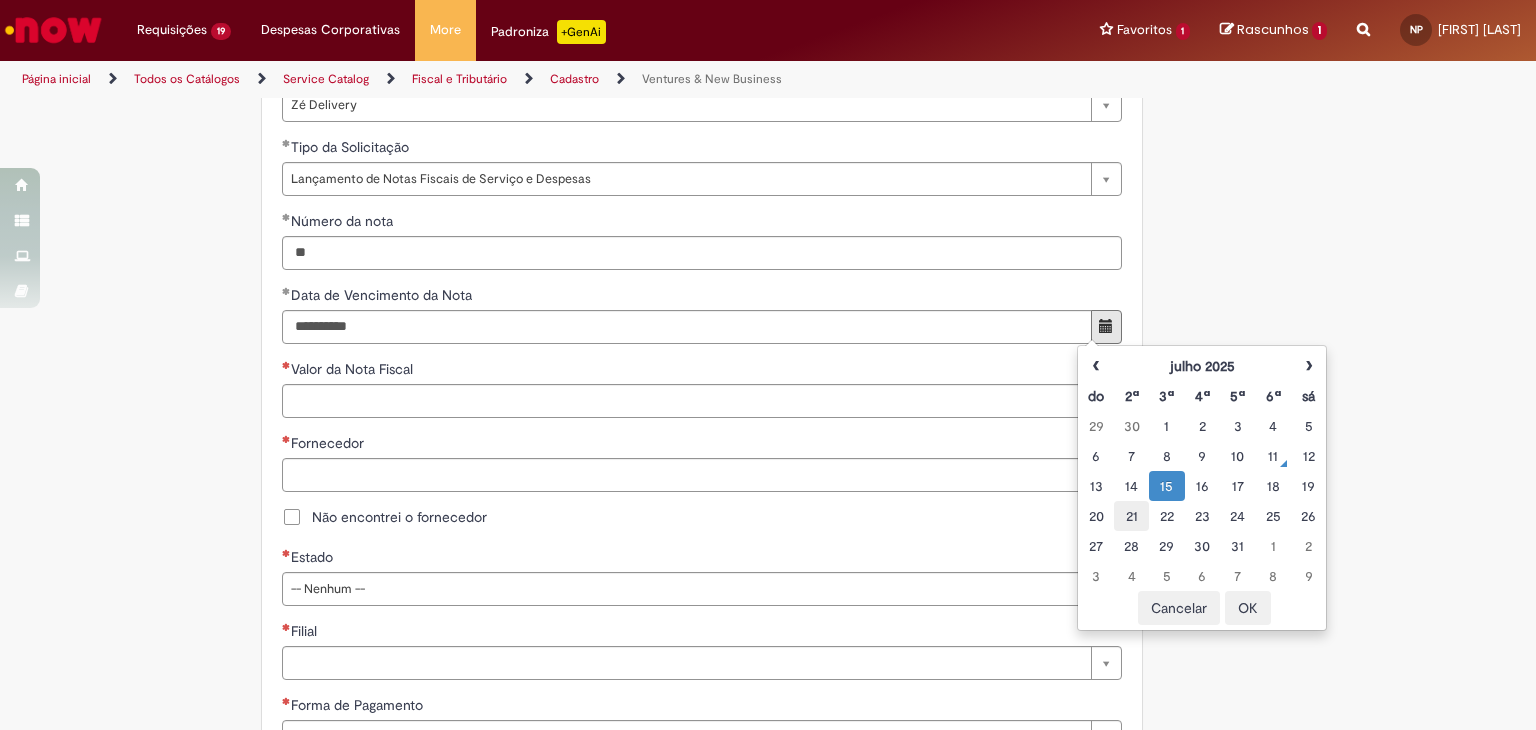 click on "21" at bounding box center [1131, 516] 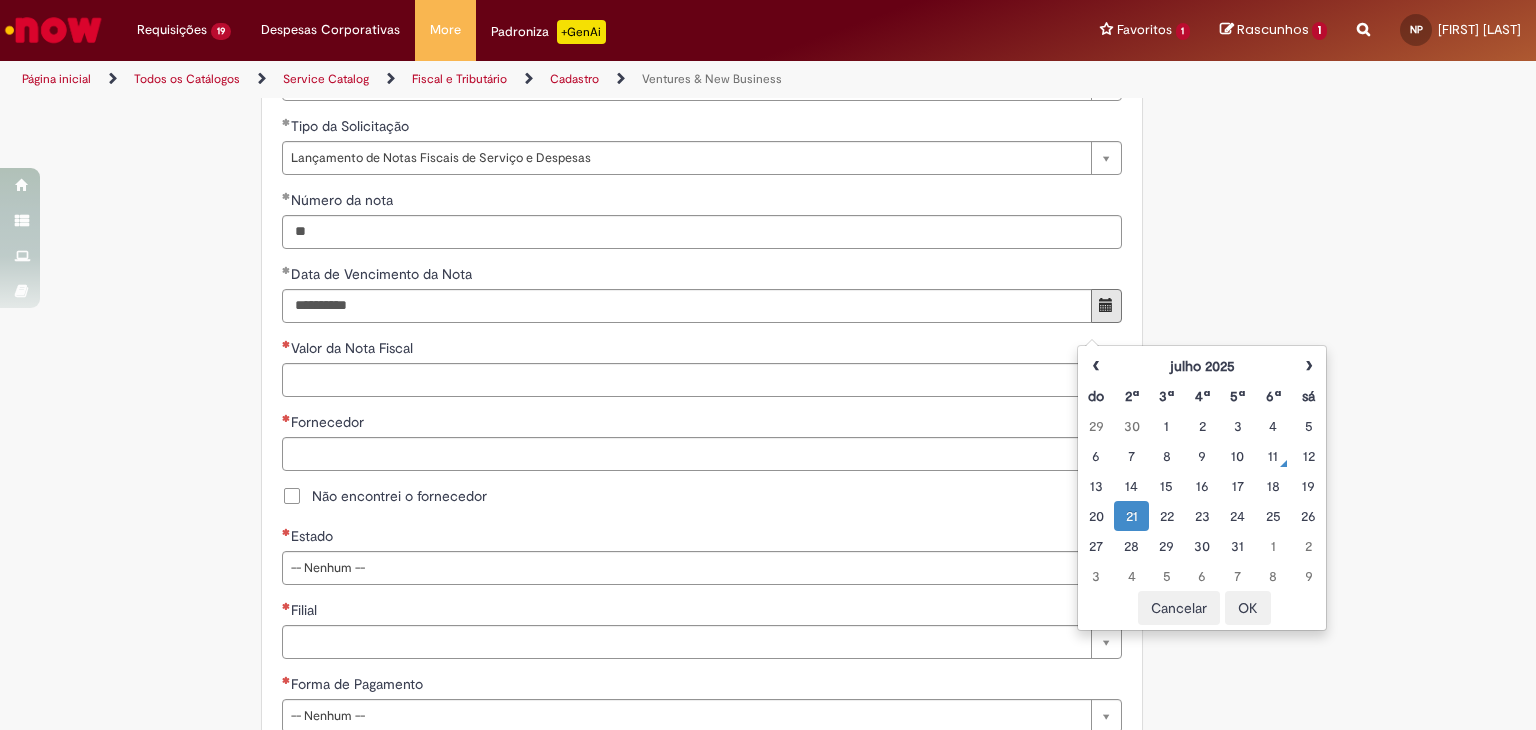 scroll, scrollTop: 833, scrollLeft: 0, axis: vertical 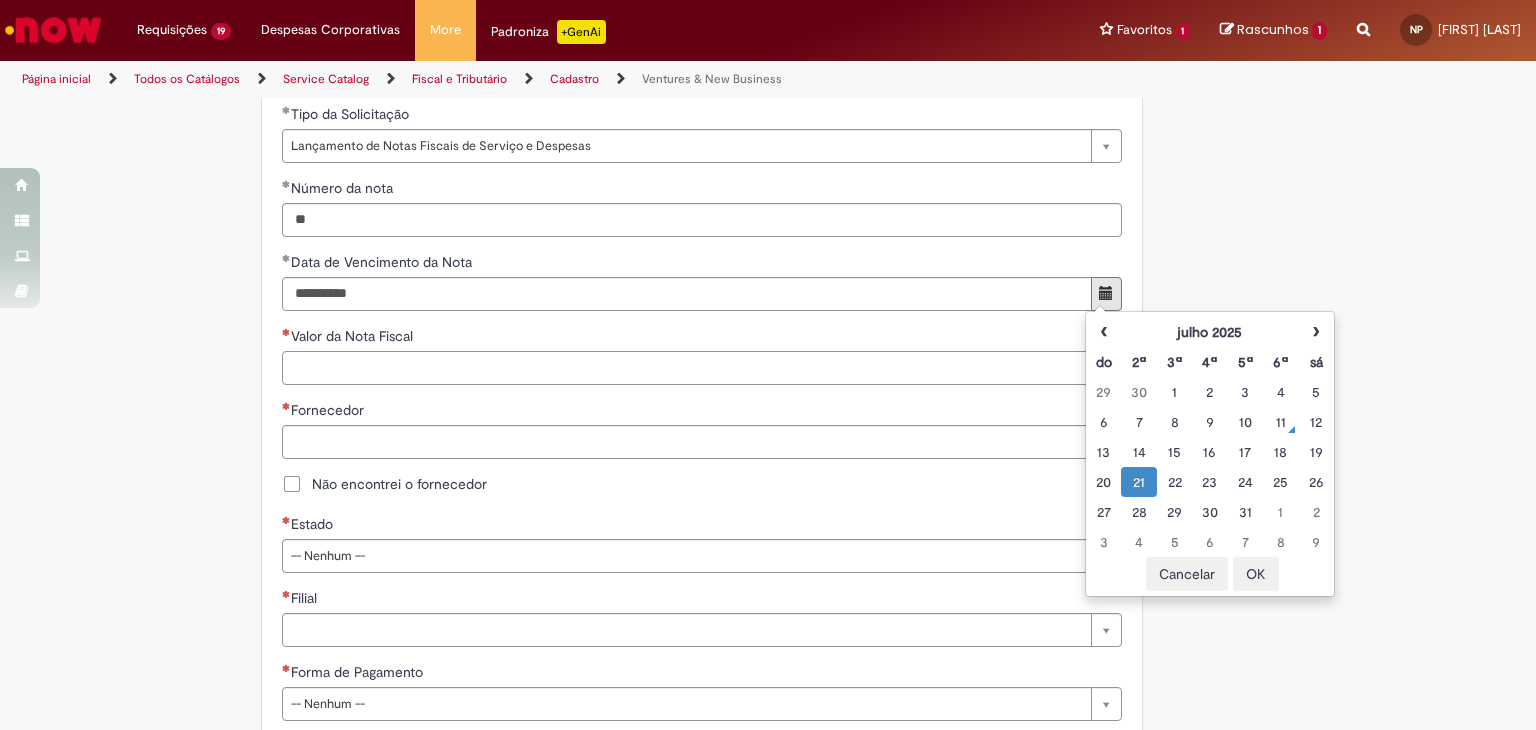 click on "Valor da Nota Fiscal" at bounding box center (702, 368) 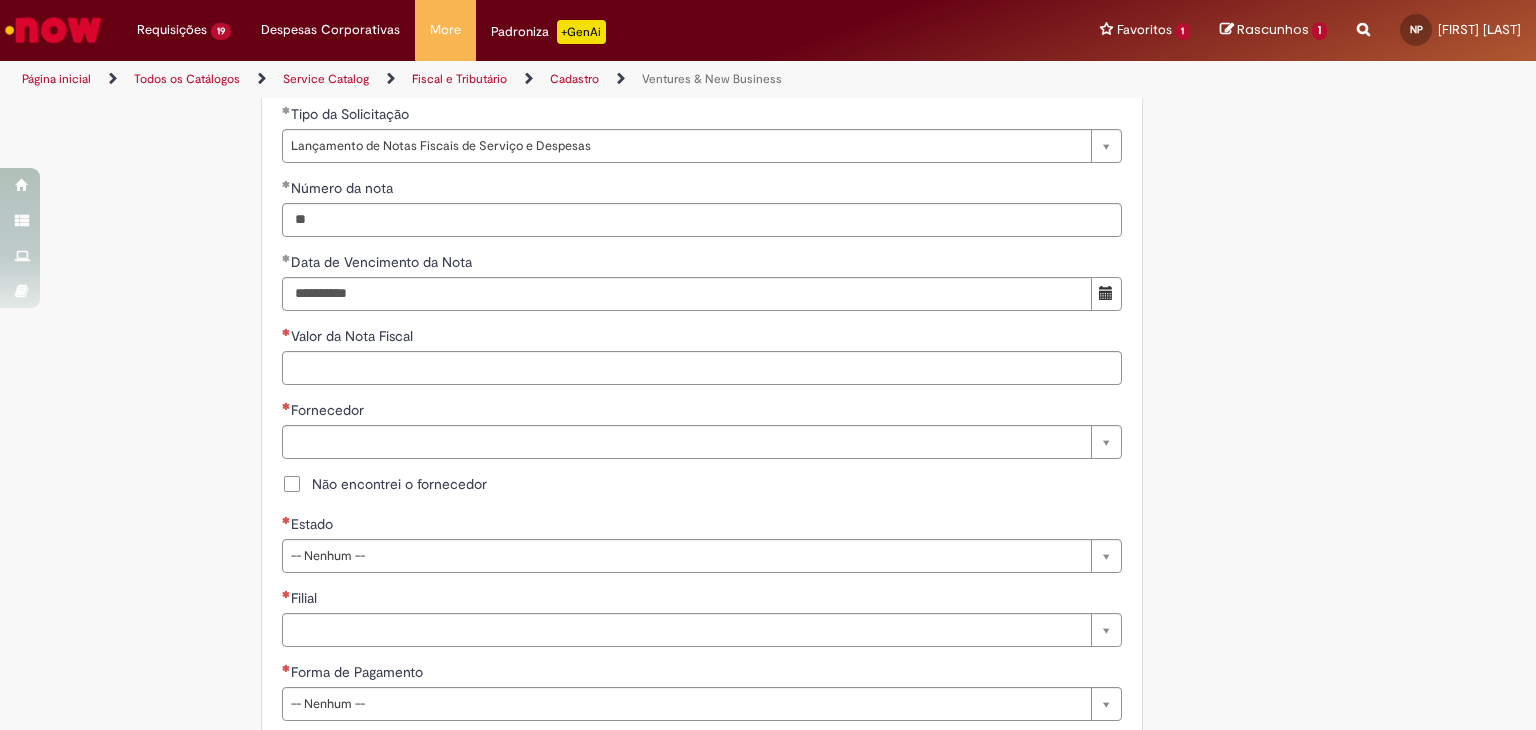click at bounding box center (1106, 294) 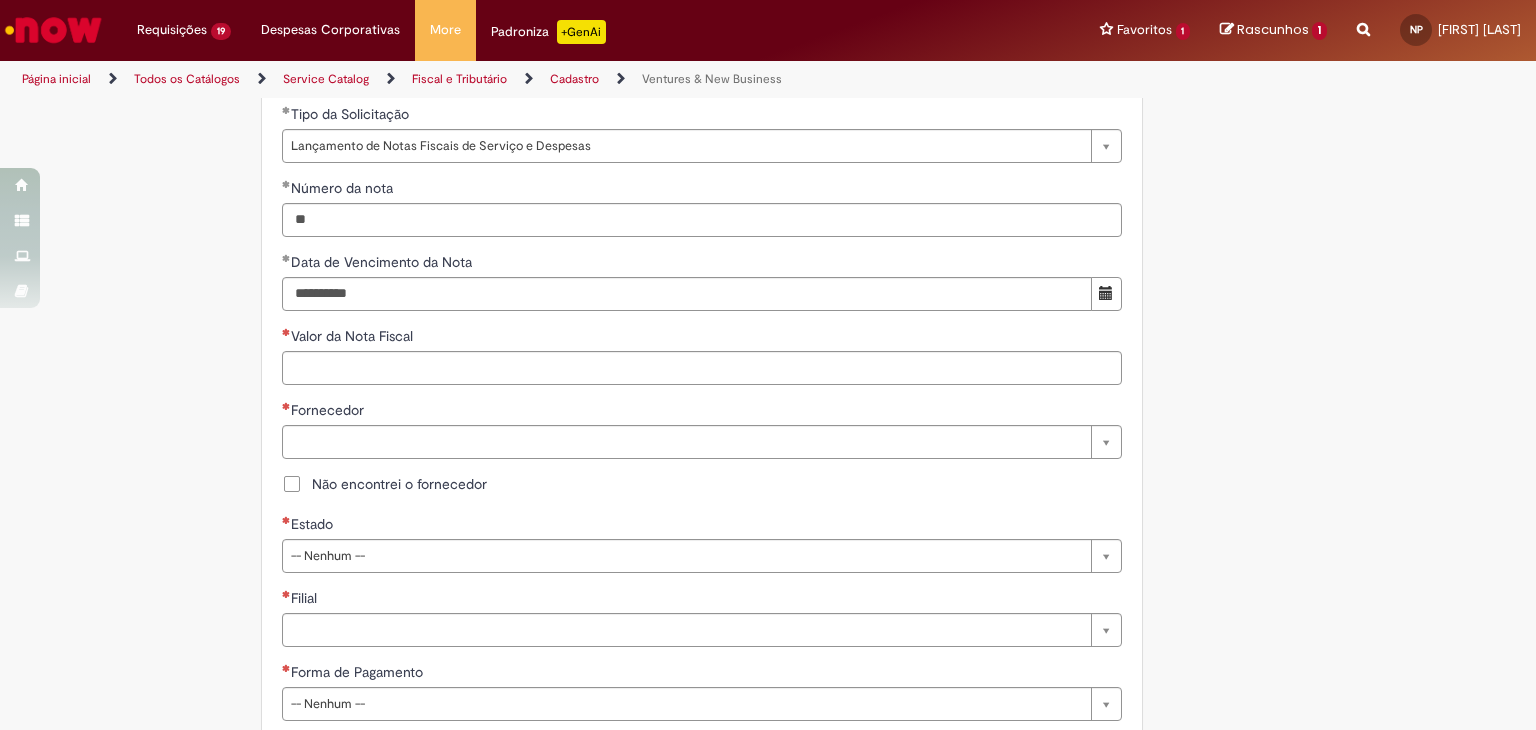 click on "**********" at bounding box center (768, 314) 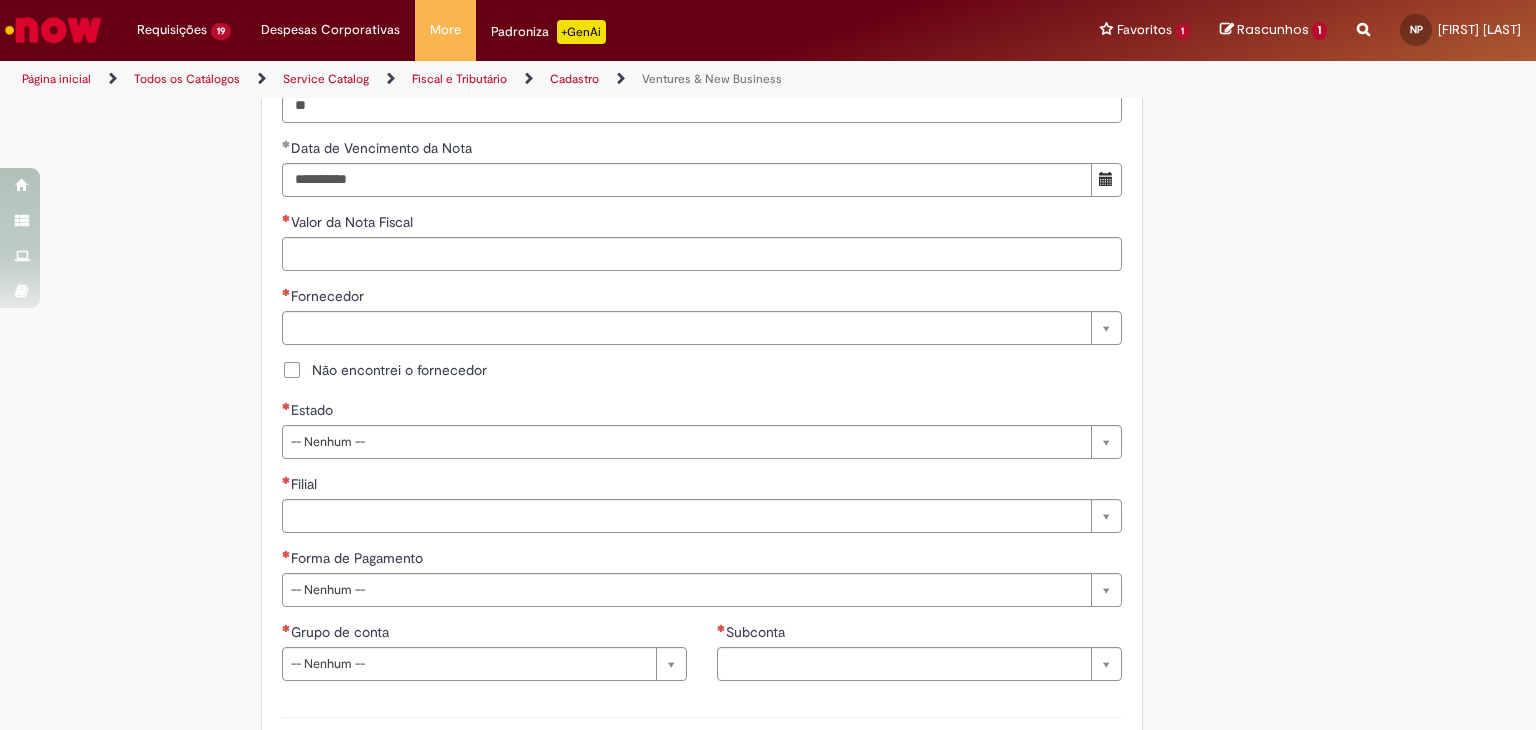 scroll, scrollTop: 966, scrollLeft: 0, axis: vertical 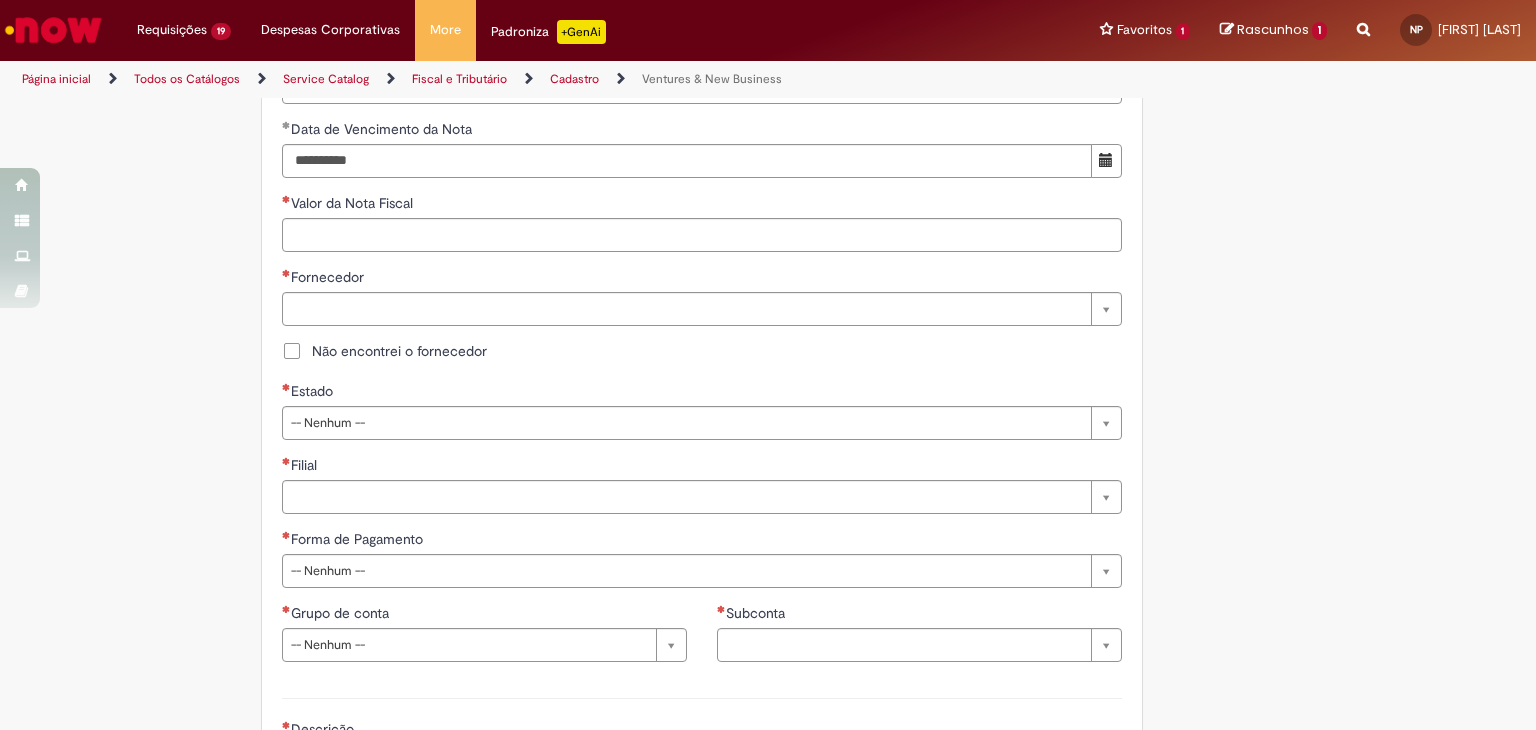 click on "Valor da Nota Fiscal" at bounding box center [702, 205] 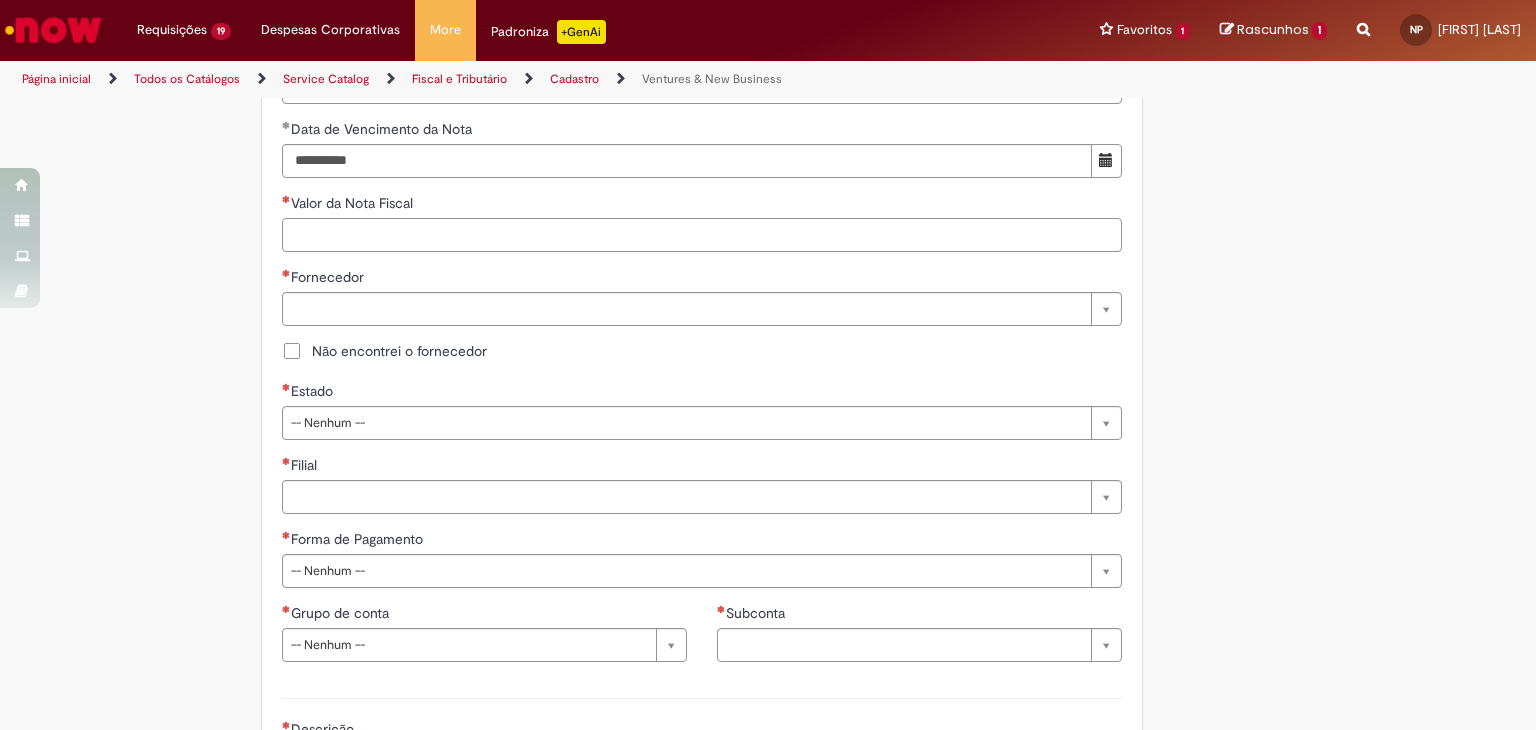 click on "Valor da Nota Fiscal" at bounding box center (702, 235) 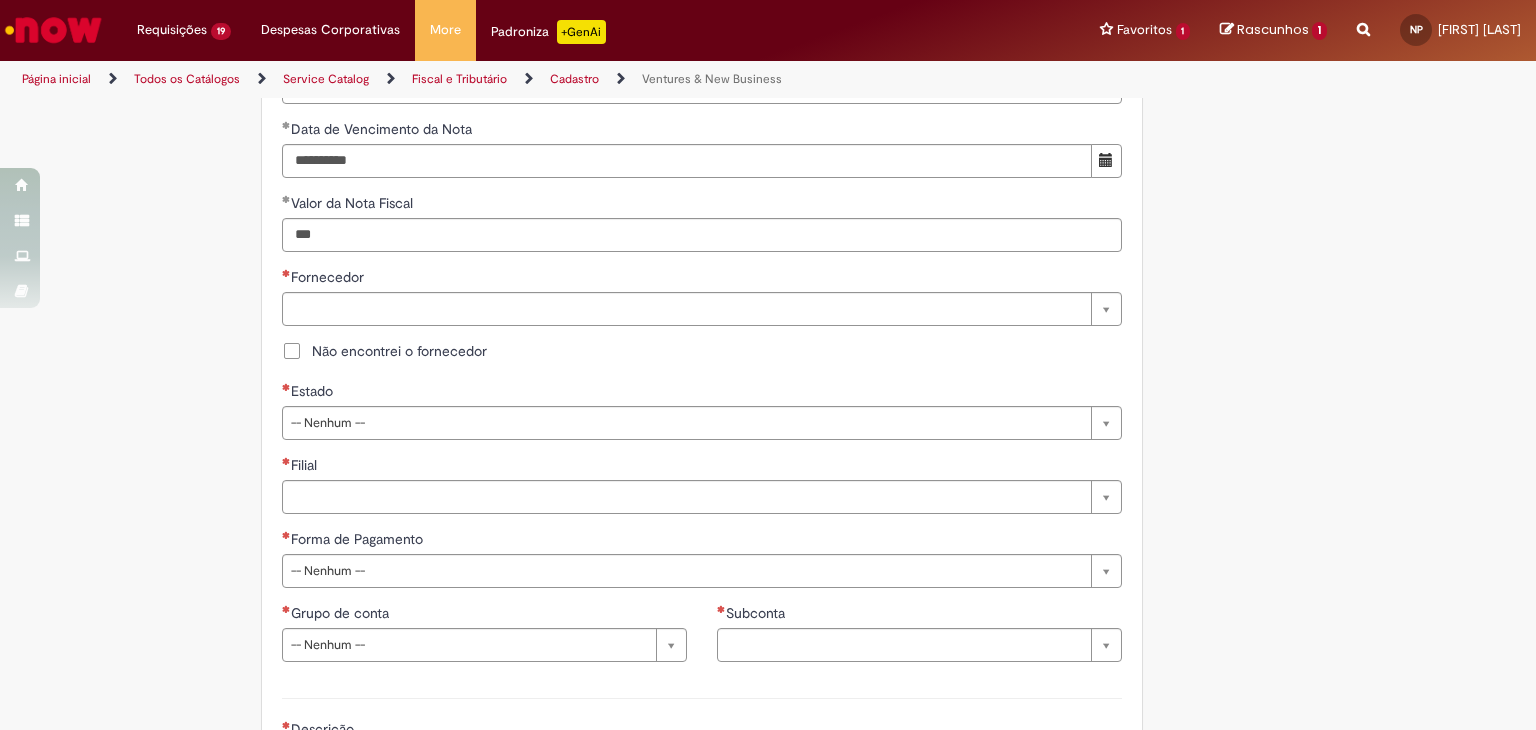 type on "******" 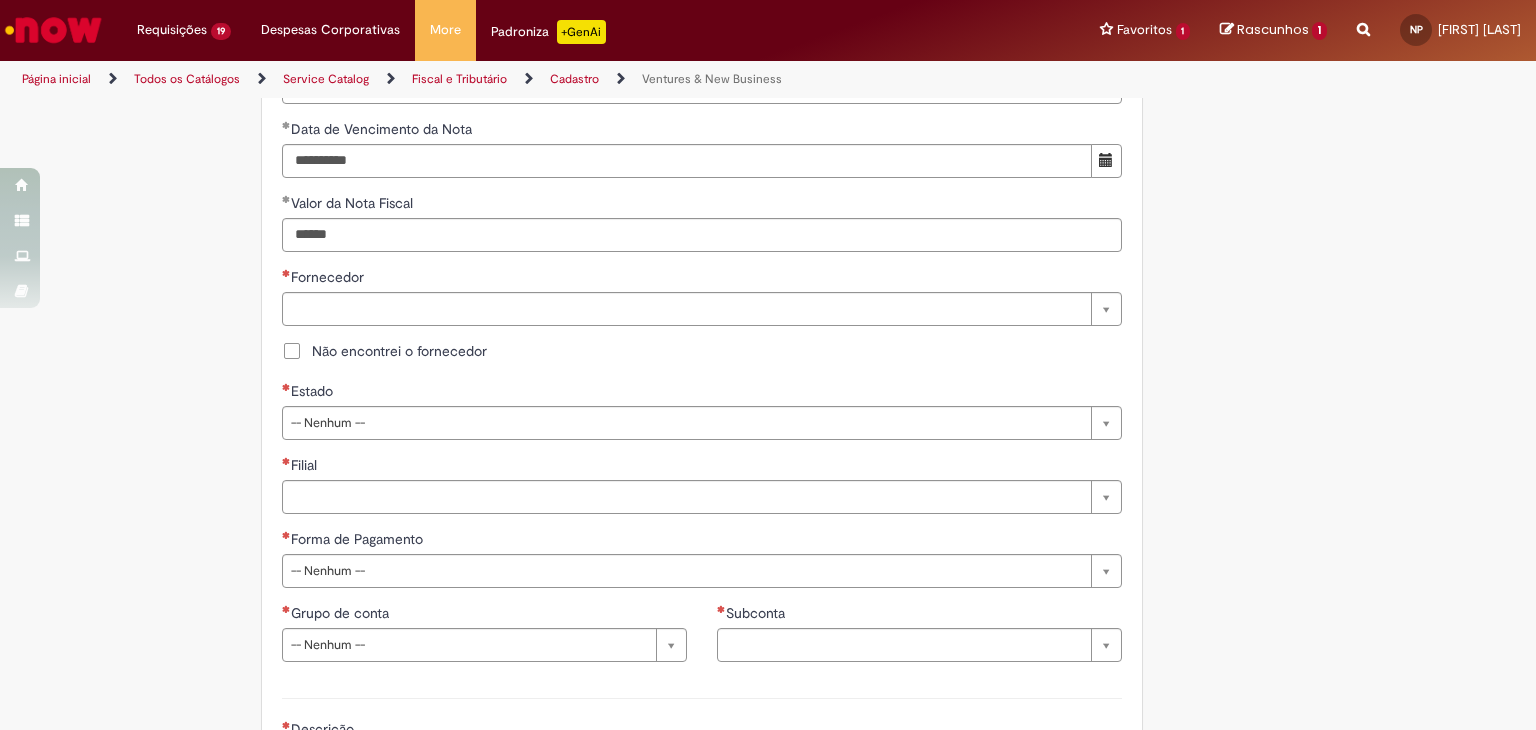 click on "Não encontrei o fornecedor" at bounding box center (702, 353) 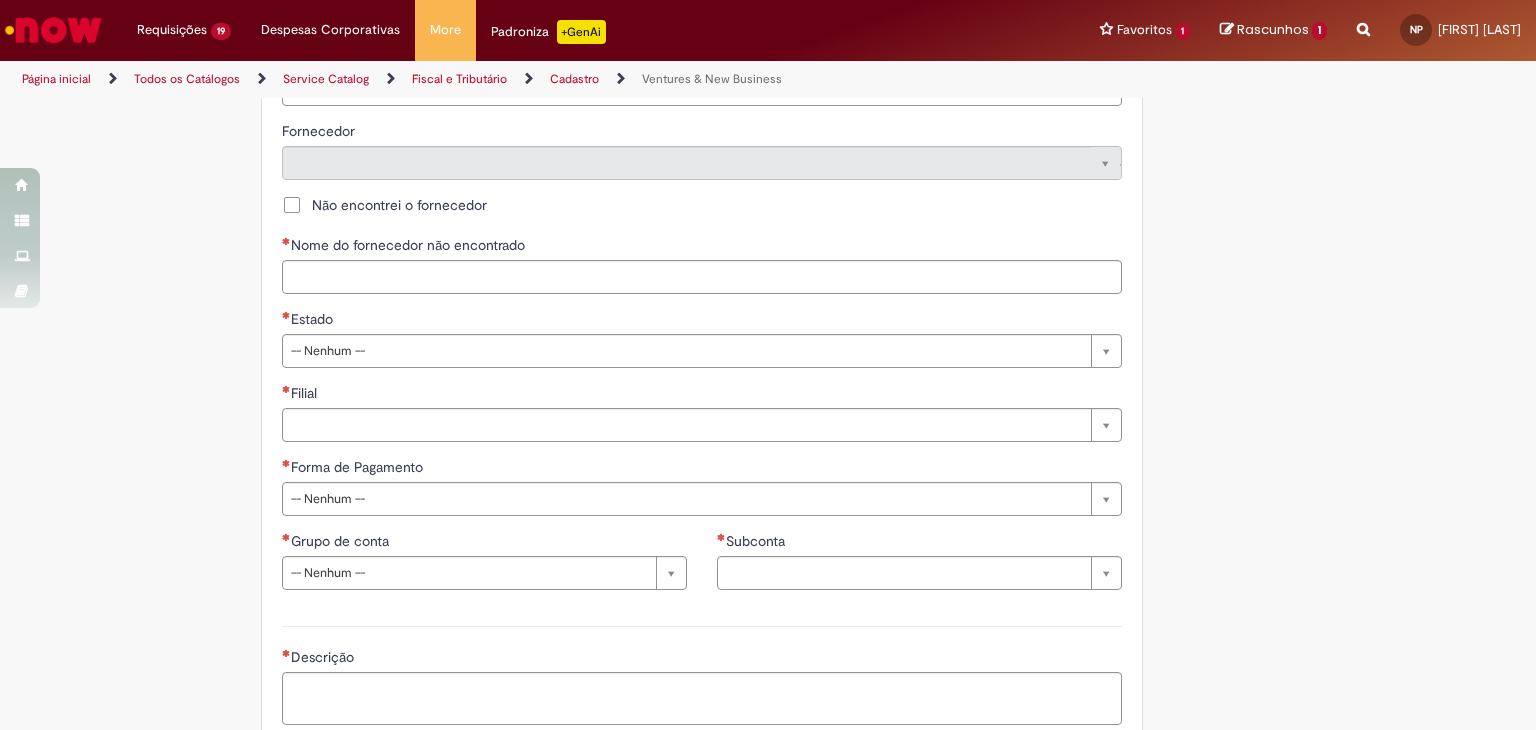 scroll, scrollTop: 1133, scrollLeft: 0, axis: vertical 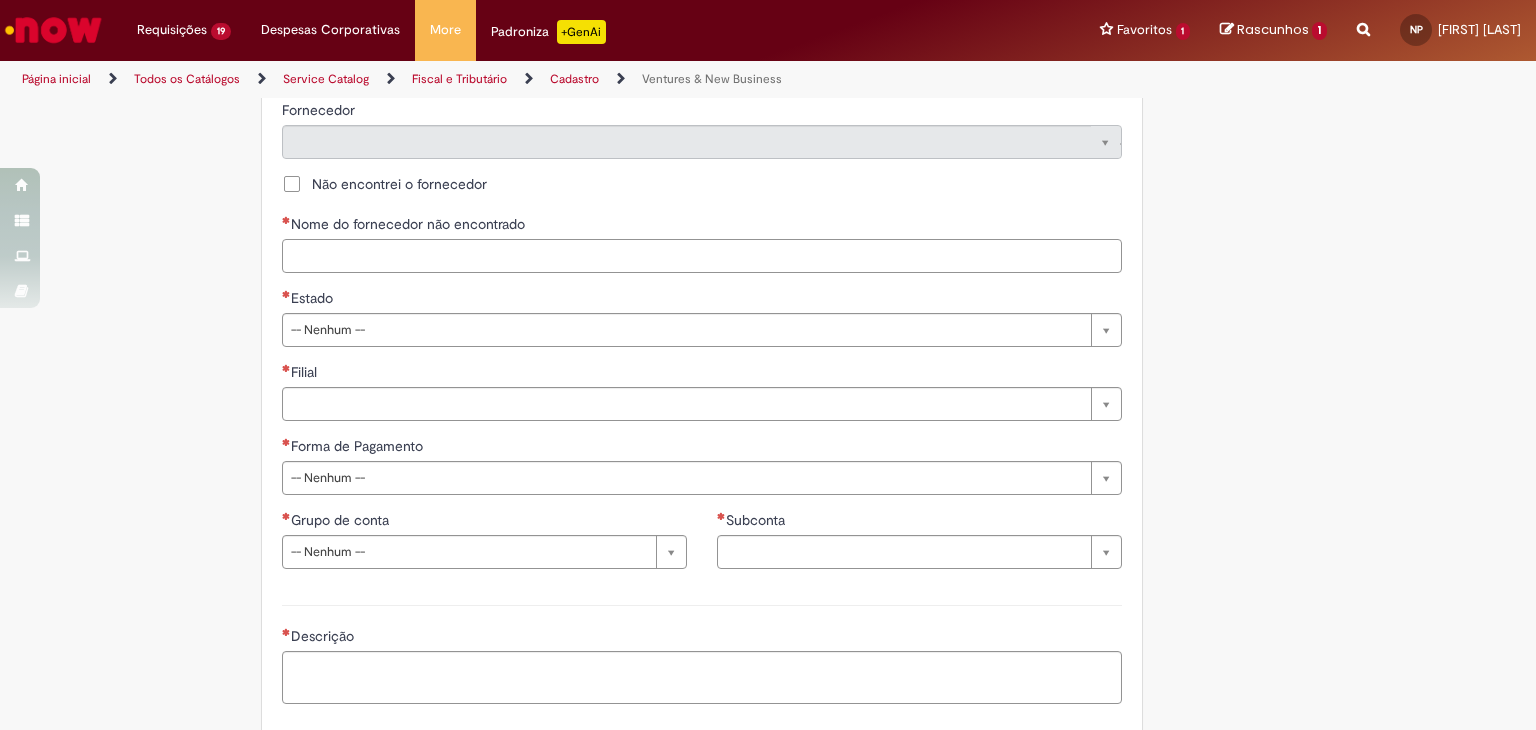 click on "Nome do fornecedor não encontrado" at bounding box center (702, 256) 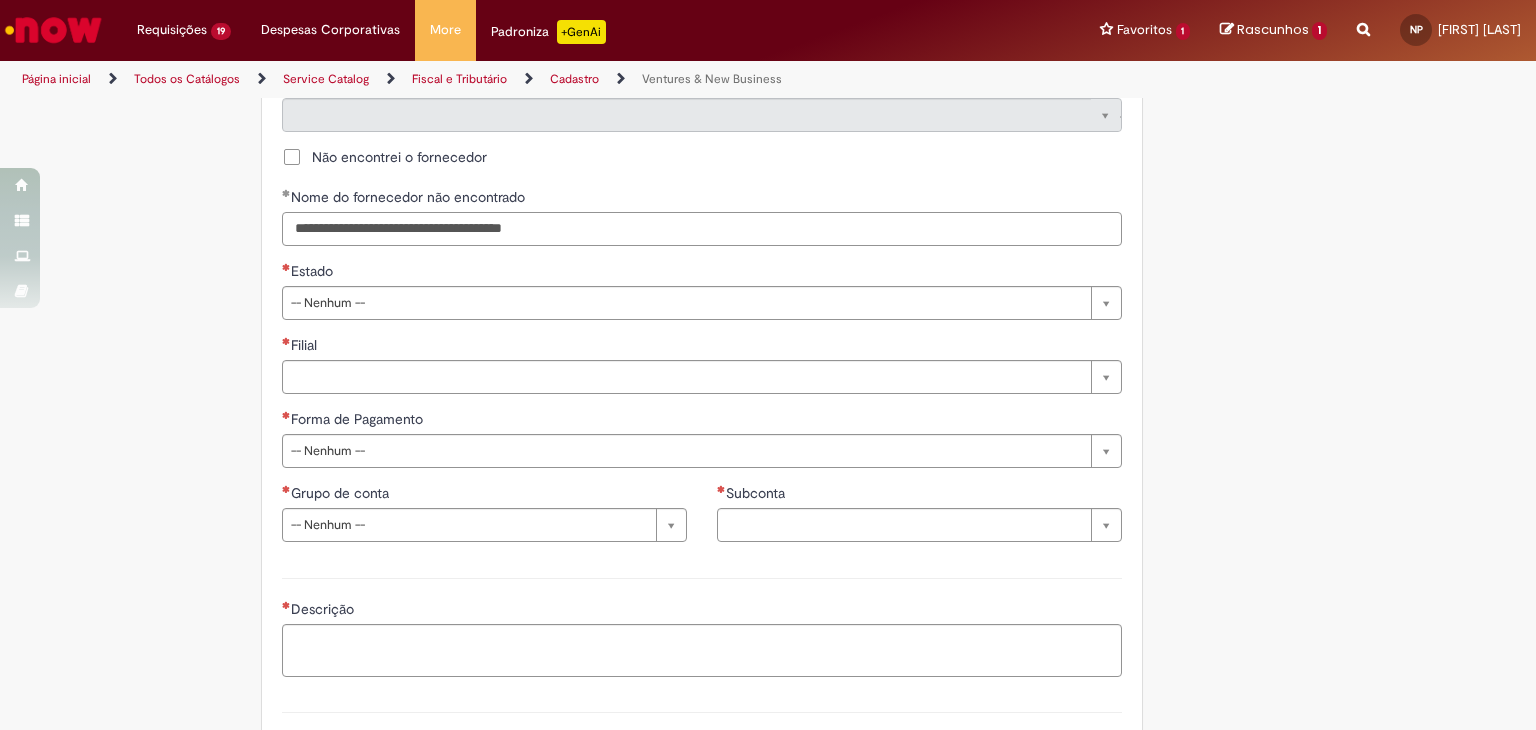 scroll, scrollTop: 1166, scrollLeft: 0, axis: vertical 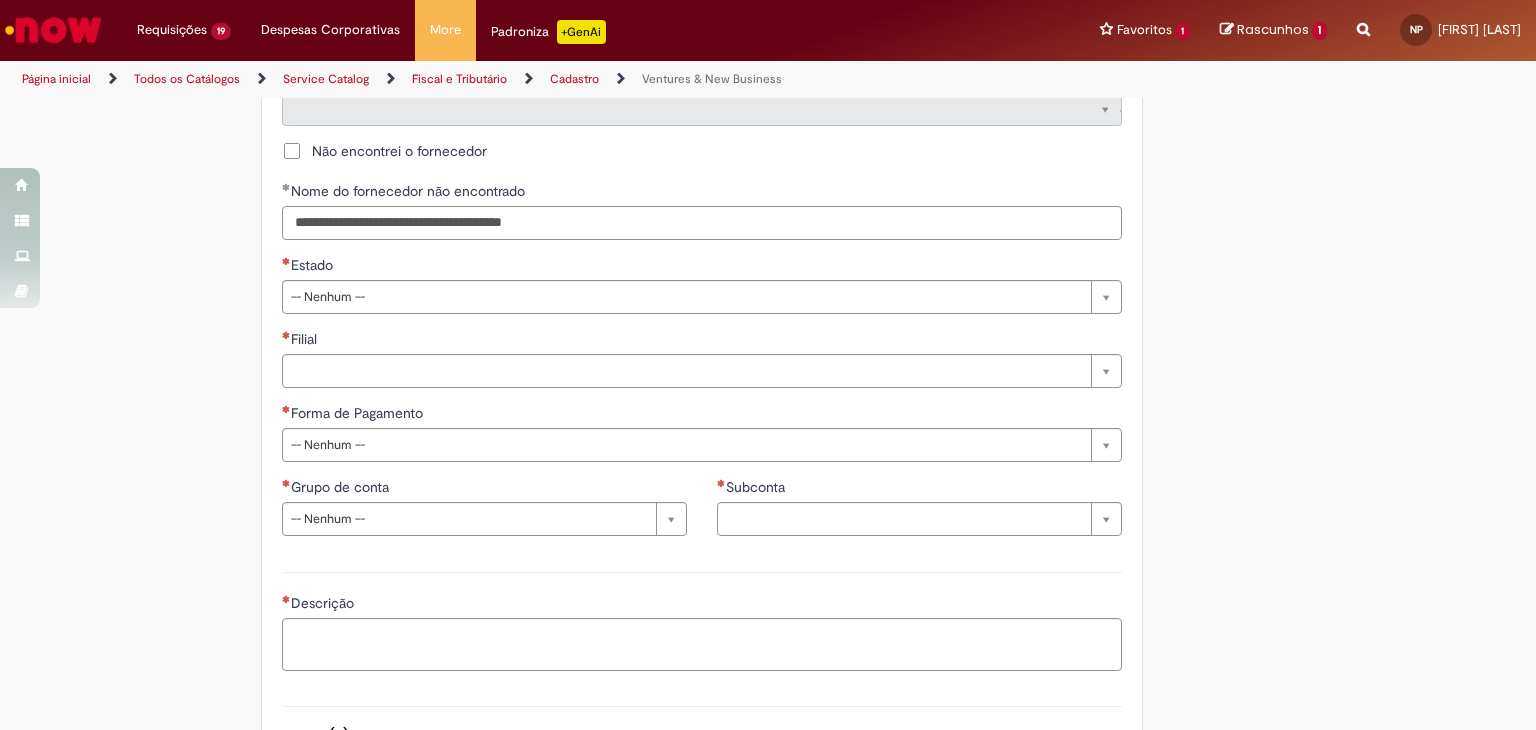 type on "**********" 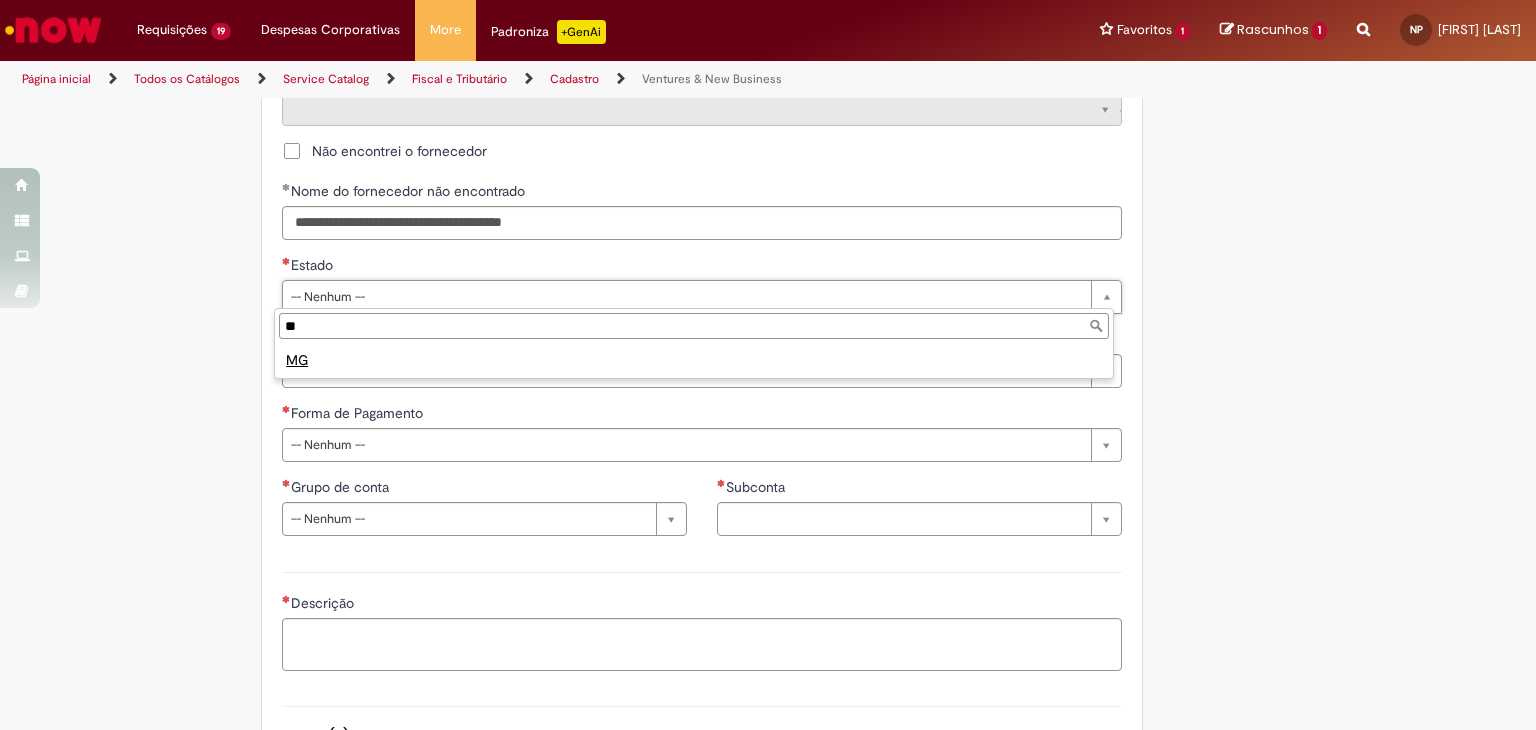 type on "**" 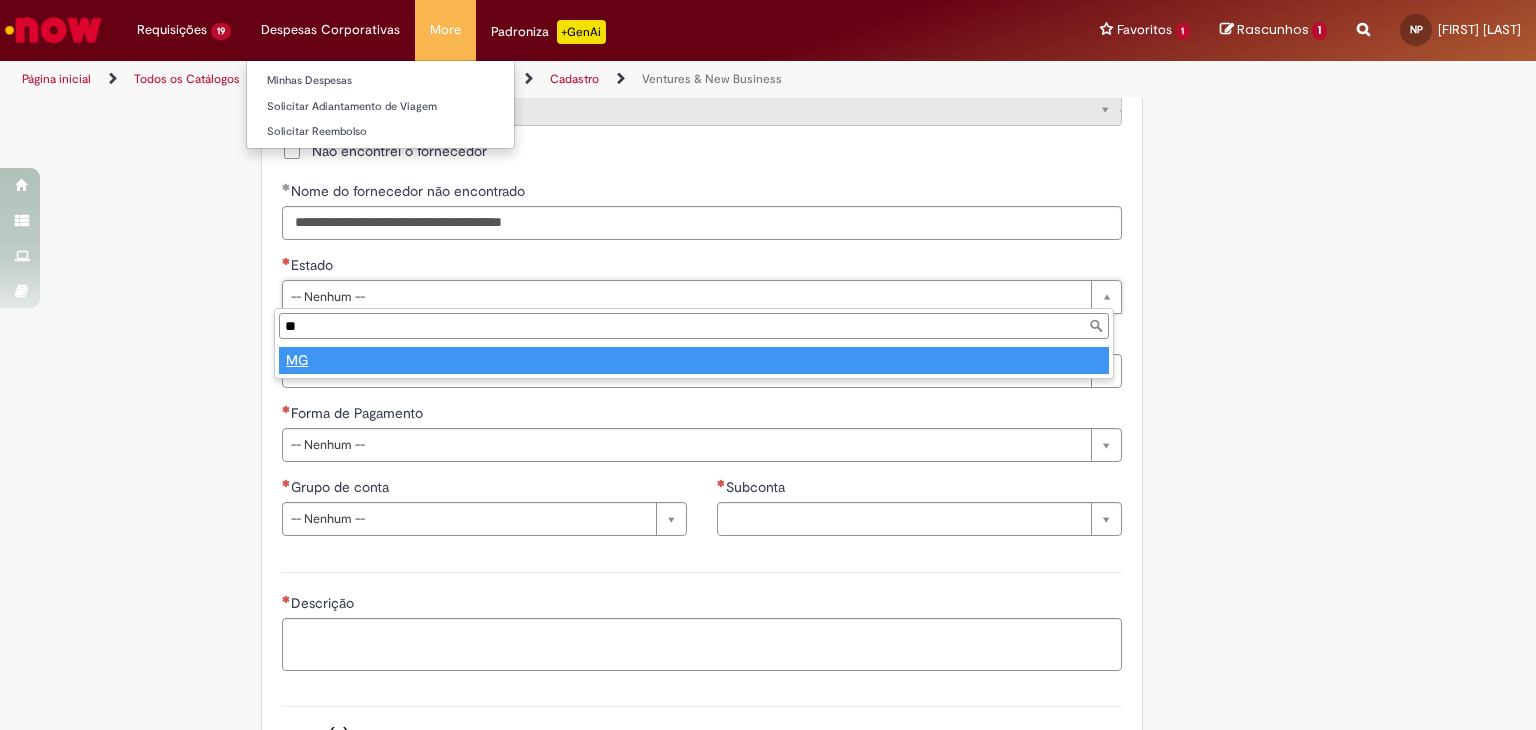 type on "**" 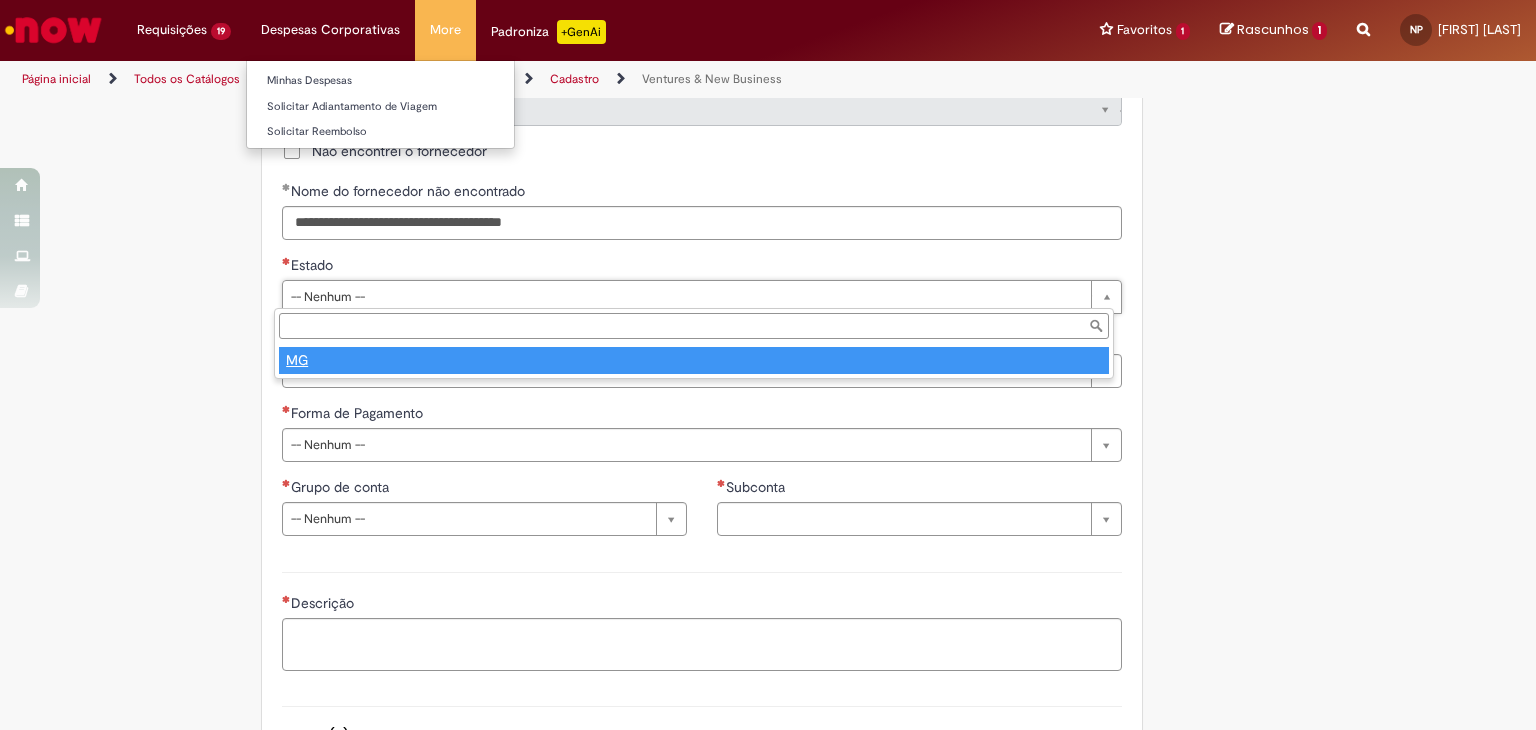 select 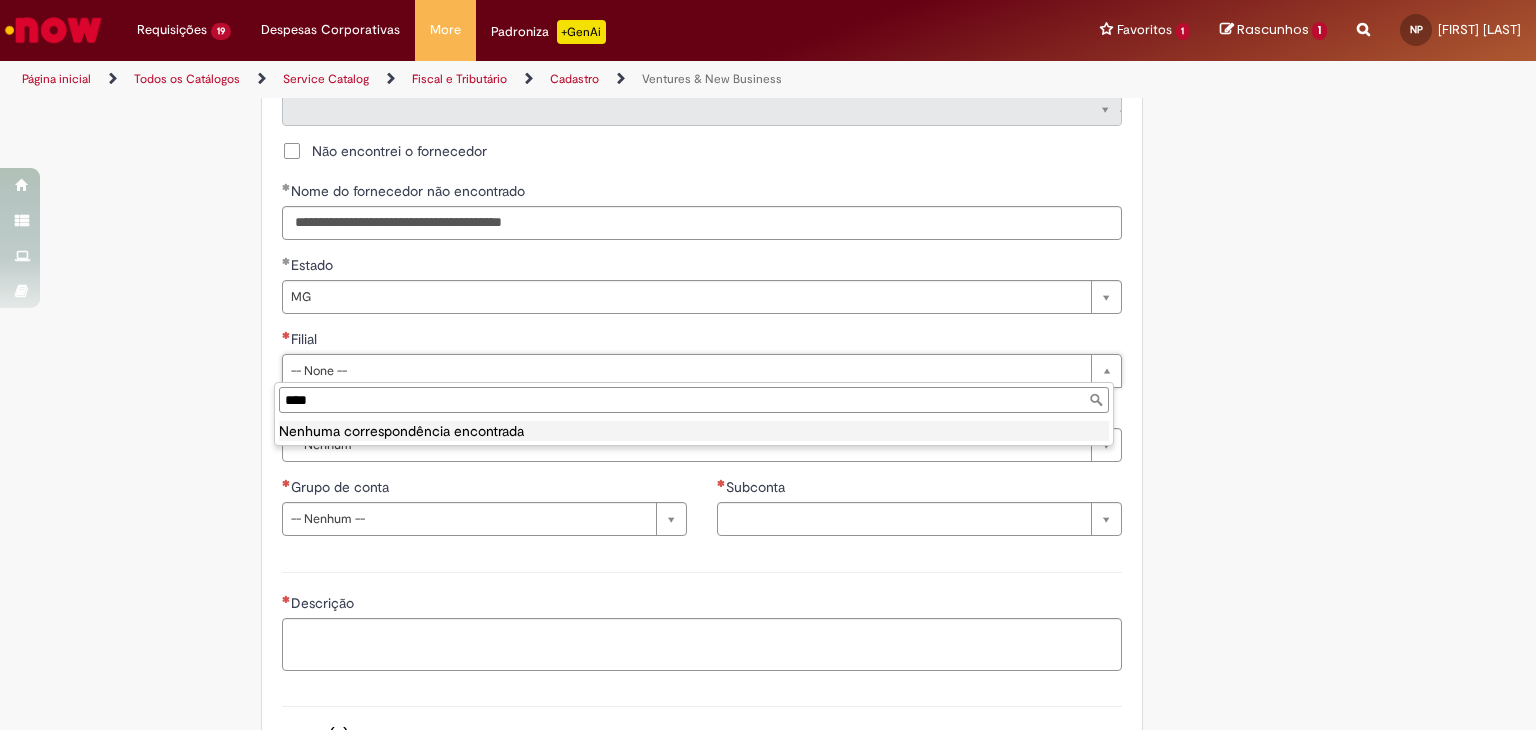 type on "***" 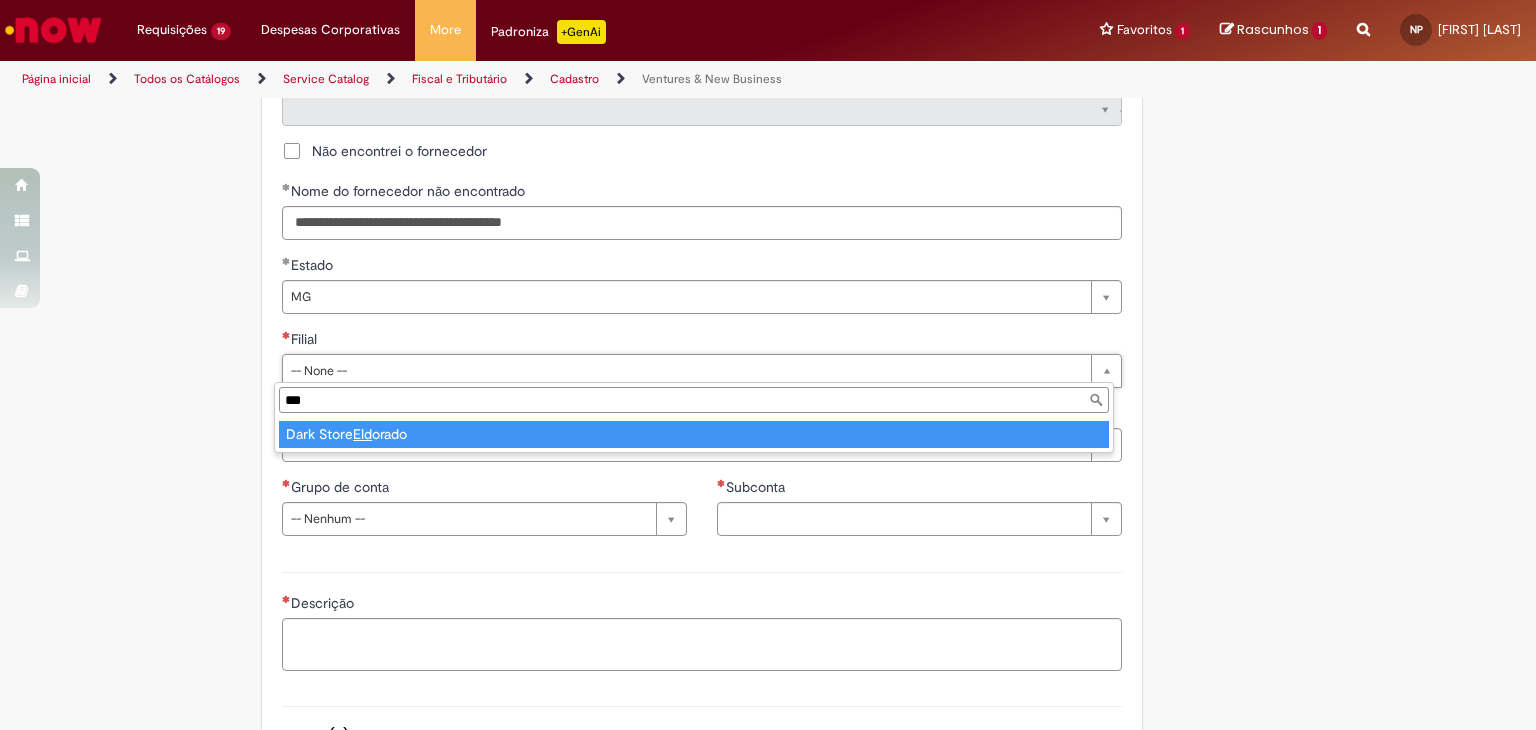 type on "**********" 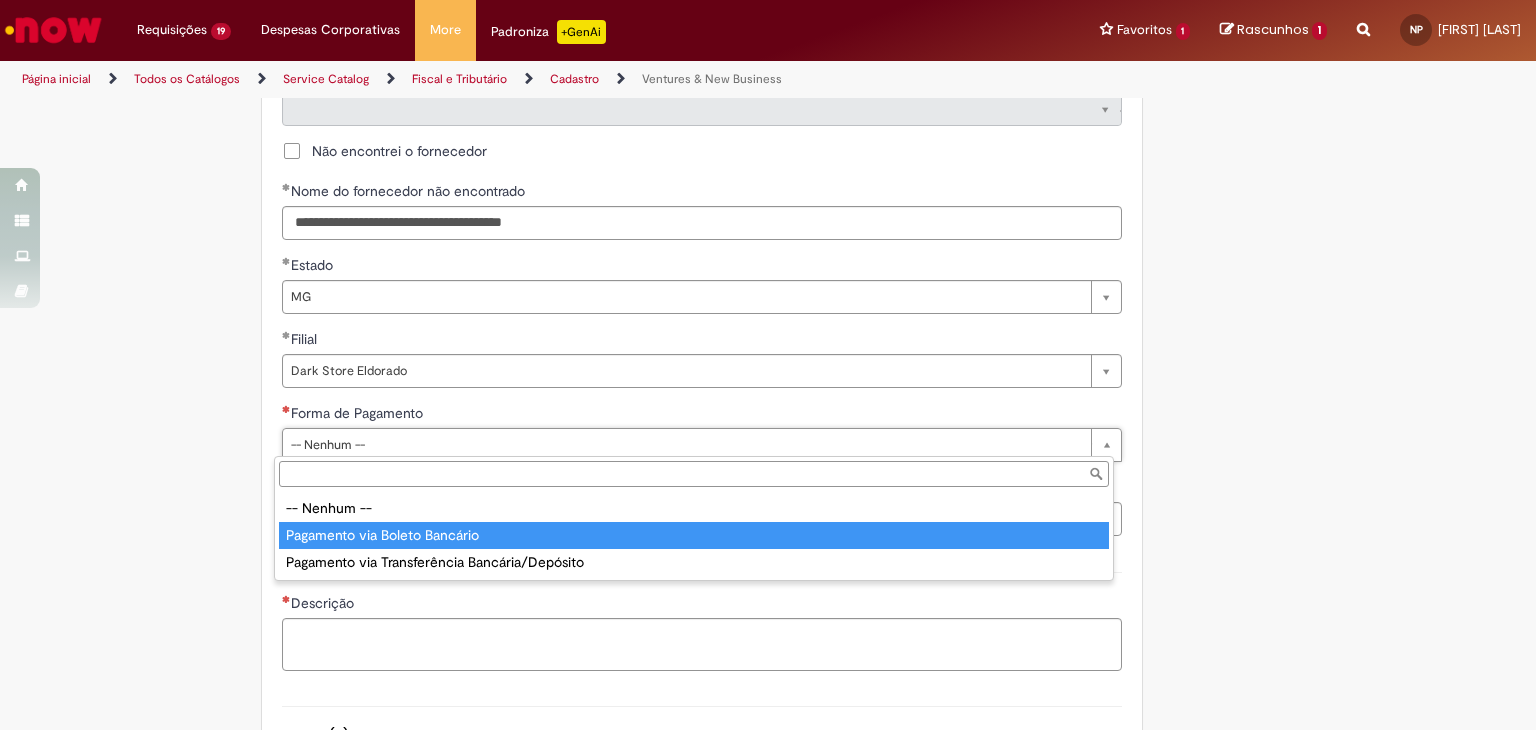 type on "**********" 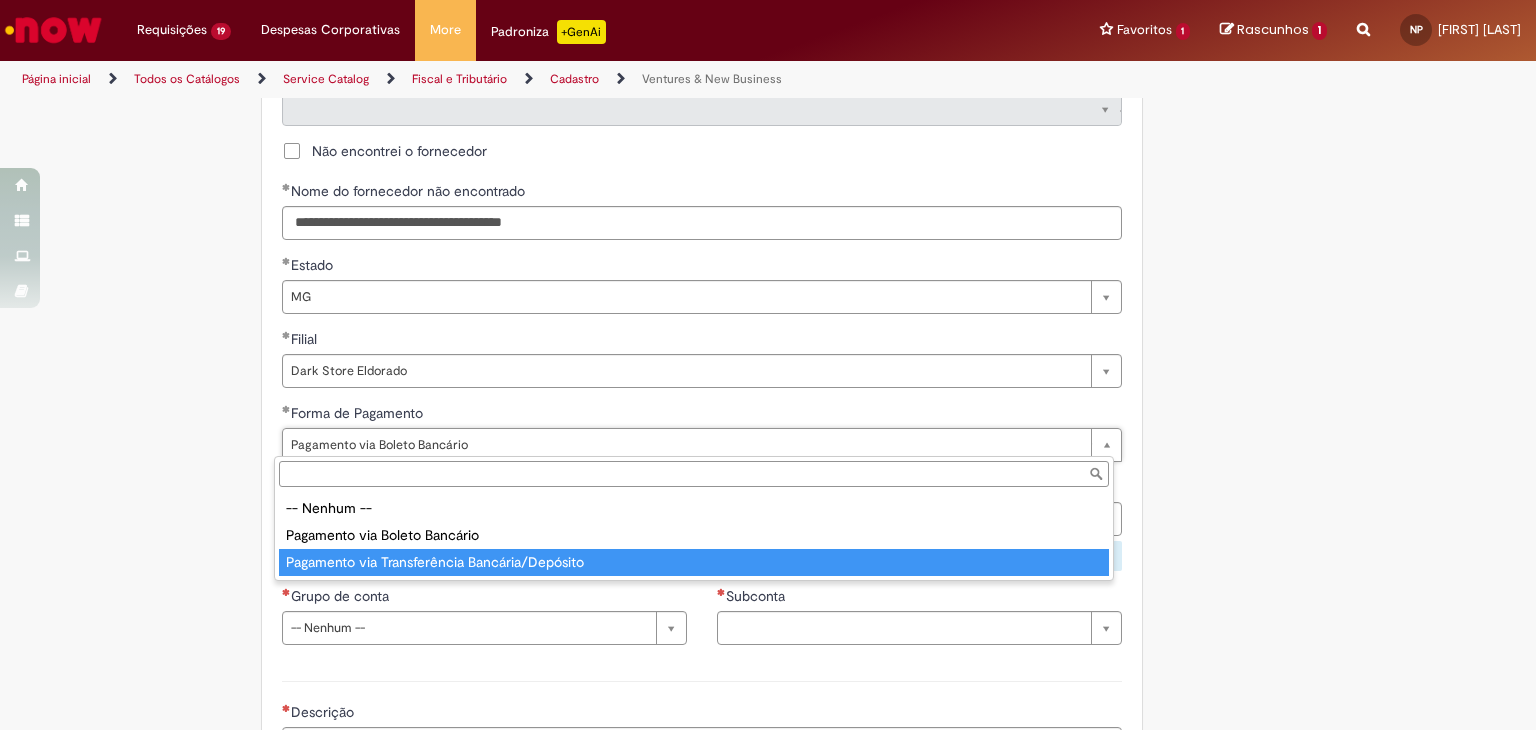 type on "**********" 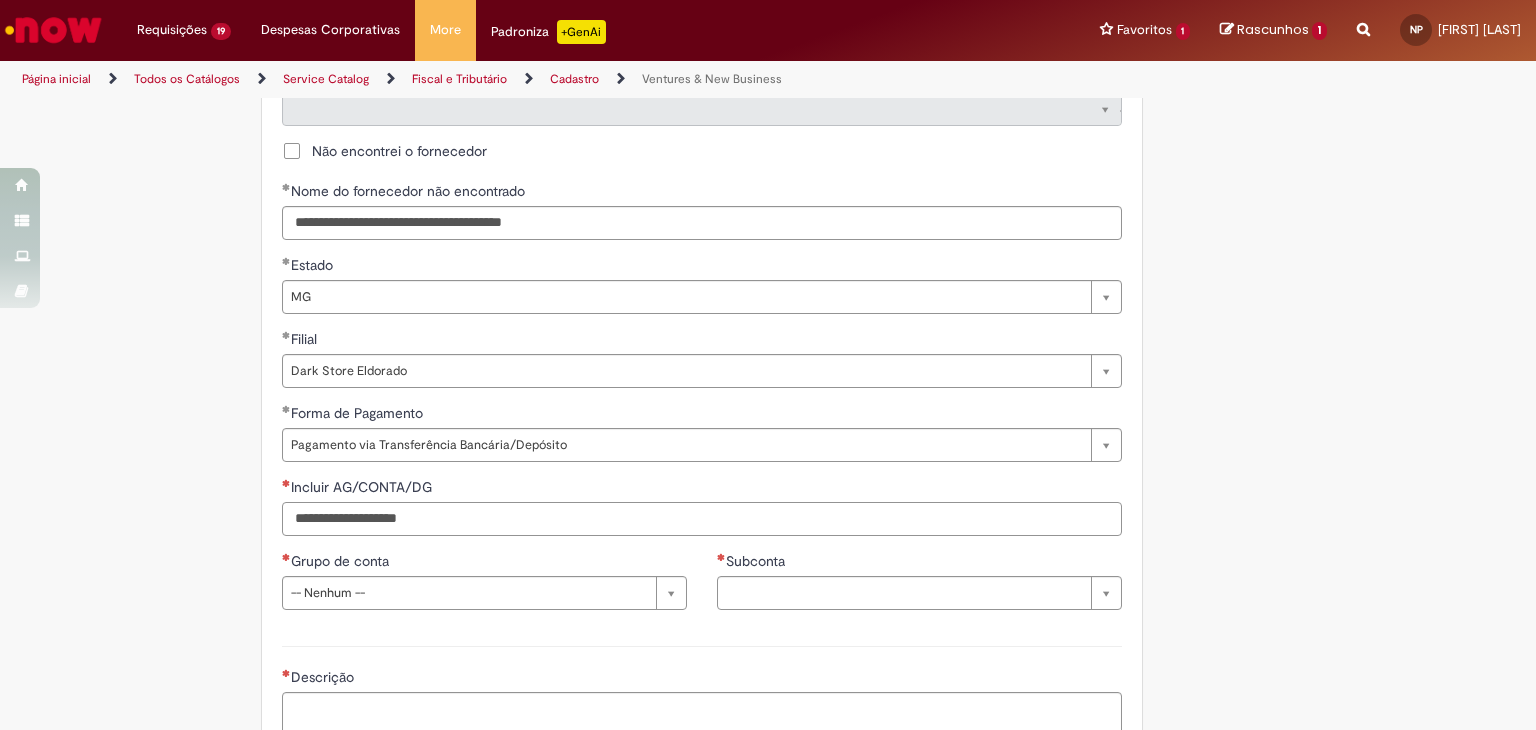 scroll, scrollTop: 0, scrollLeft: 0, axis: both 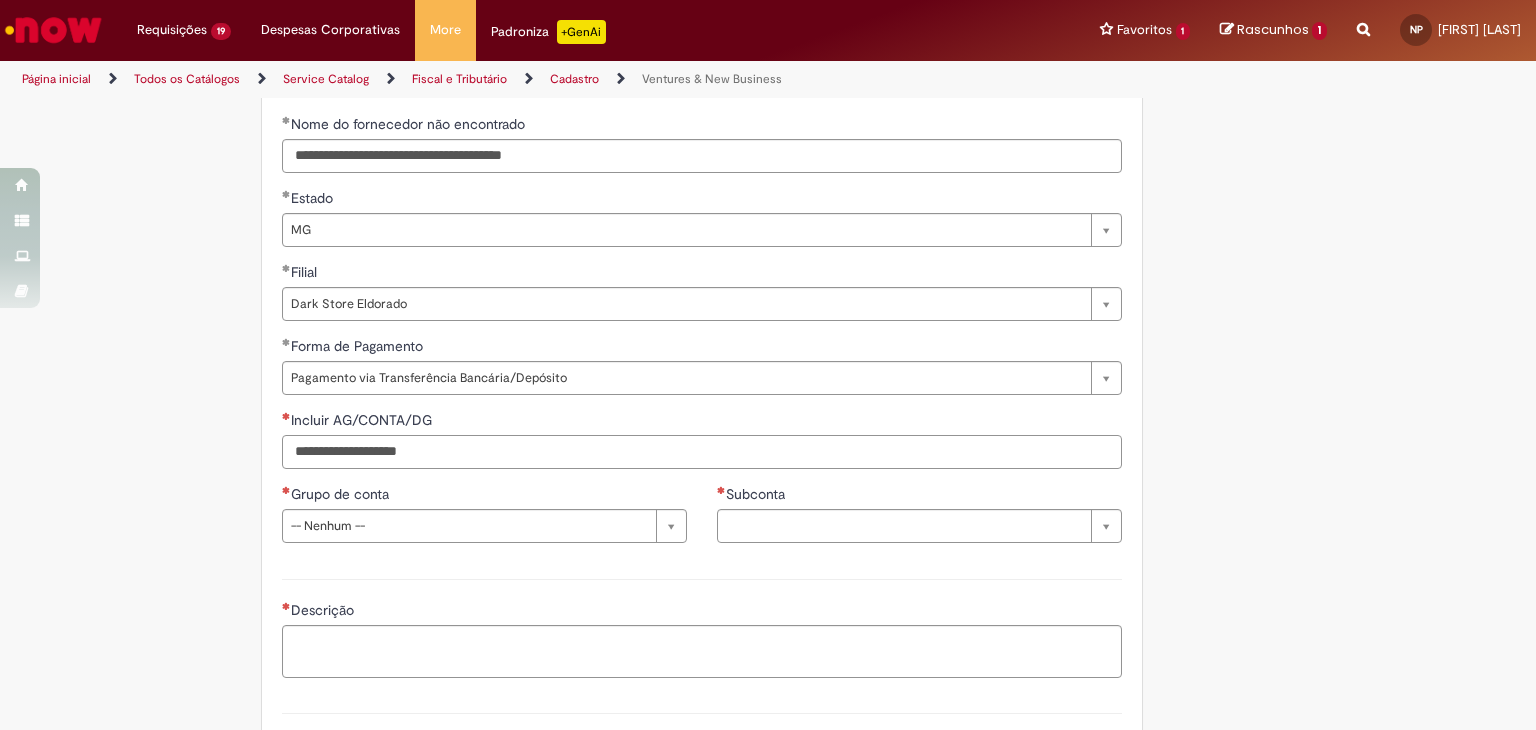 paste on "**********" 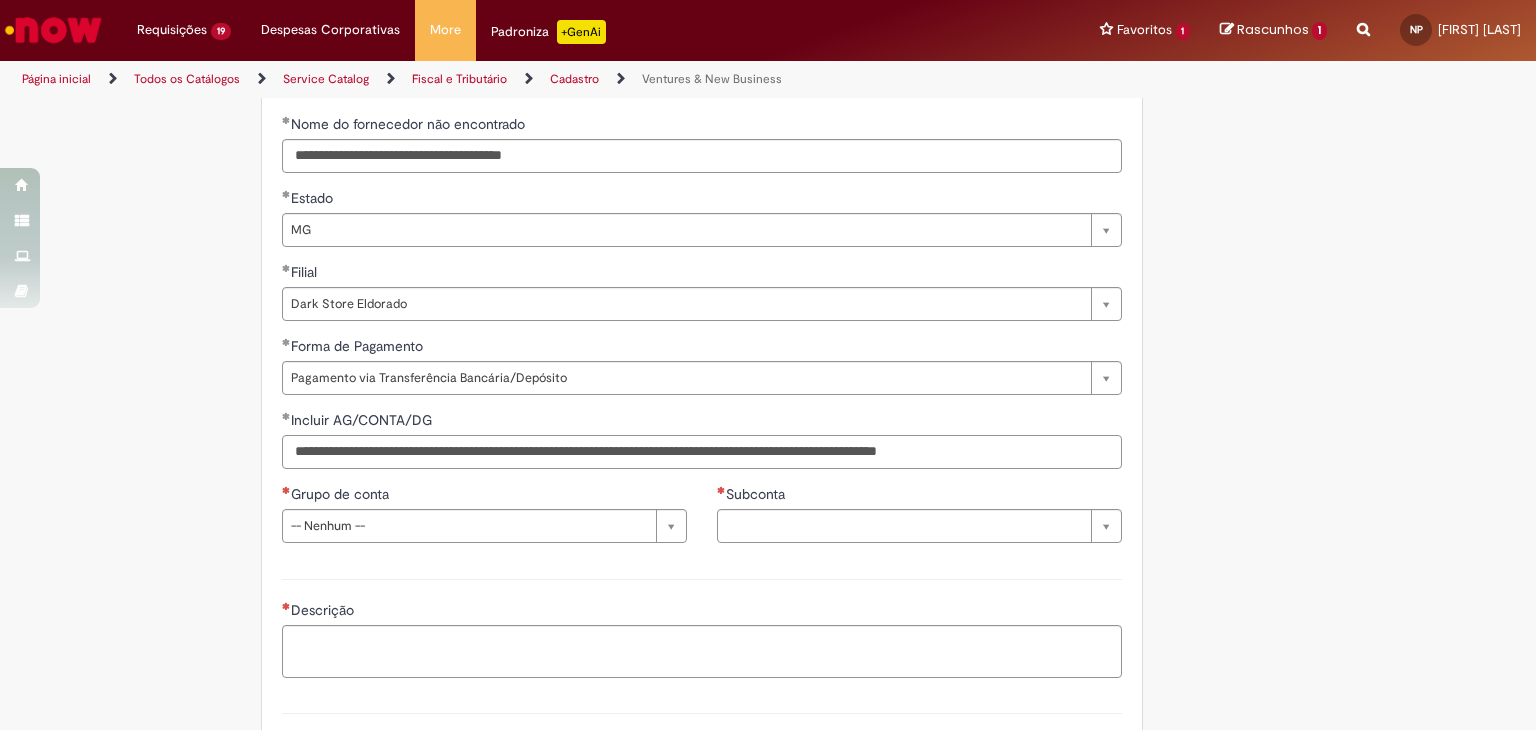 type on "**********" 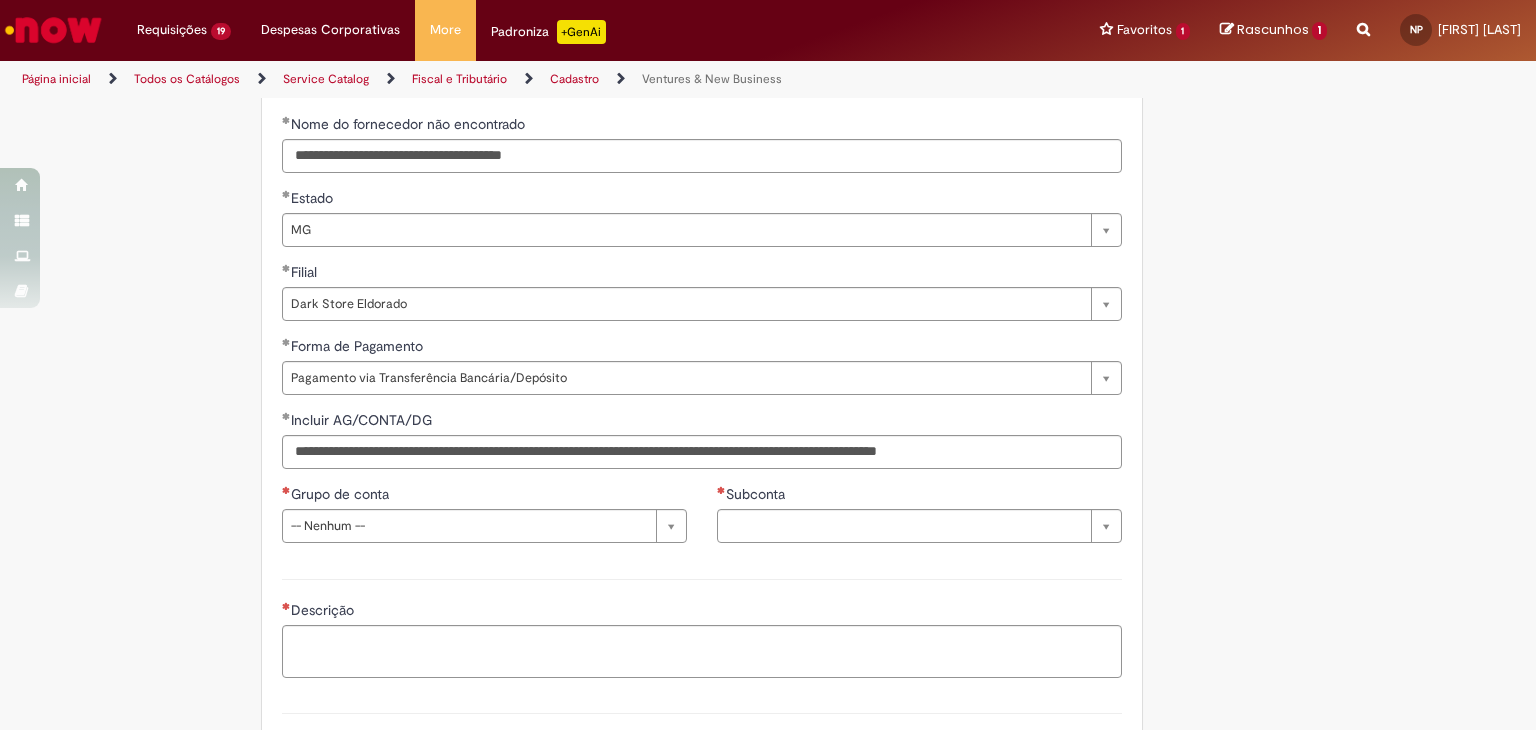 click on "Grupo de conta" at bounding box center (484, 496) 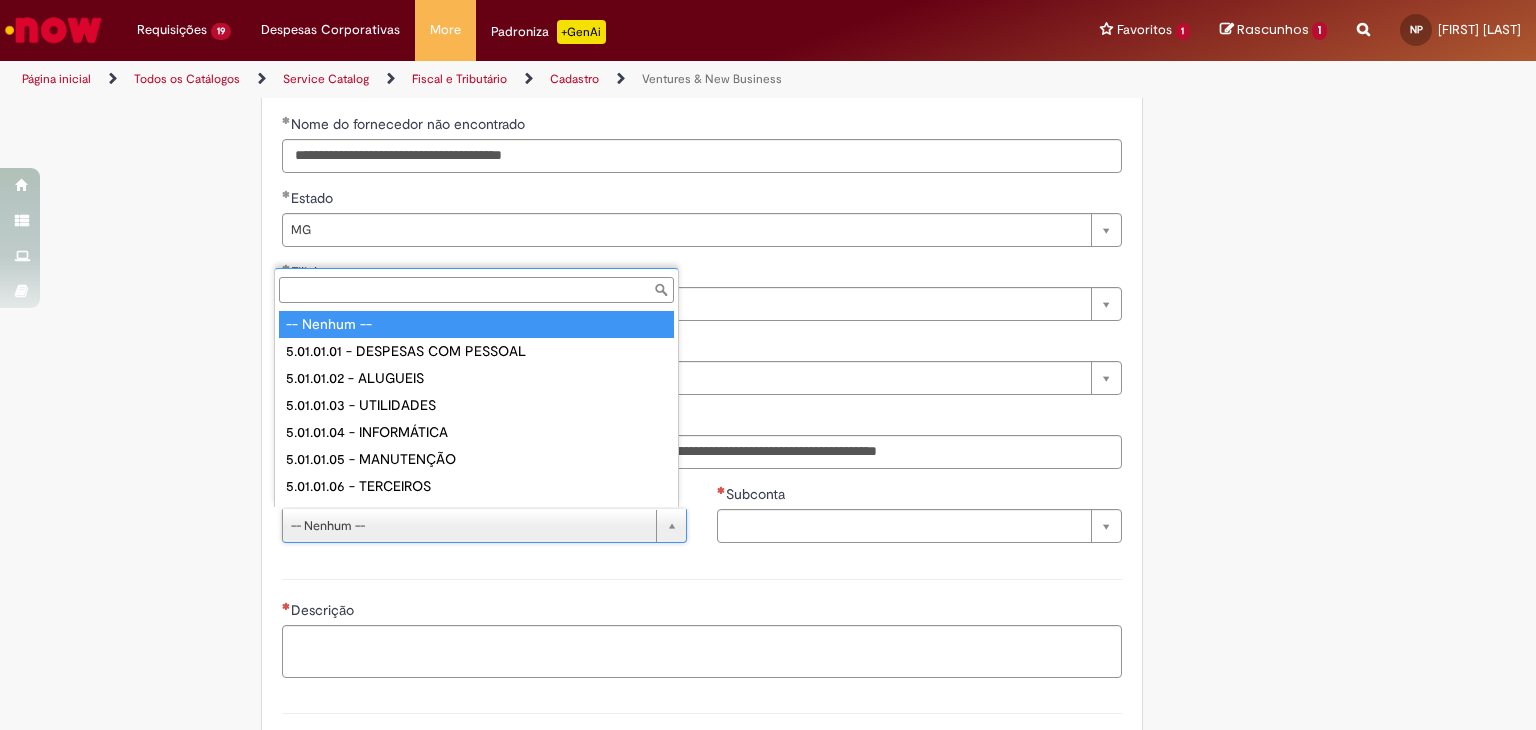 scroll, scrollTop: 16, scrollLeft: 0, axis: vertical 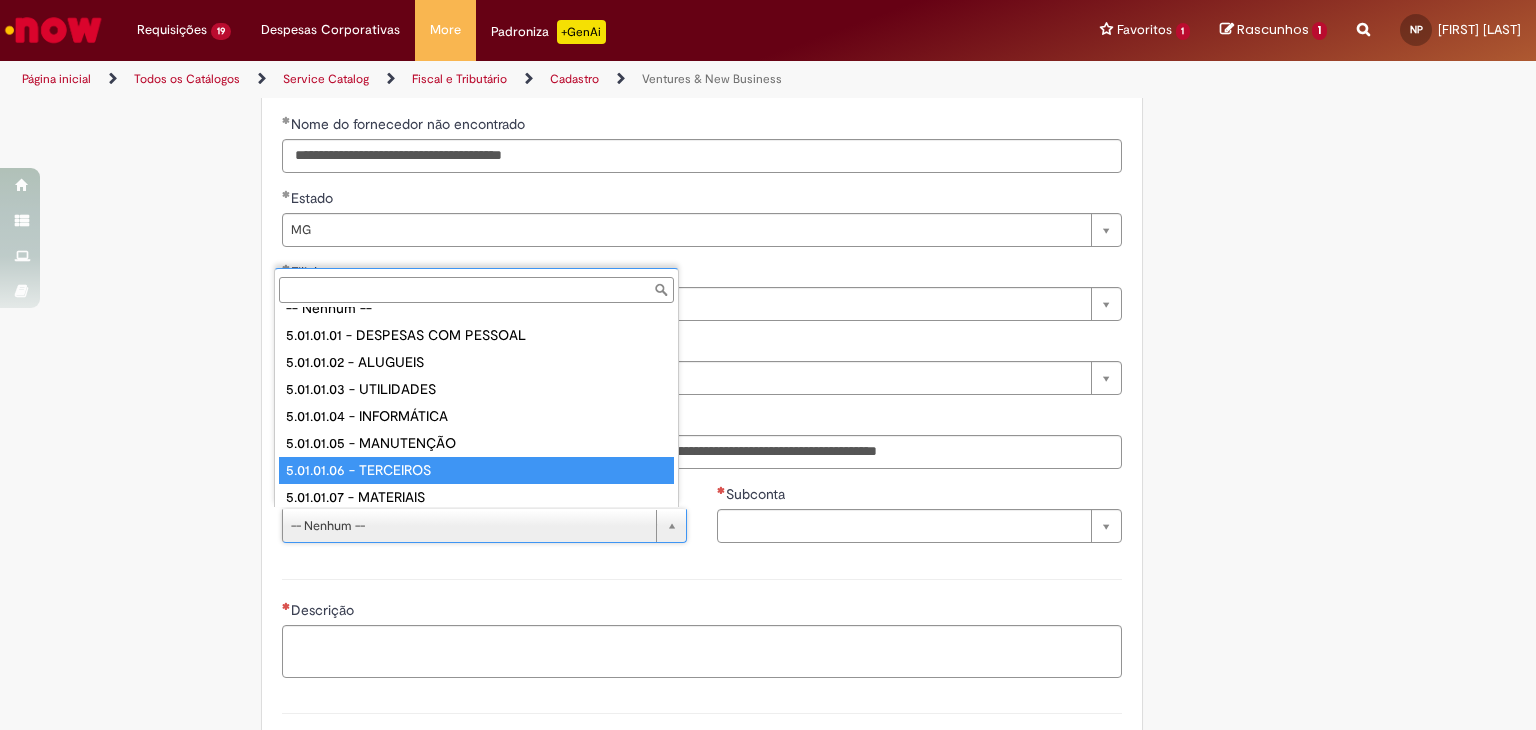 type on "**********" 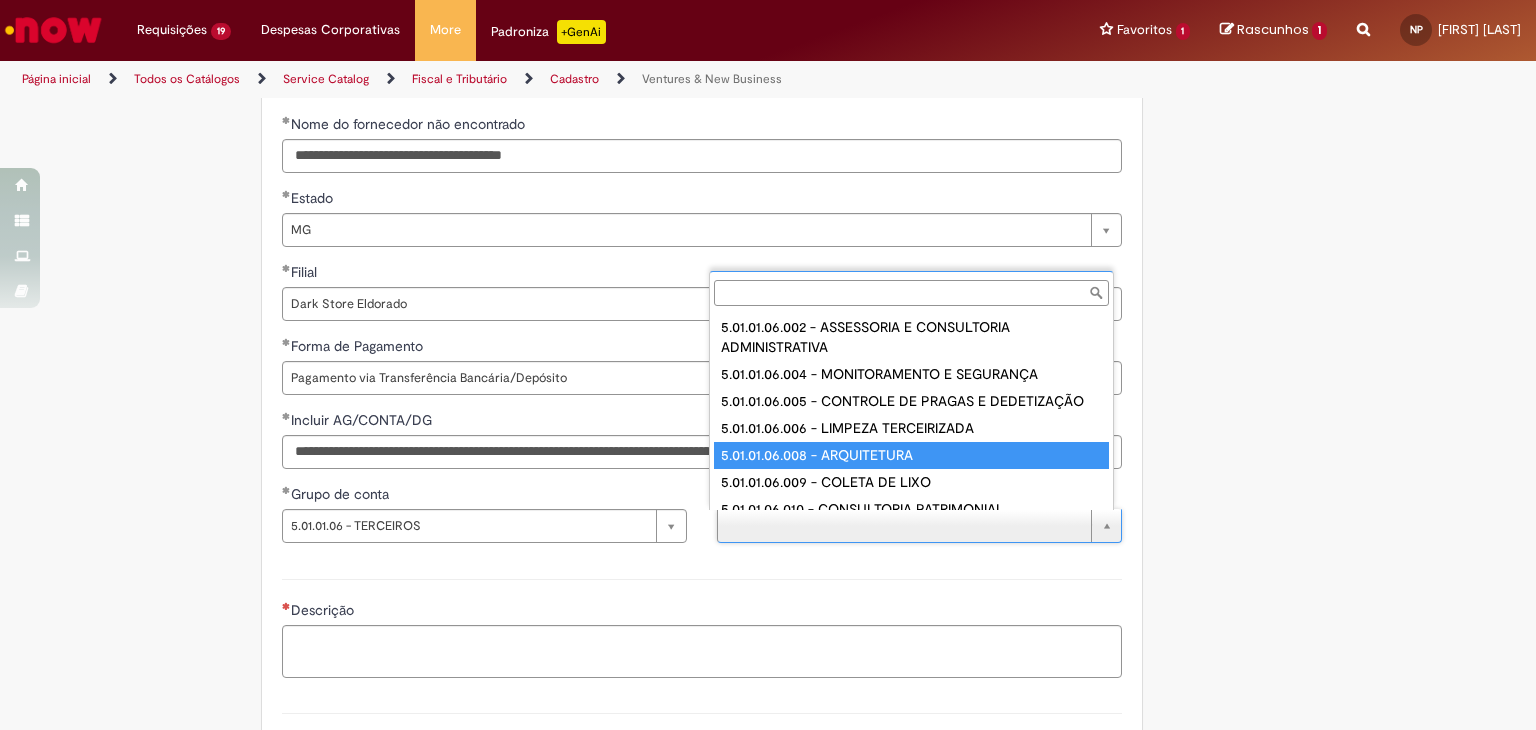 scroll, scrollTop: 8, scrollLeft: 0, axis: vertical 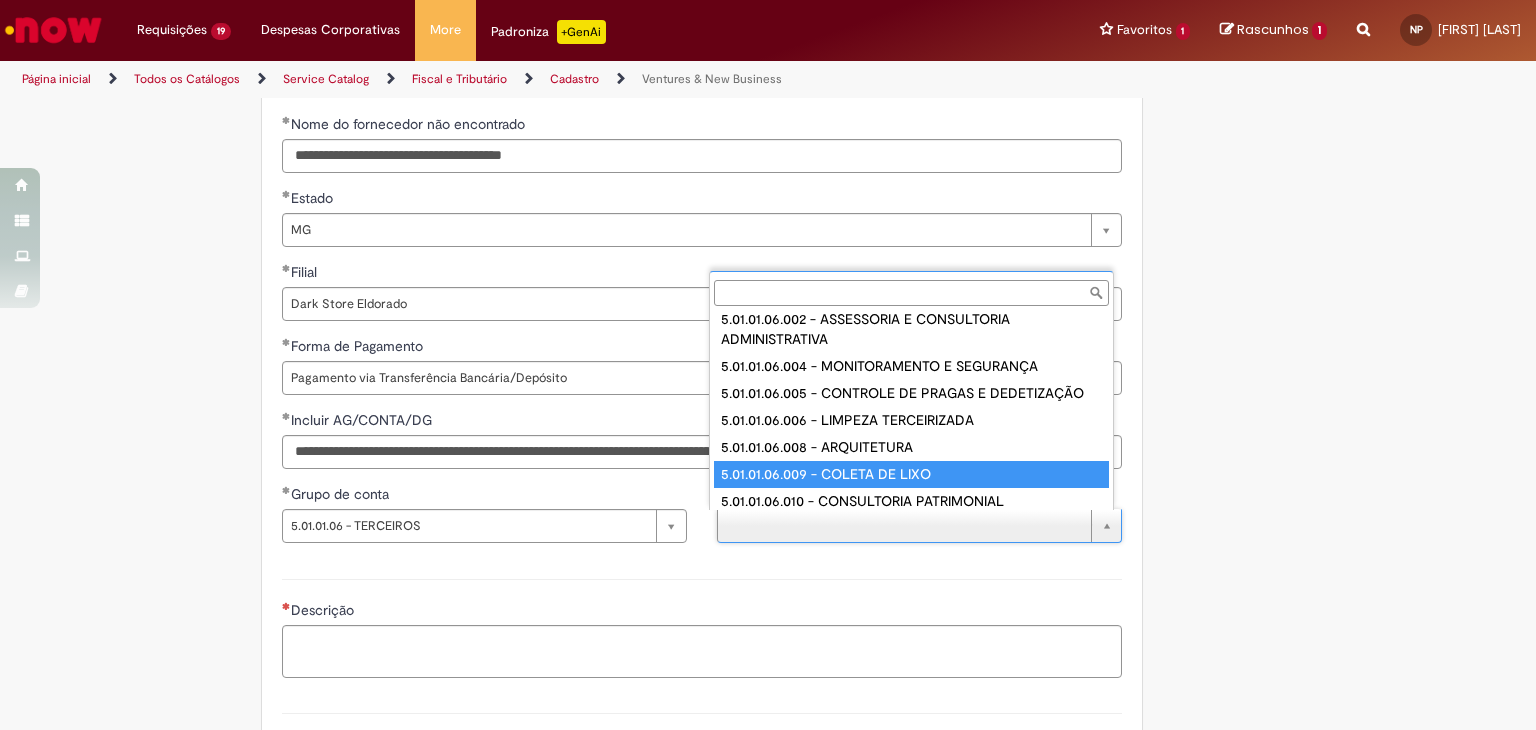 type on "**********" 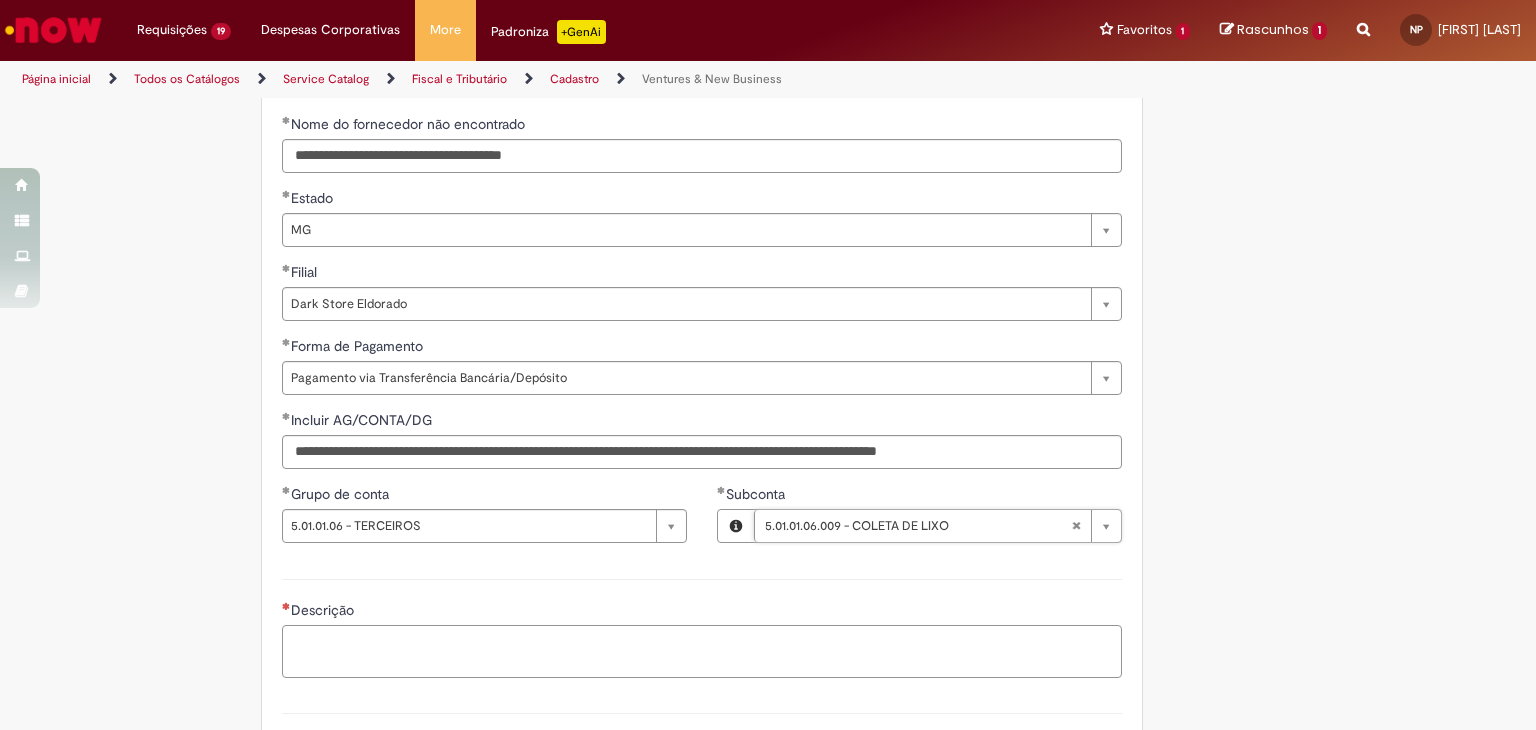 click on "Descrição" at bounding box center [702, 652] 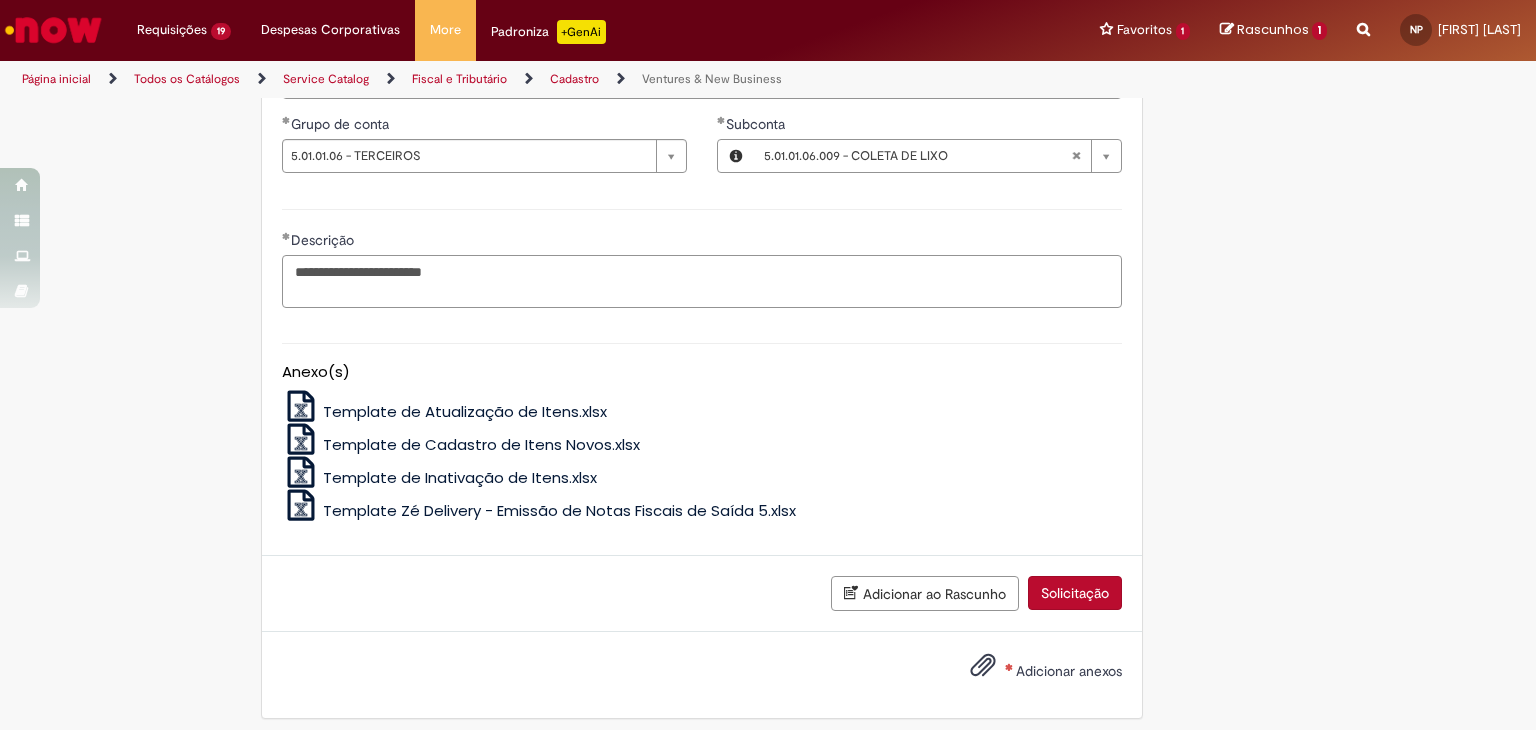 scroll, scrollTop: 1610, scrollLeft: 0, axis: vertical 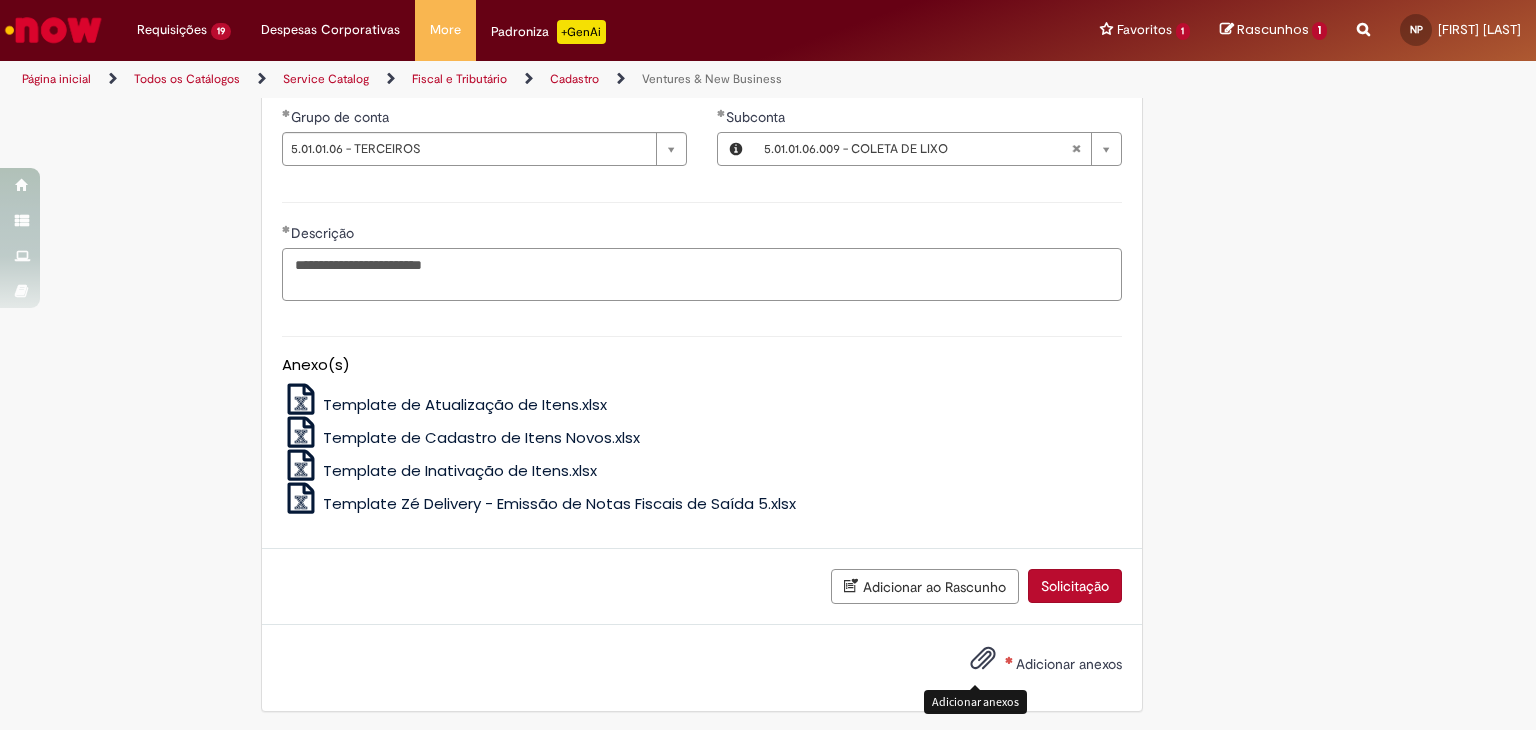 type on "**********" 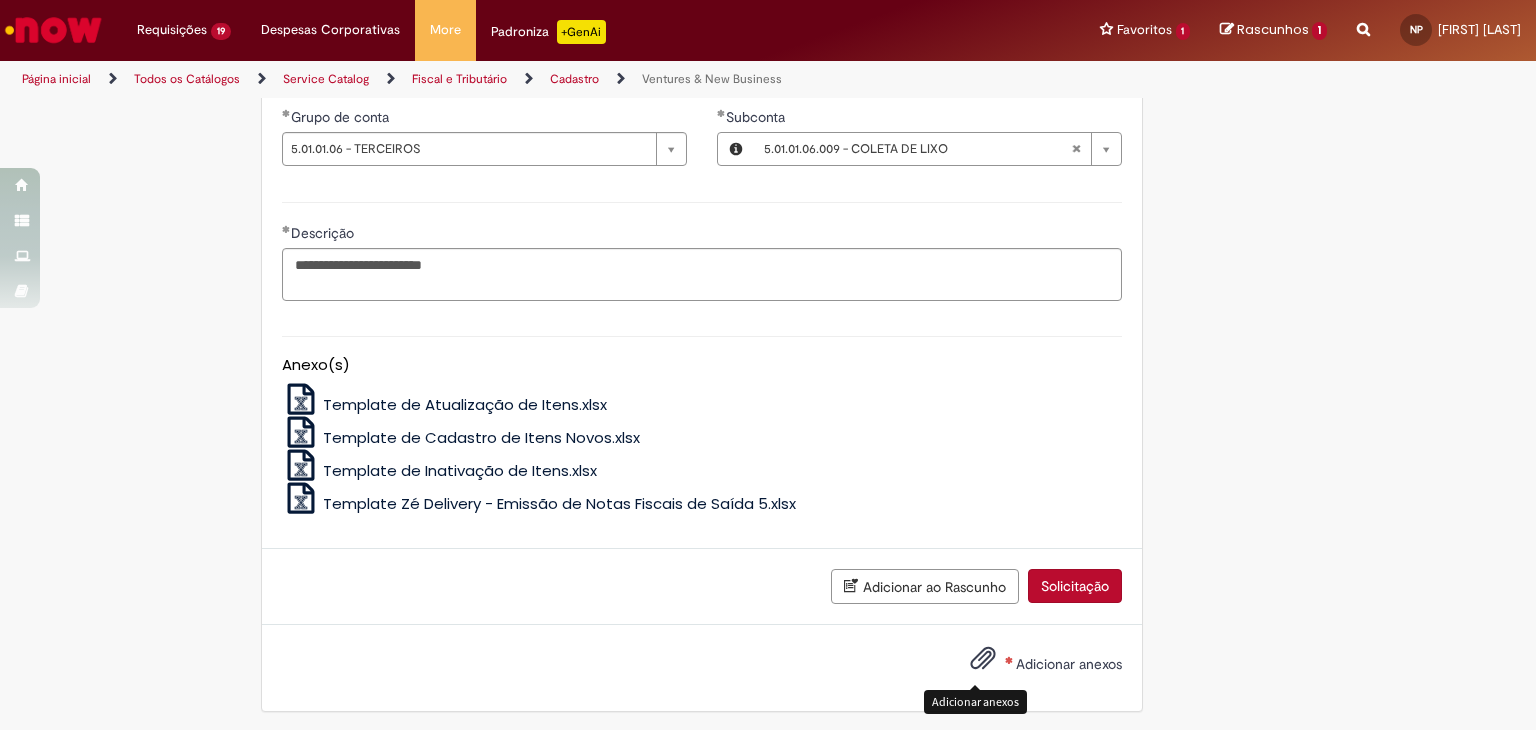 click at bounding box center (971, 664) 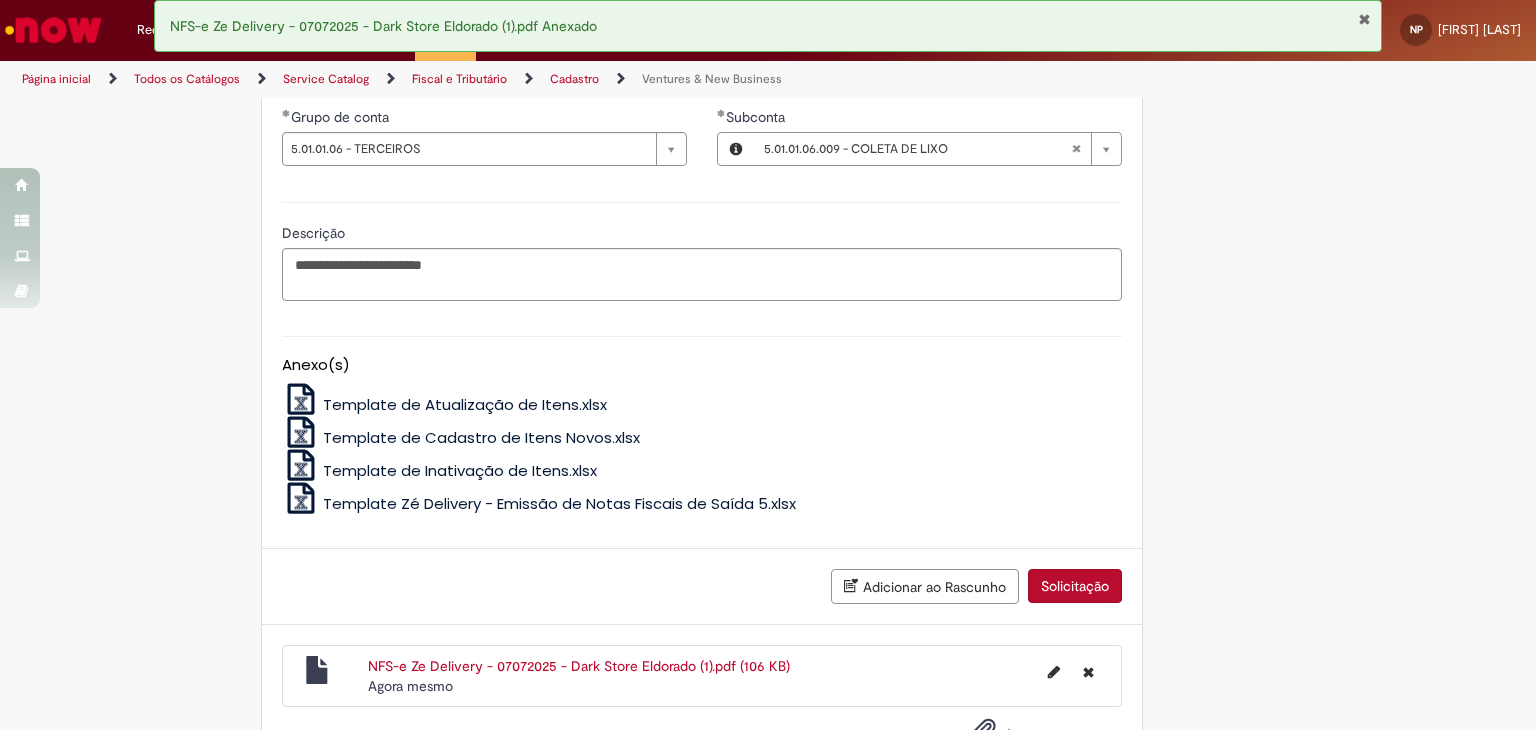 click on "Solicitação" at bounding box center [1075, 586] 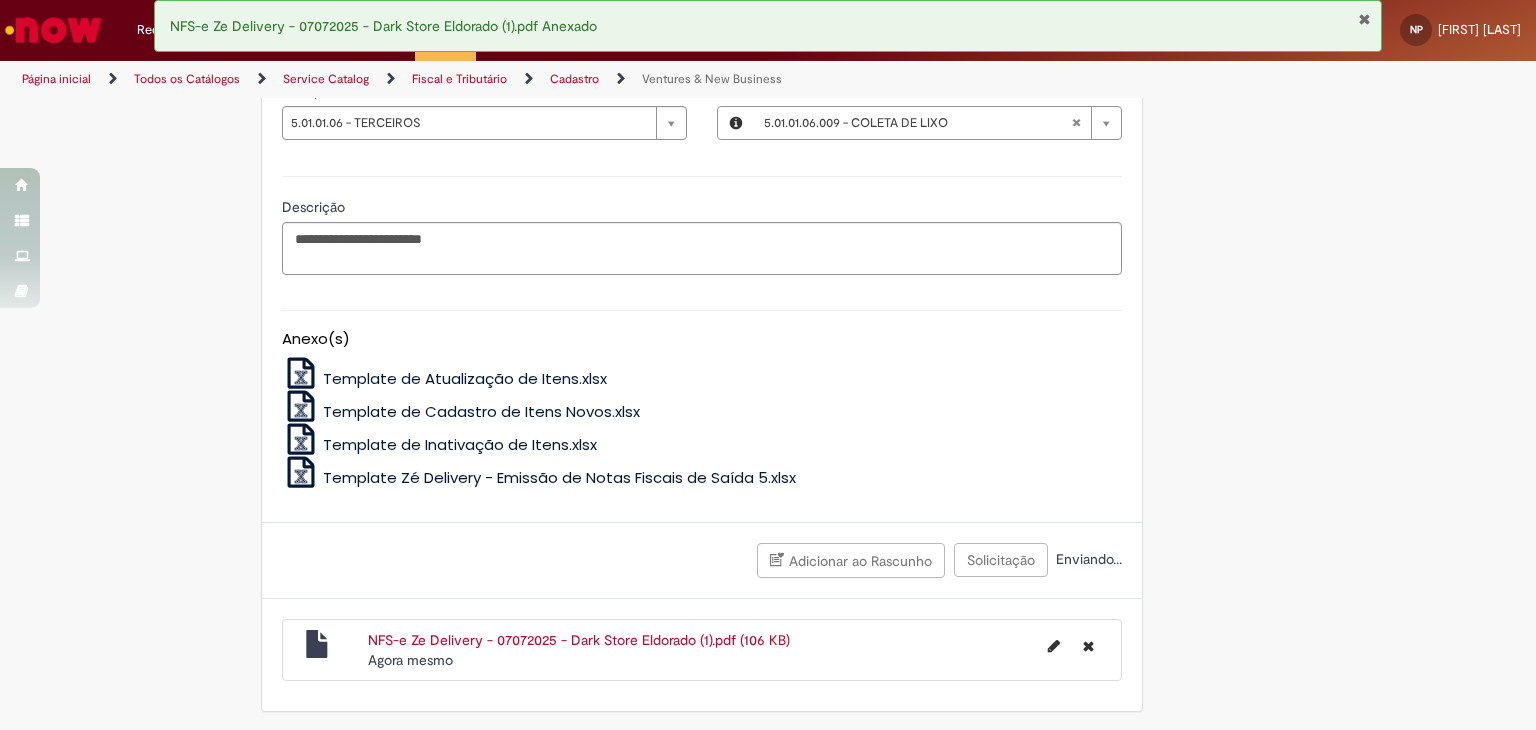 scroll, scrollTop: 1564, scrollLeft: 0, axis: vertical 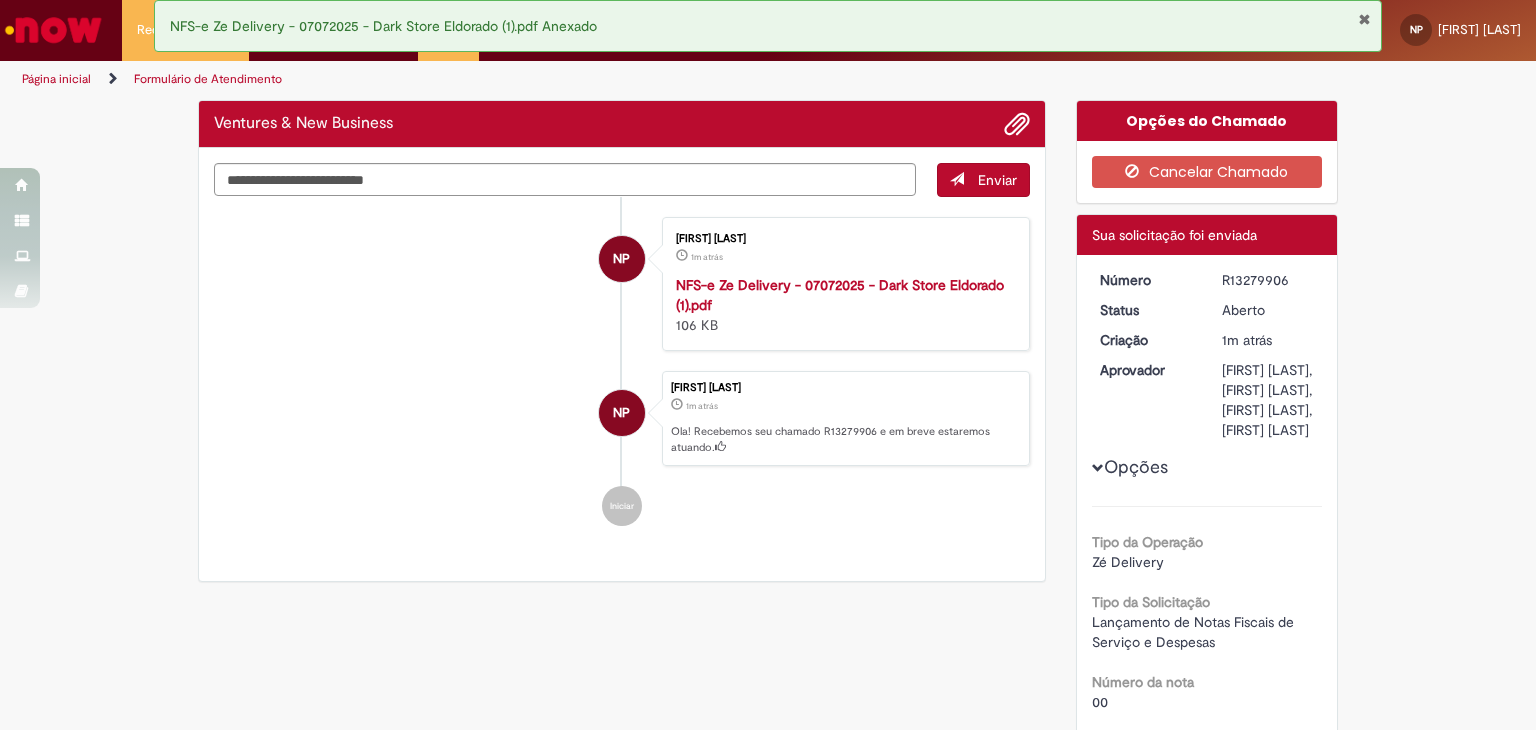 click on "R13279906" at bounding box center [1268, 280] 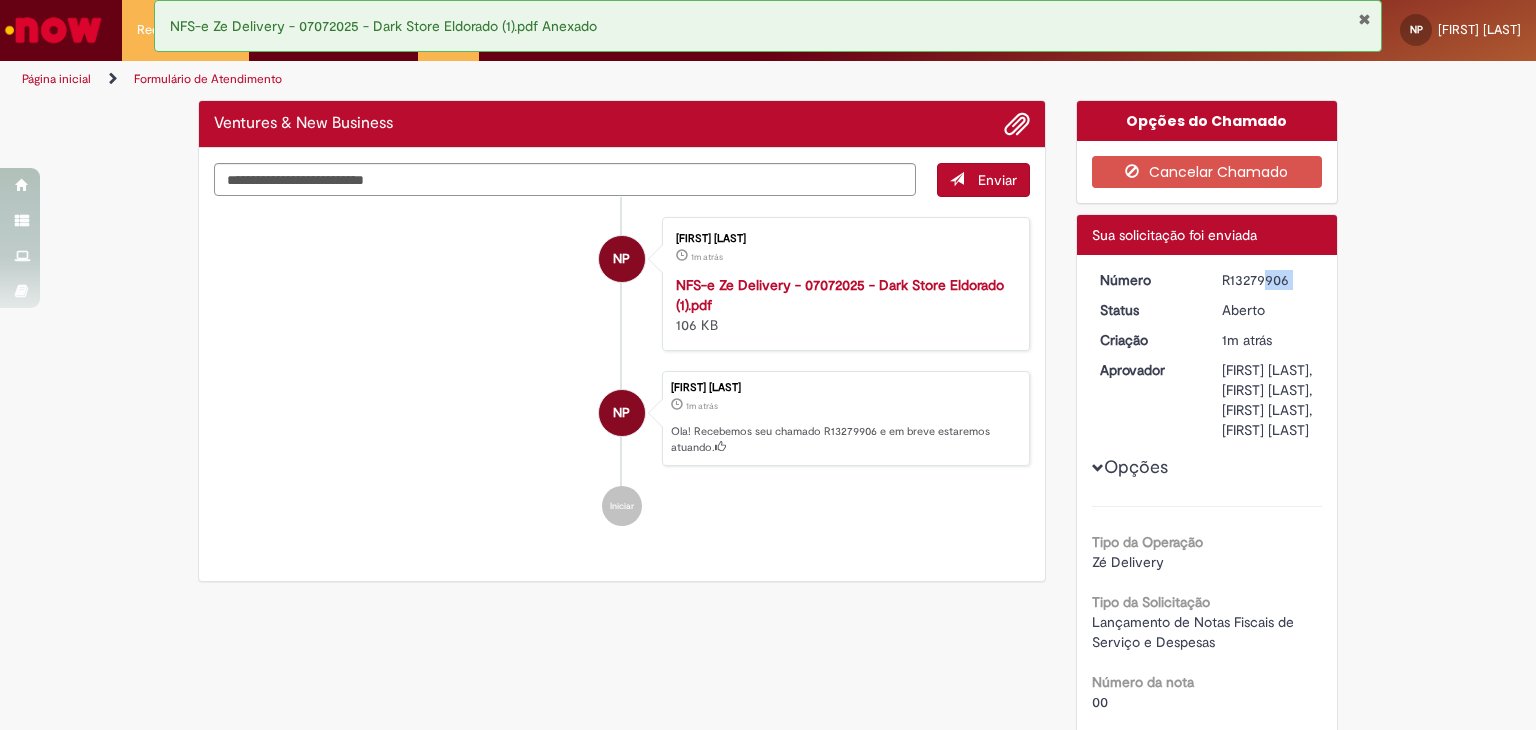 click on "R13279906" at bounding box center (1268, 280) 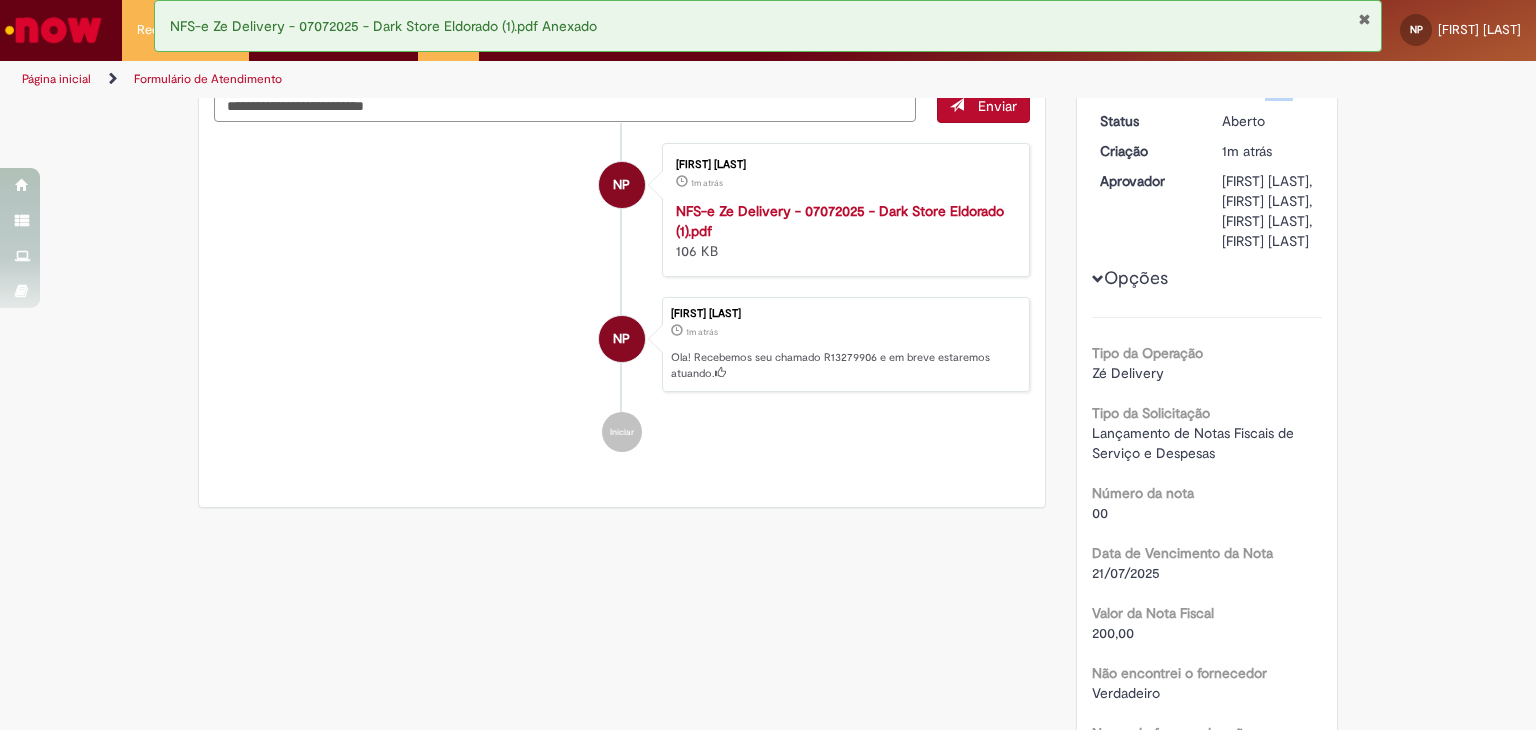 scroll, scrollTop: 200, scrollLeft: 0, axis: vertical 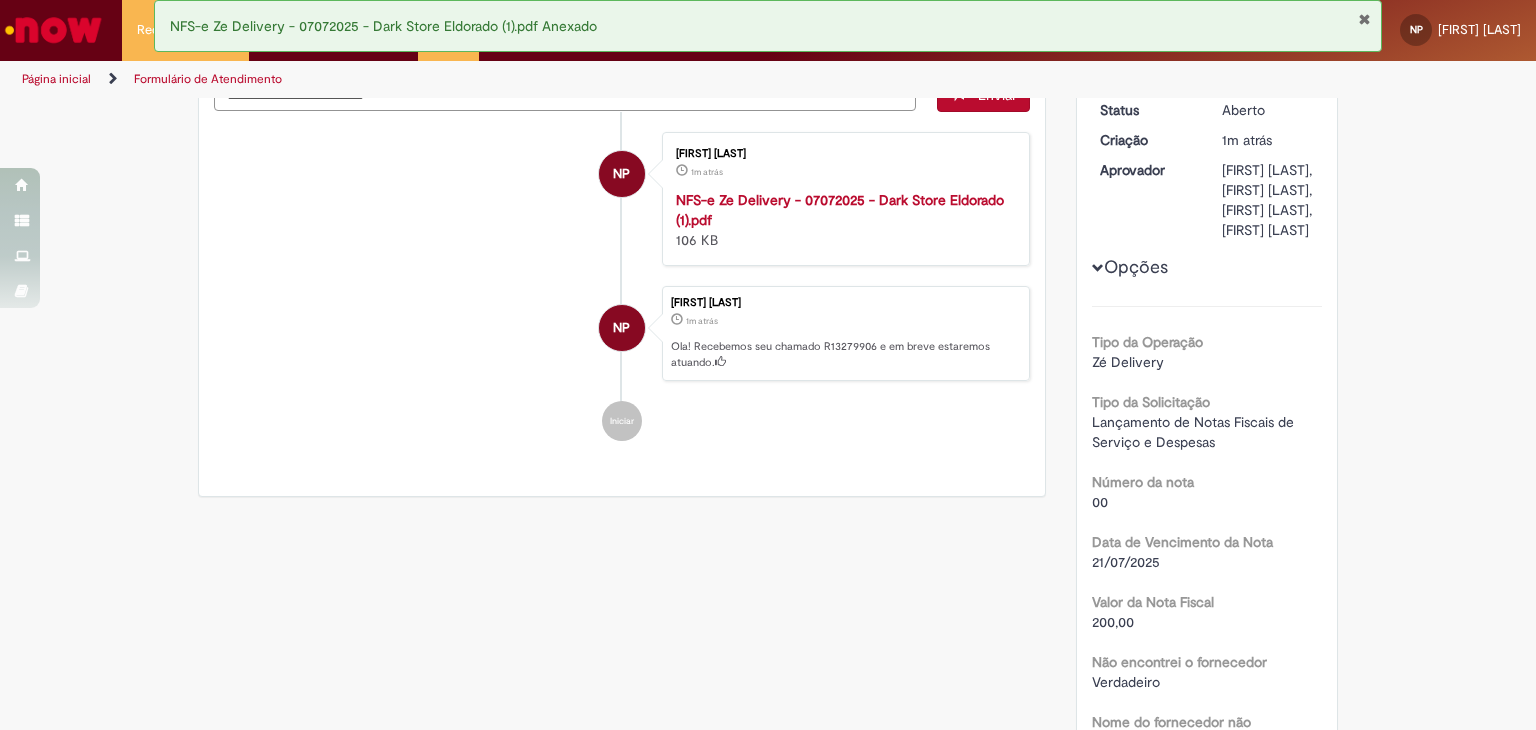 copy on "R13279906" 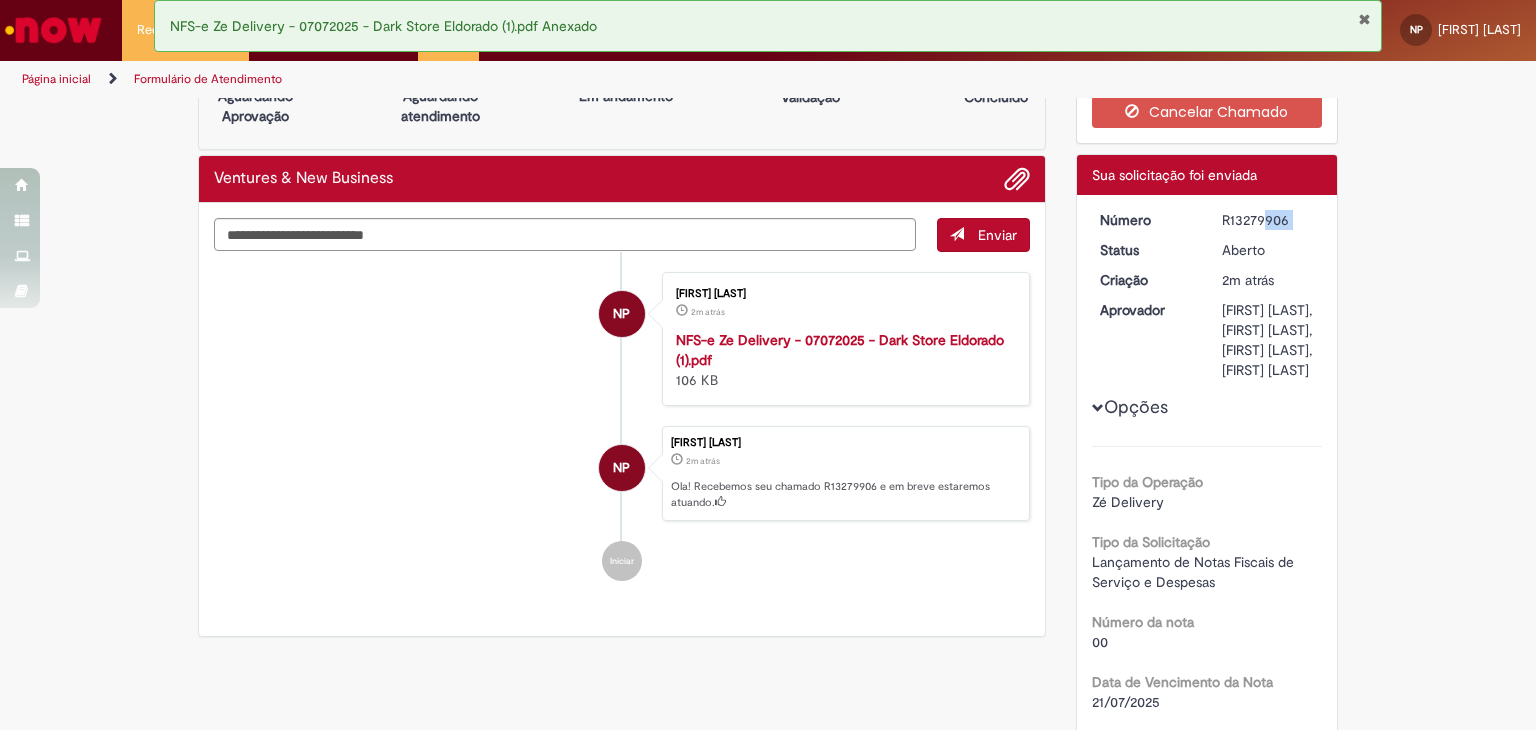 scroll, scrollTop: 33, scrollLeft: 0, axis: vertical 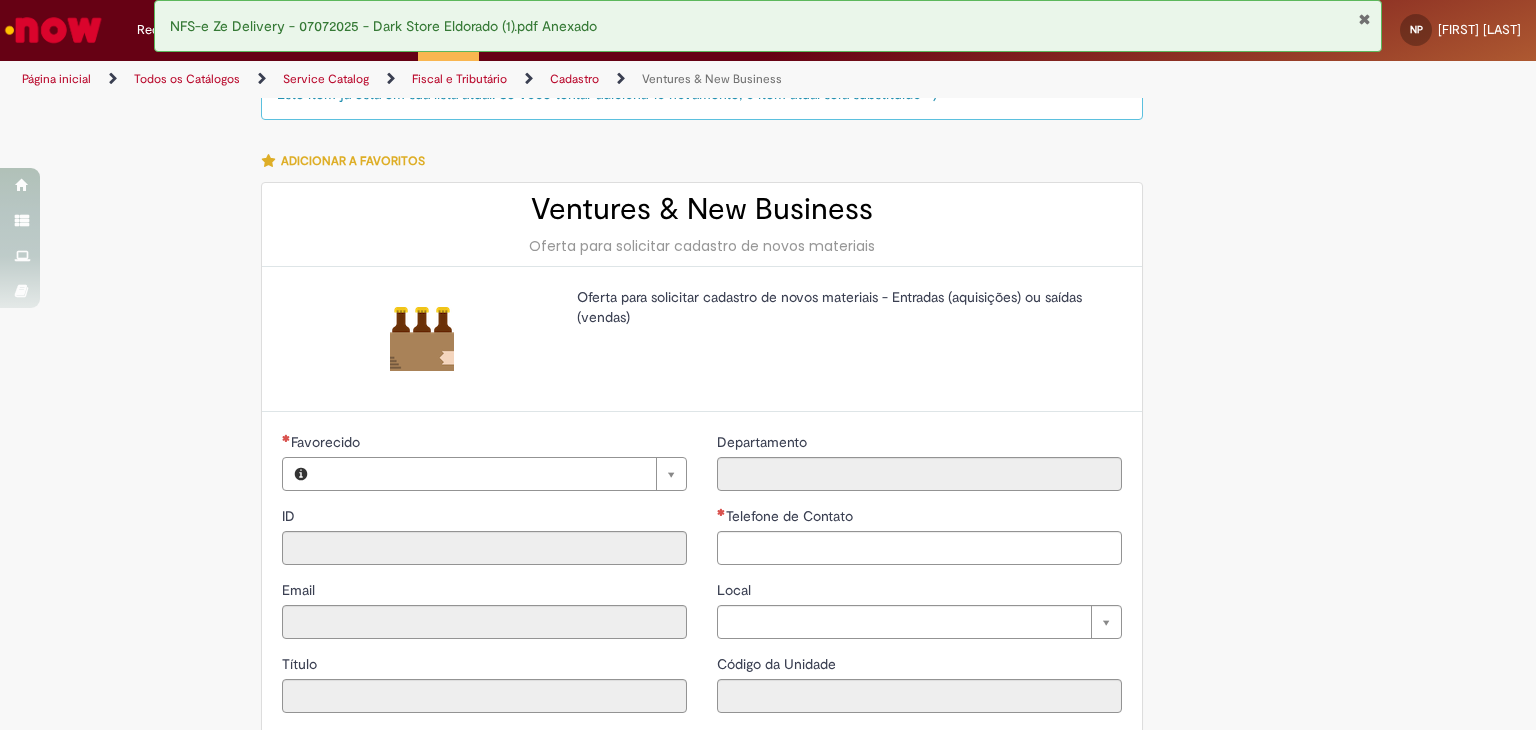 type on "**********" 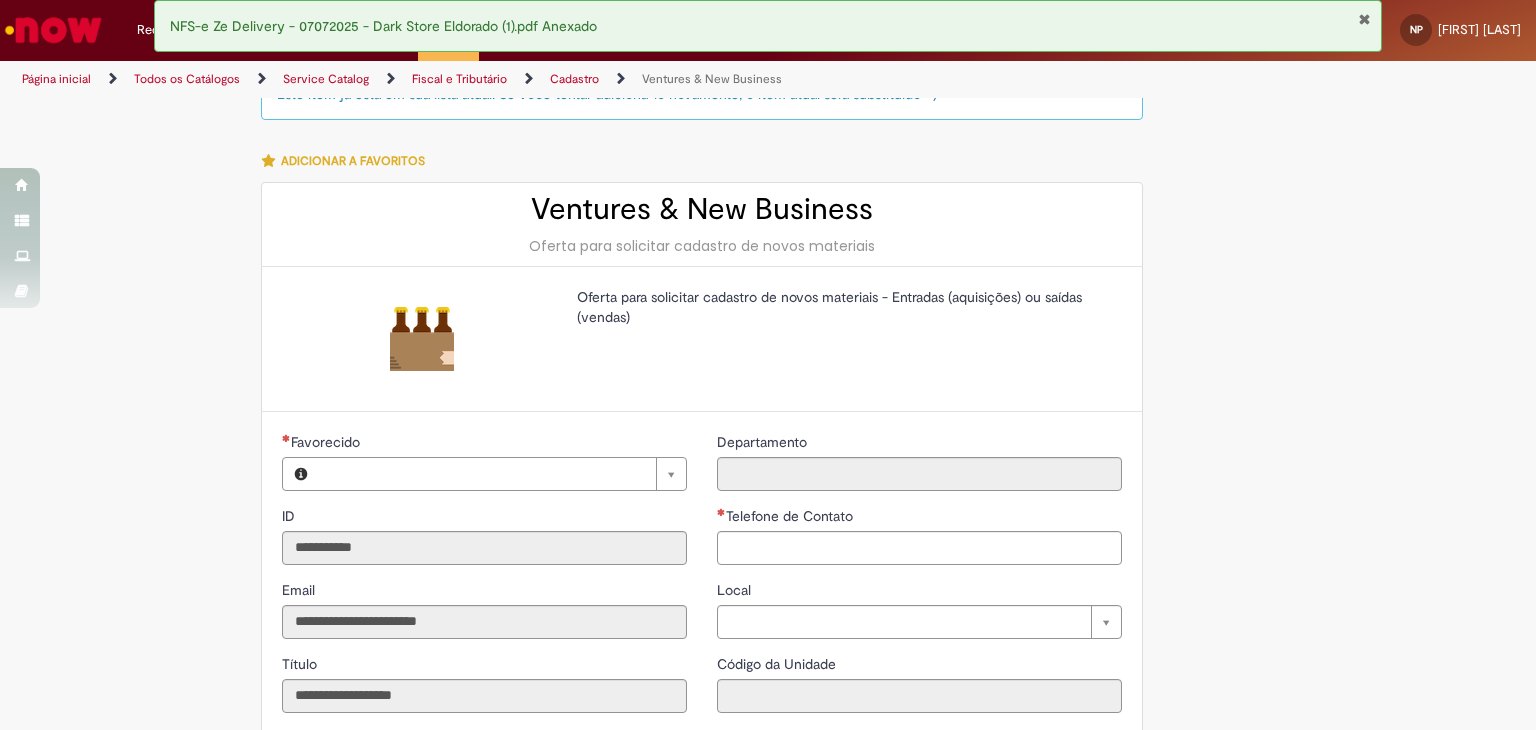 scroll, scrollTop: 0, scrollLeft: 0, axis: both 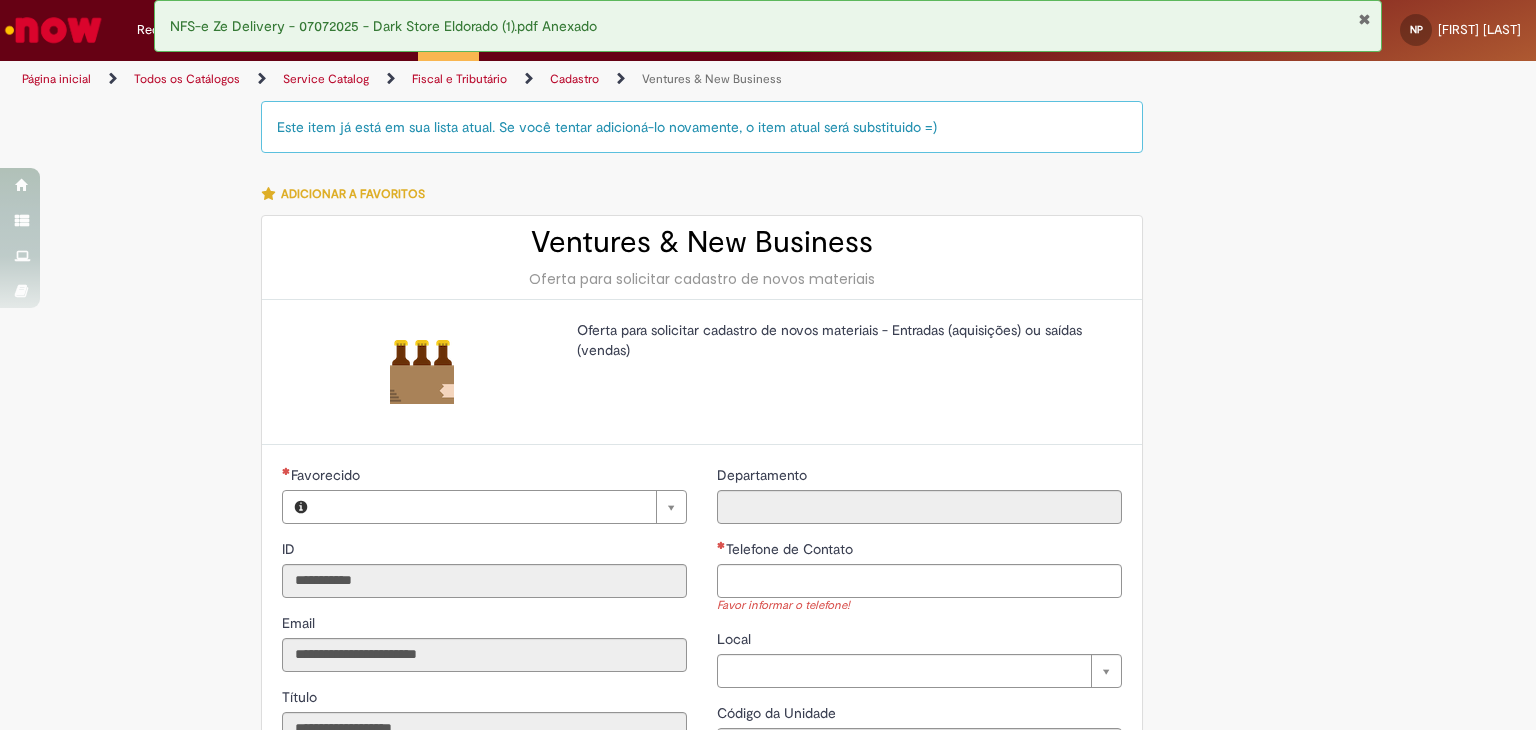 type on "**********" 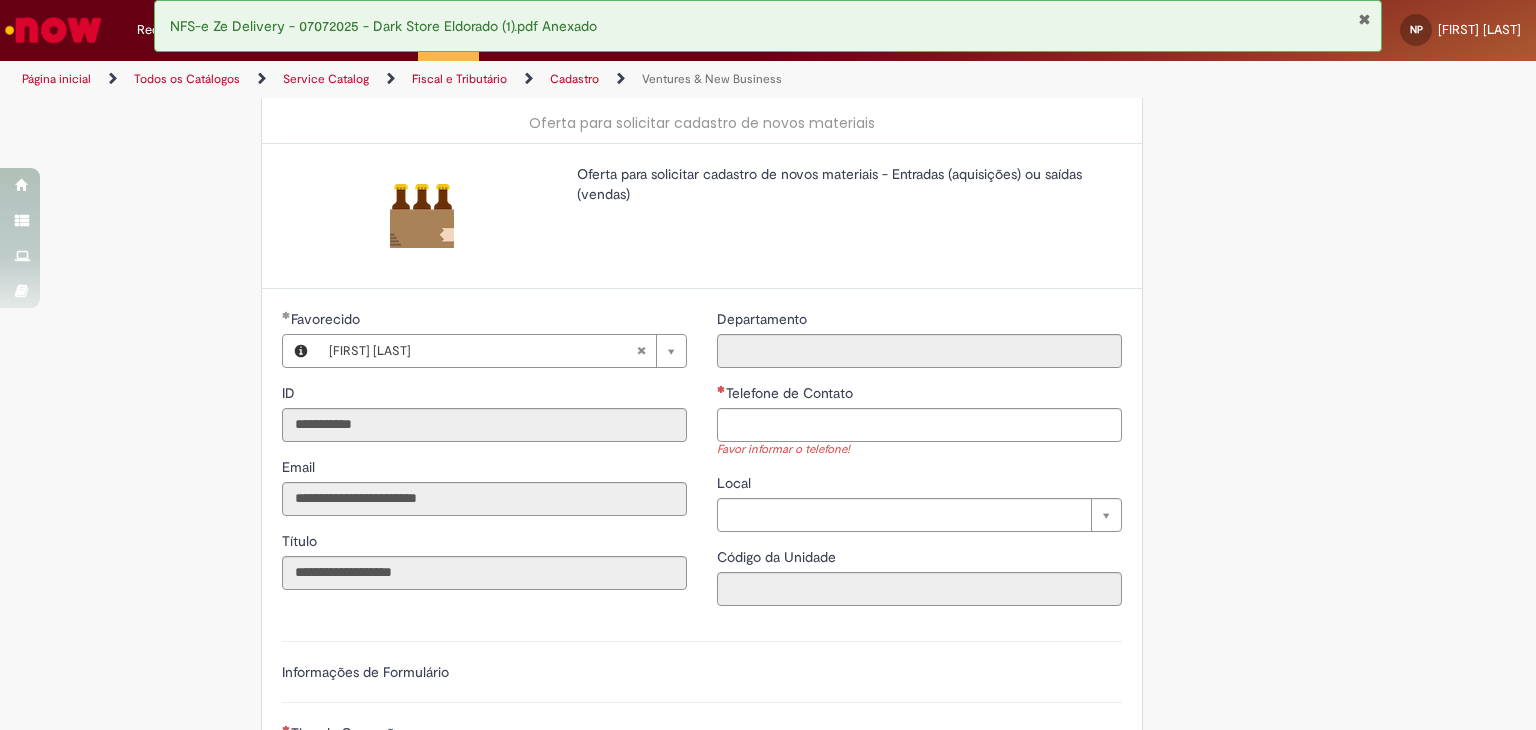 scroll, scrollTop: 166, scrollLeft: 0, axis: vertical 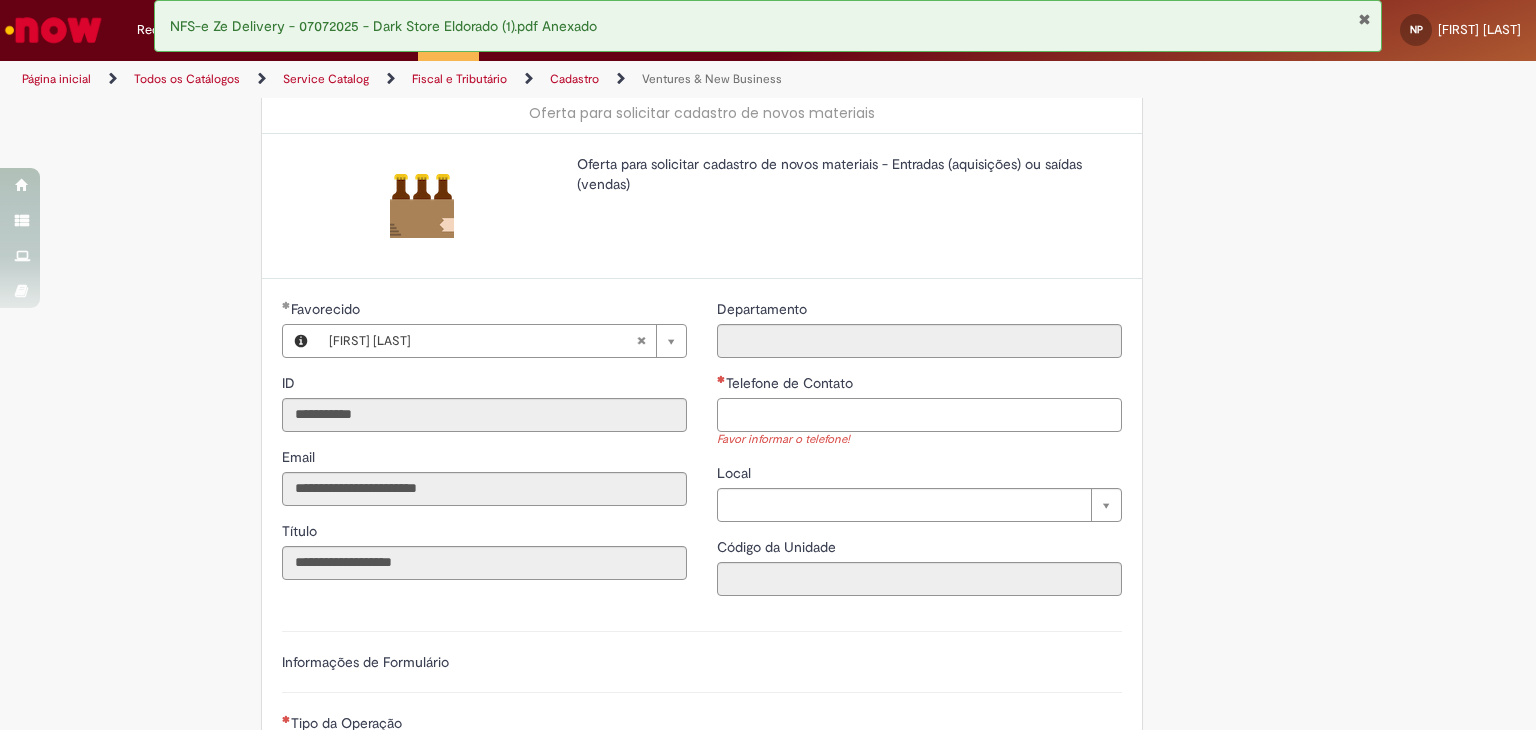 click on "Telefone de Contato" at bounding box center [919, 415] 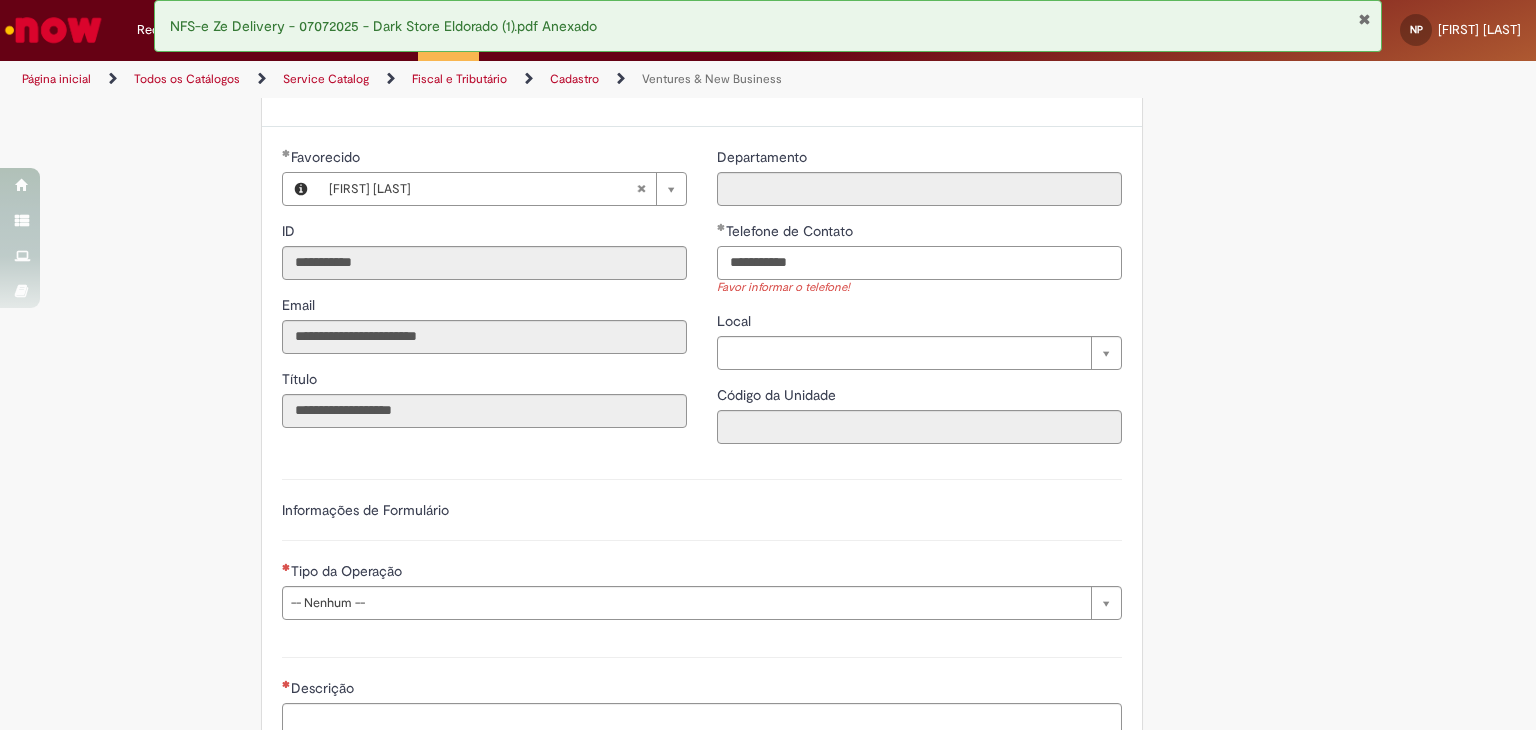 scroll, scrollTop: 333, scrollLeft: 0, axis: vertical 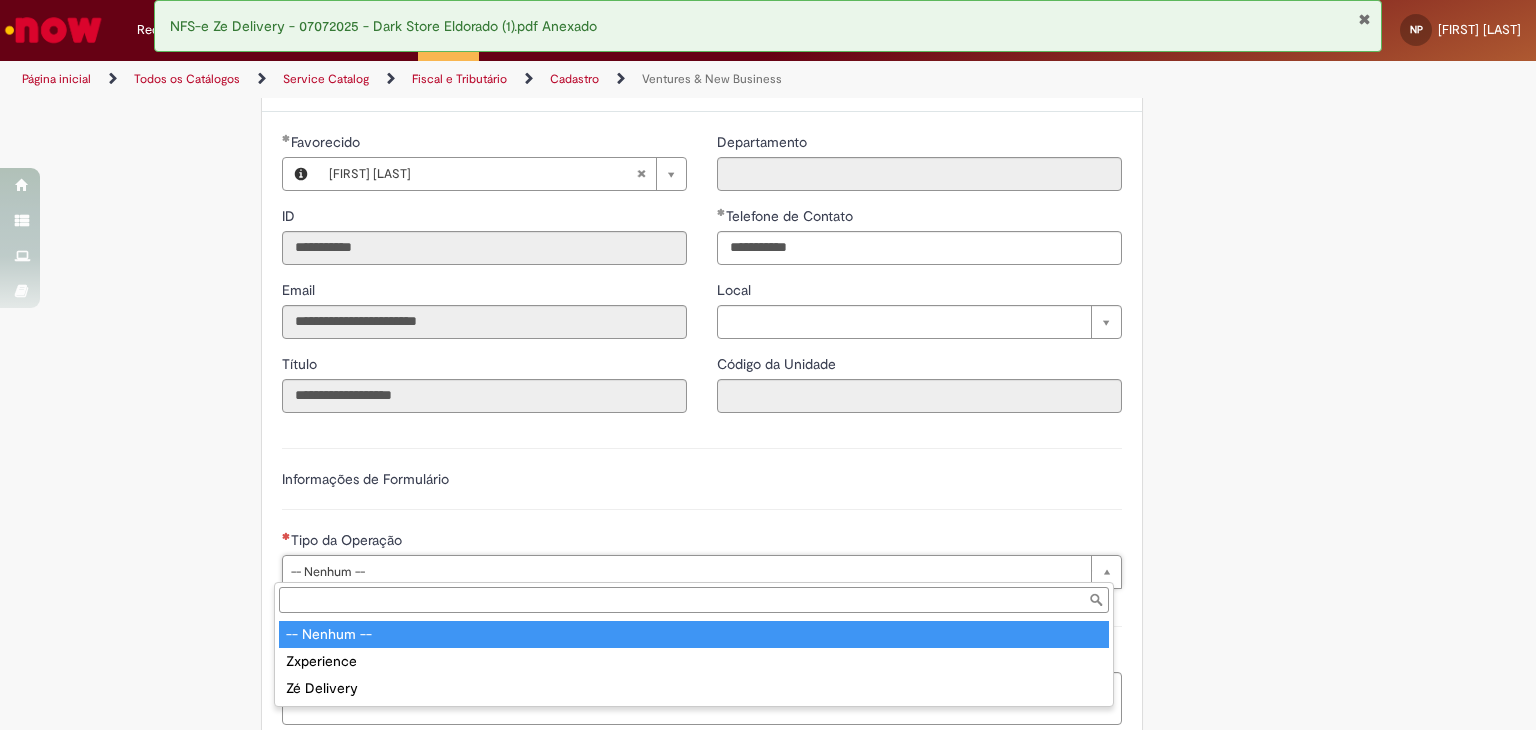 type on "**********" 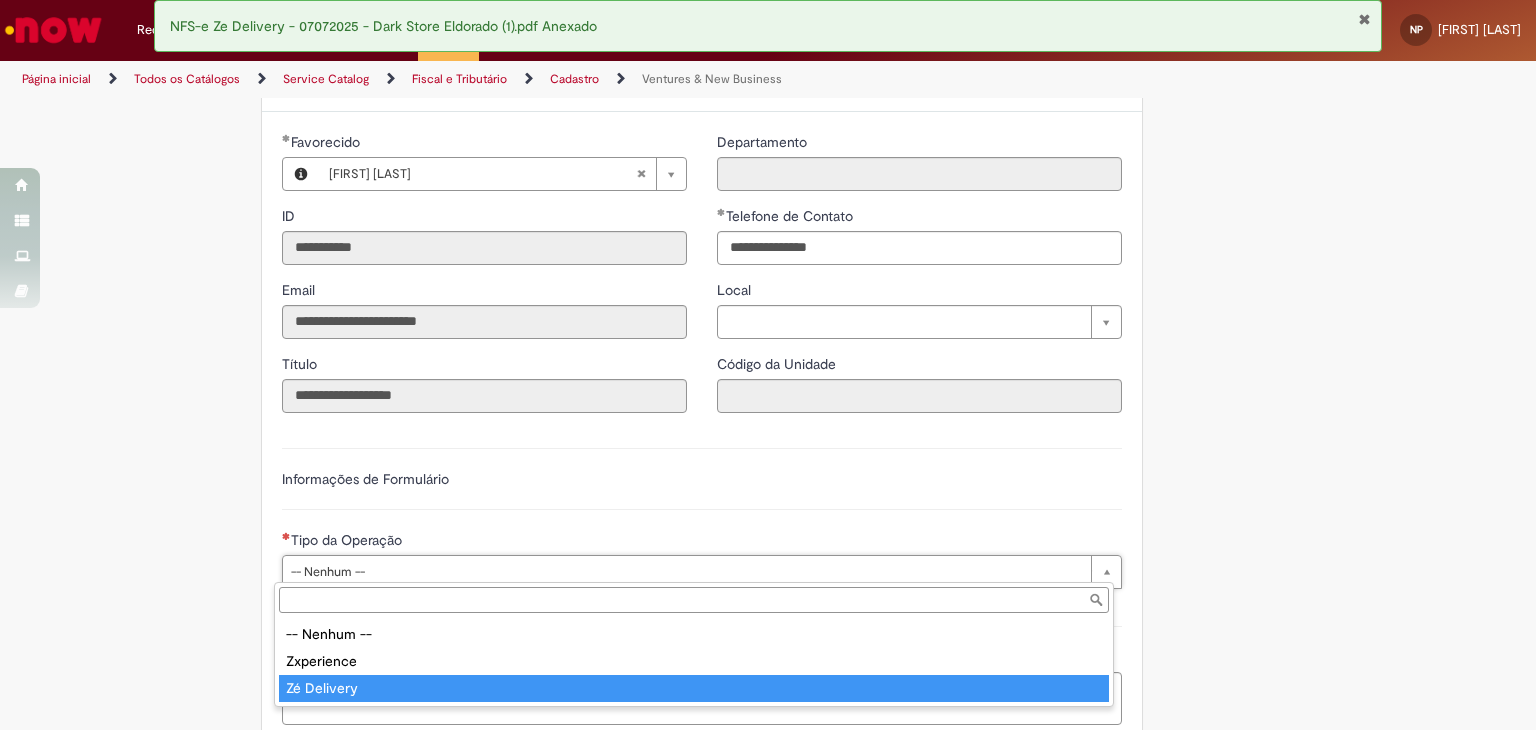 drag, startPoint x: 544, startPoint y: 673, endPoint x: 540, endPoint y: 683, distance: 10.770329 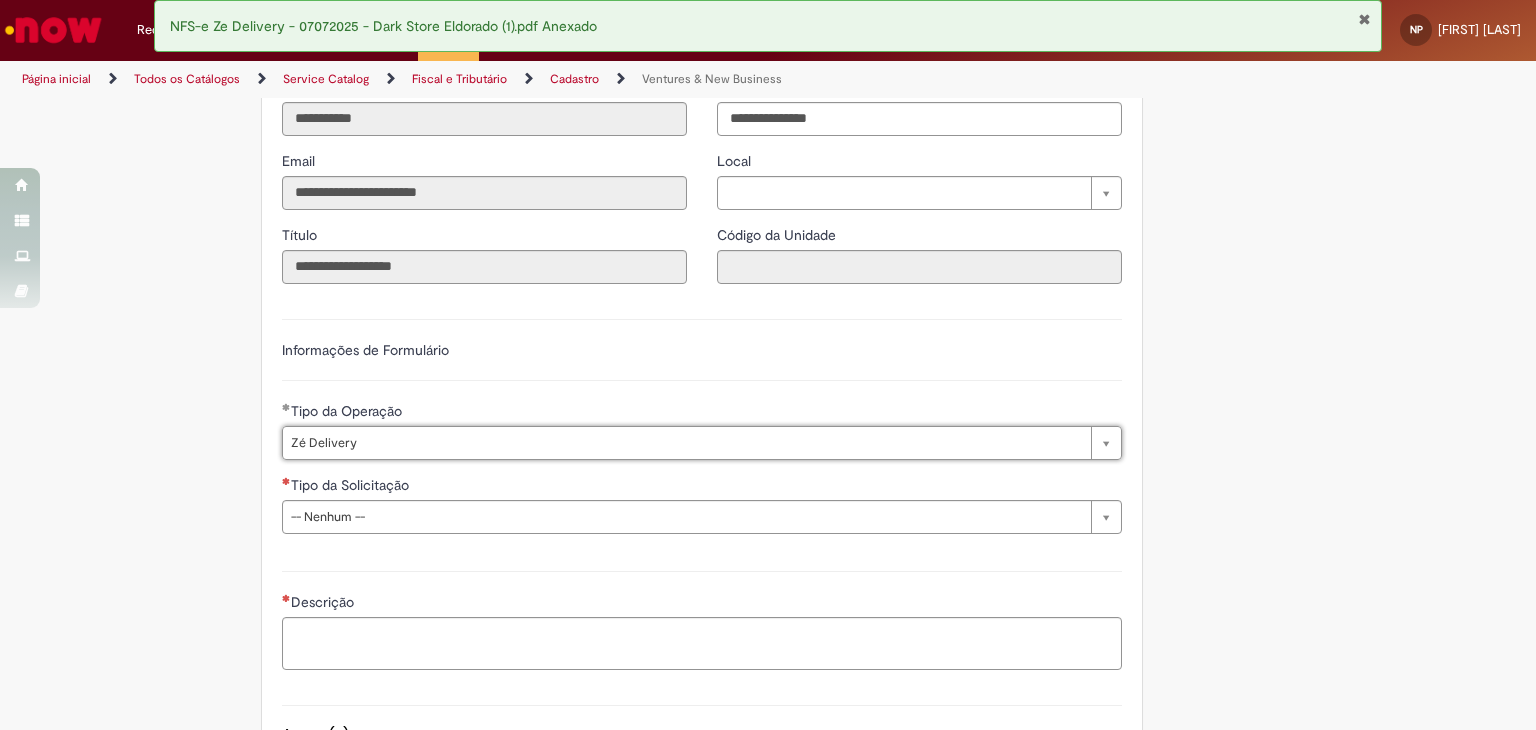 scroll, scrollTop: 500, scrollLeft: 0, axis: vertical 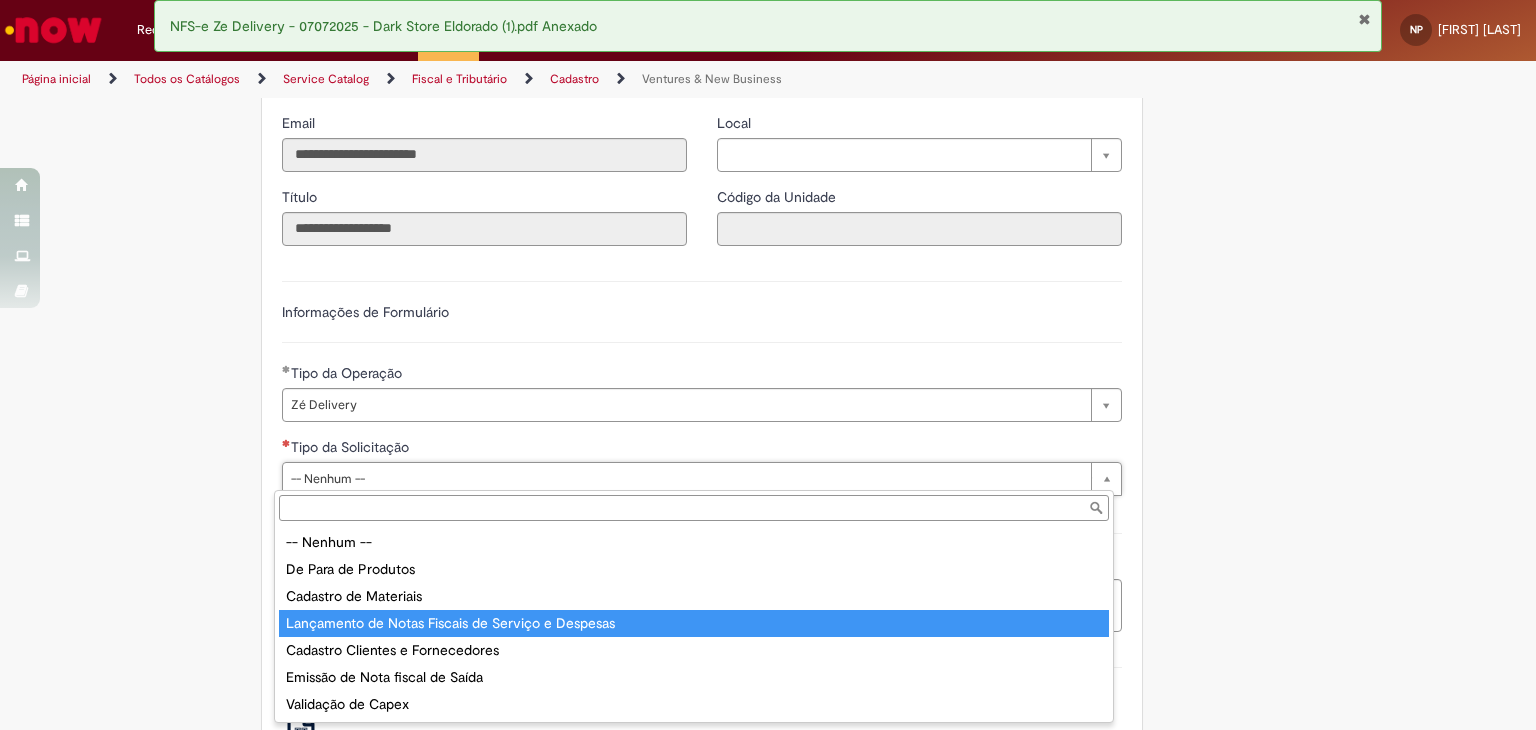 type on "**********" 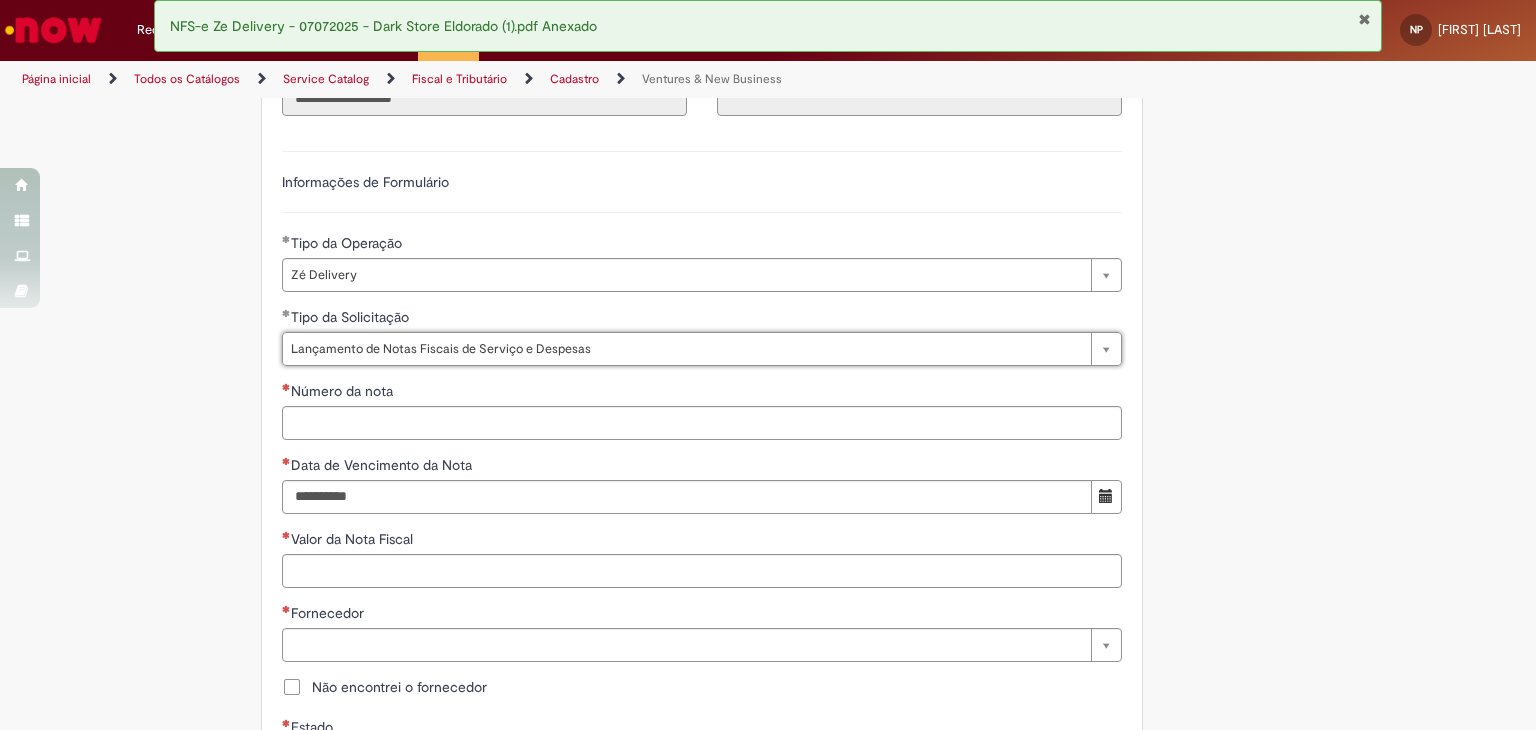 scroll, scrollTop: 633, scrollLeft: 0, axis: vertical 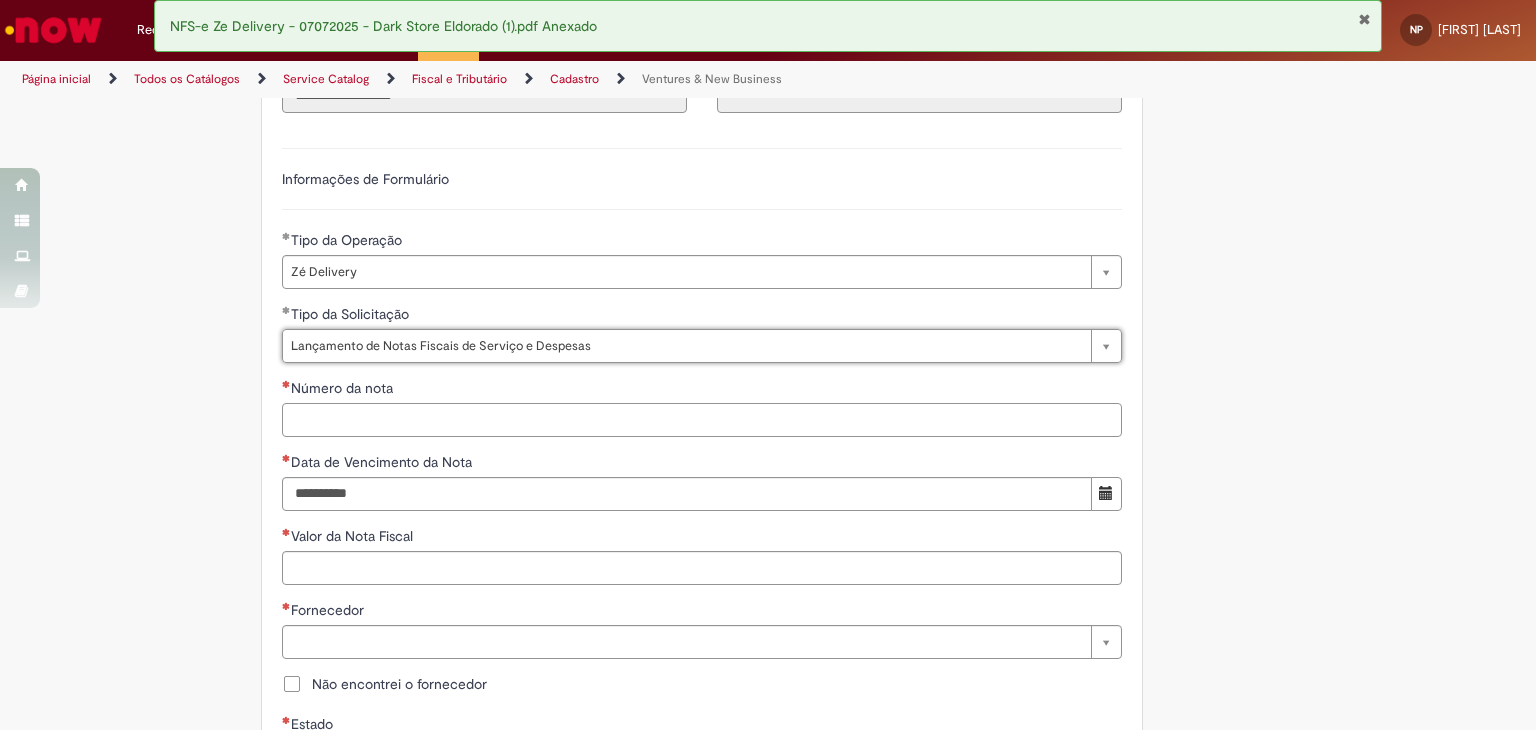 click on "Número da nota" at bounding box center (702, 420) 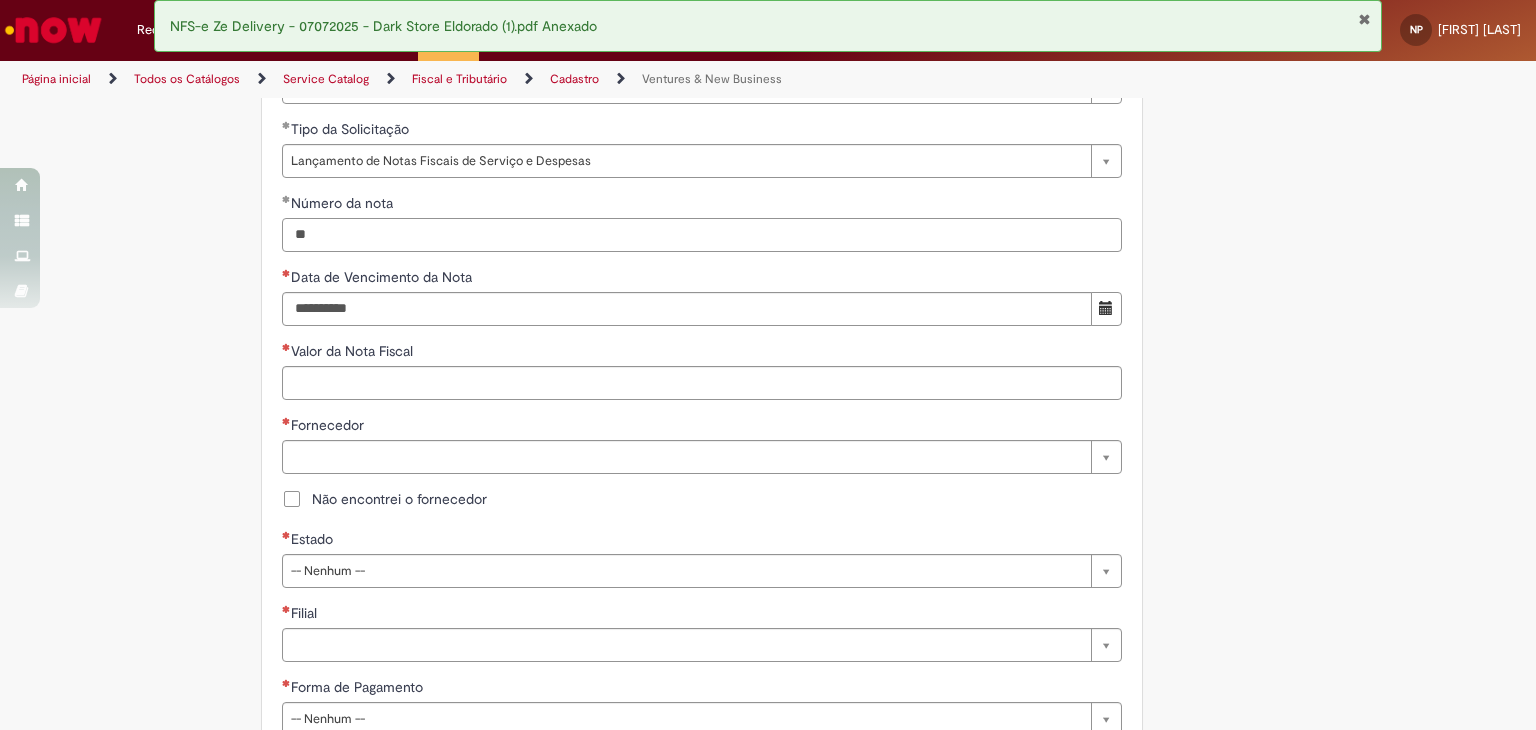 scroll, scrollTop: 866, scrollLeft: 0, axis: vertical 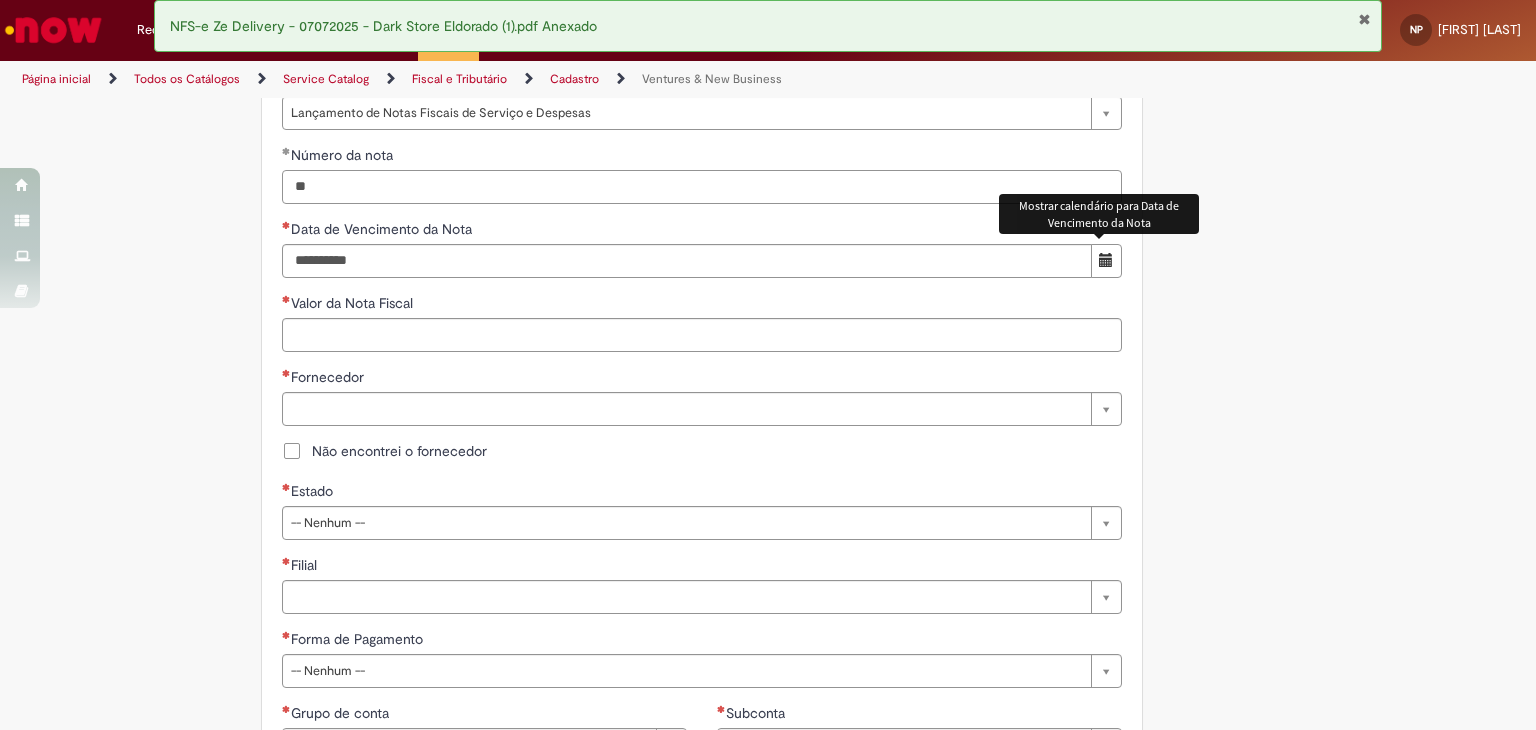 type on "**" 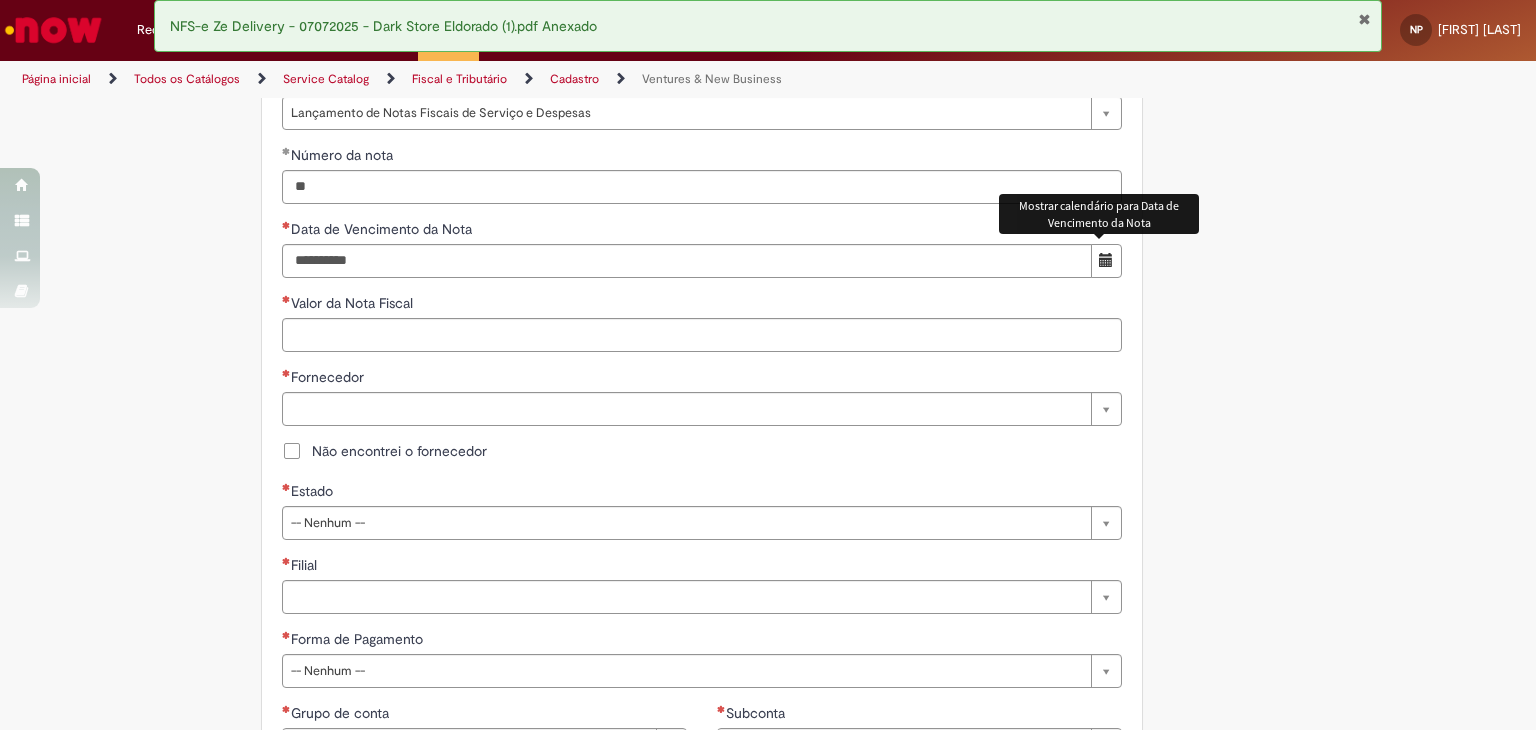 click at bounding box center (1106, 260) 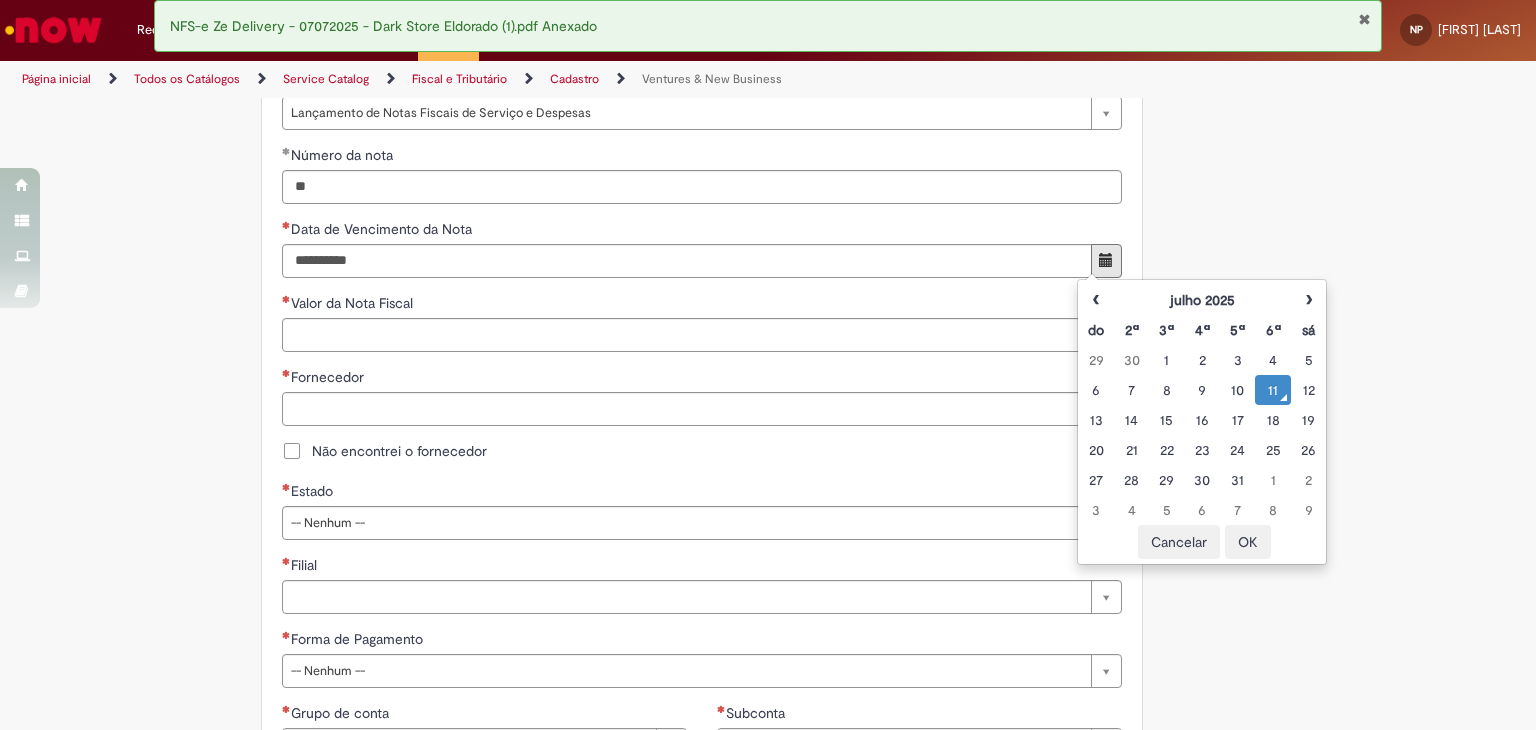 drag, startPoint x: 1137, startPoint y: 445, endPoint x: 876, endPoint y: 406, distance: 263.8977 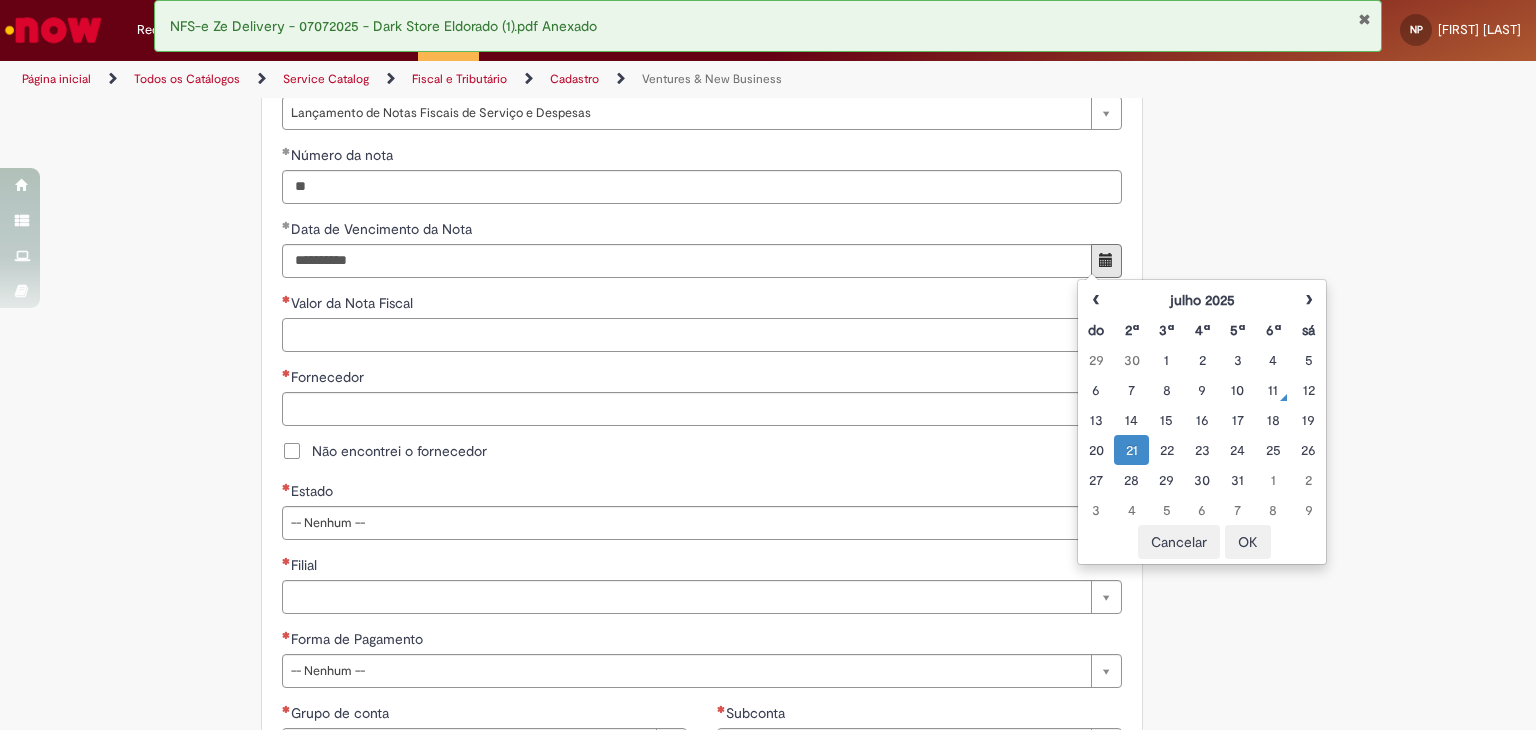 click on "Valor da Nota Fiscal" at bounding box center [702, 335] 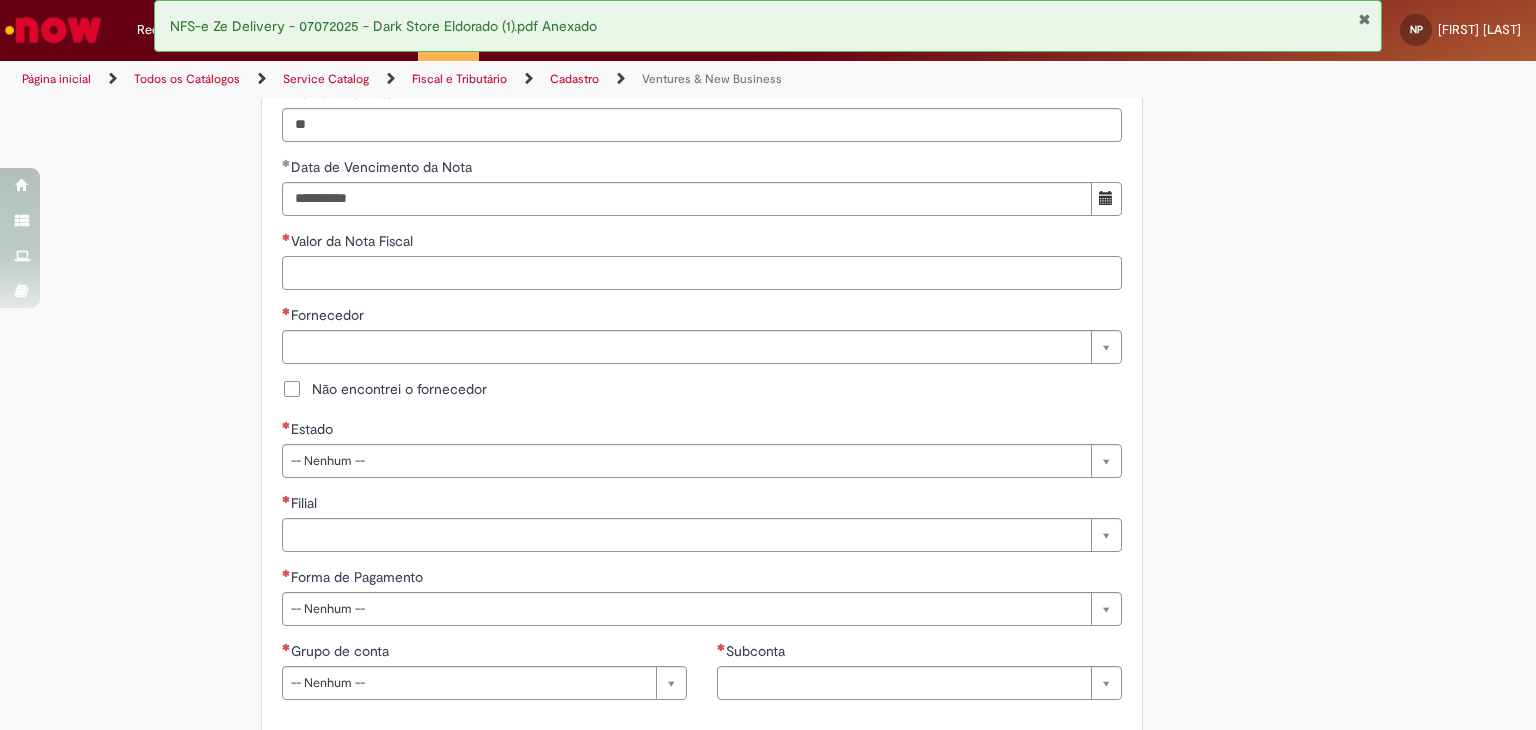 scroll, scrollTop: 933, scrollLeft: 0, axis: vertical 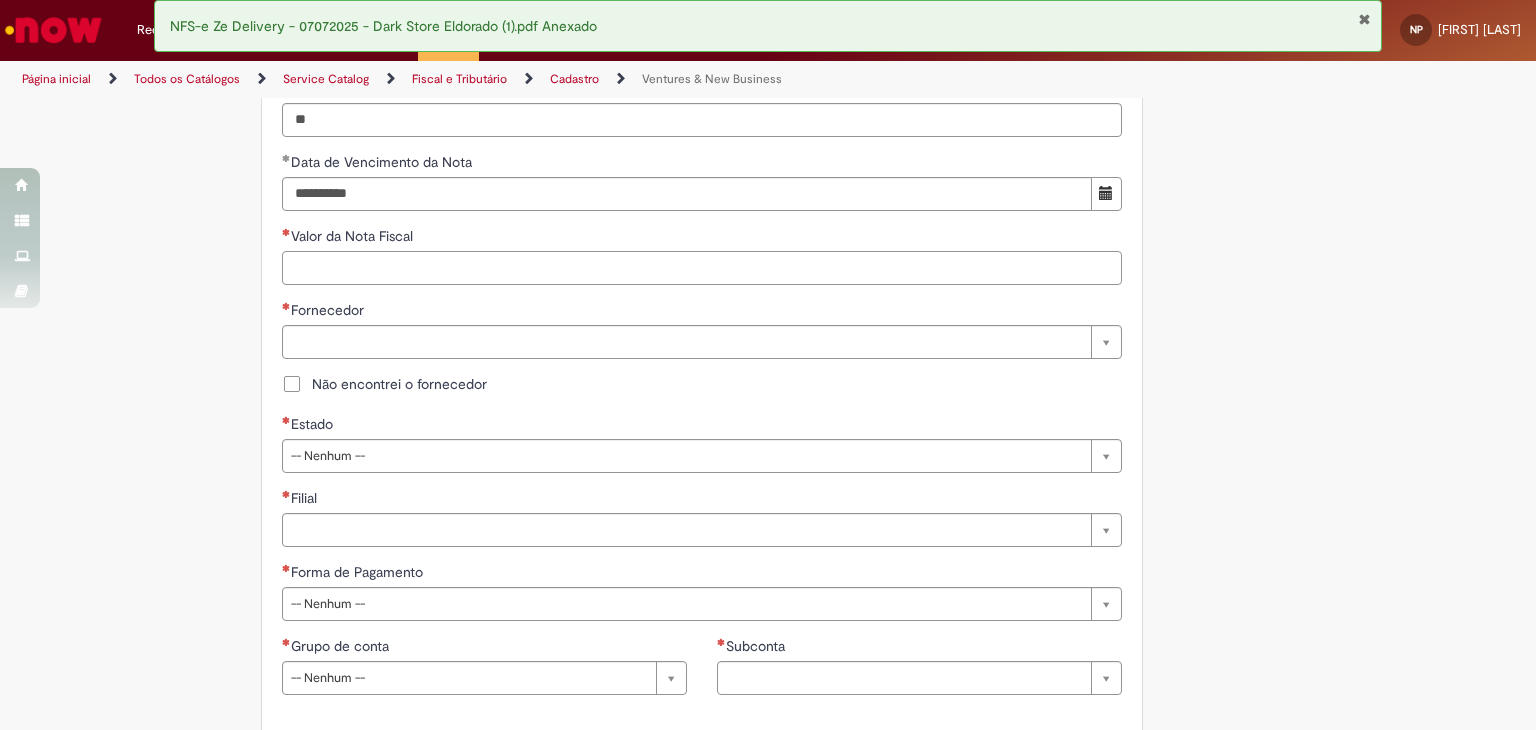 click on "Valor da Nota Fiscal" at bounding box center (702, 268) 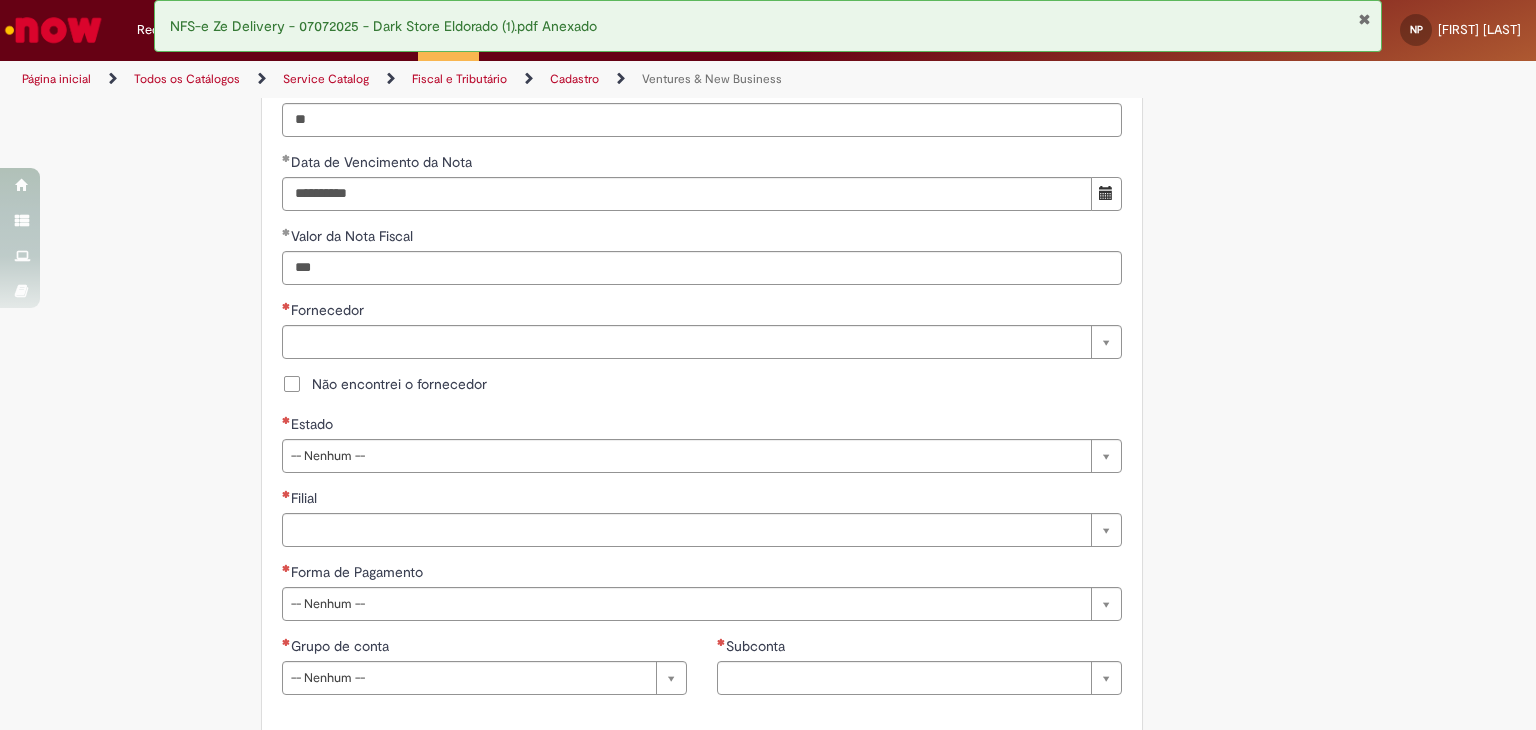 type on "******" 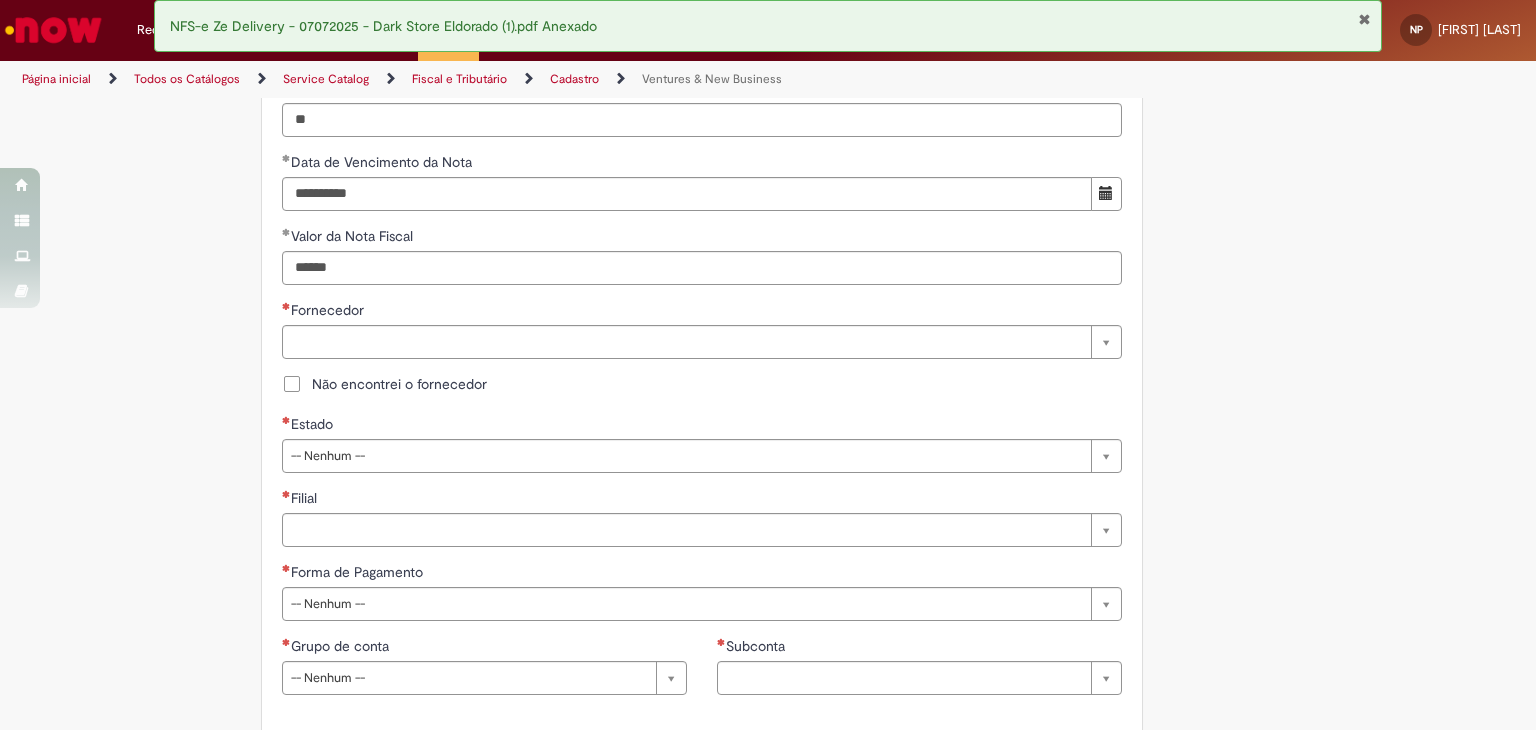 click on "Não encontrei o fornecedor" at bounding box center [399, 384] 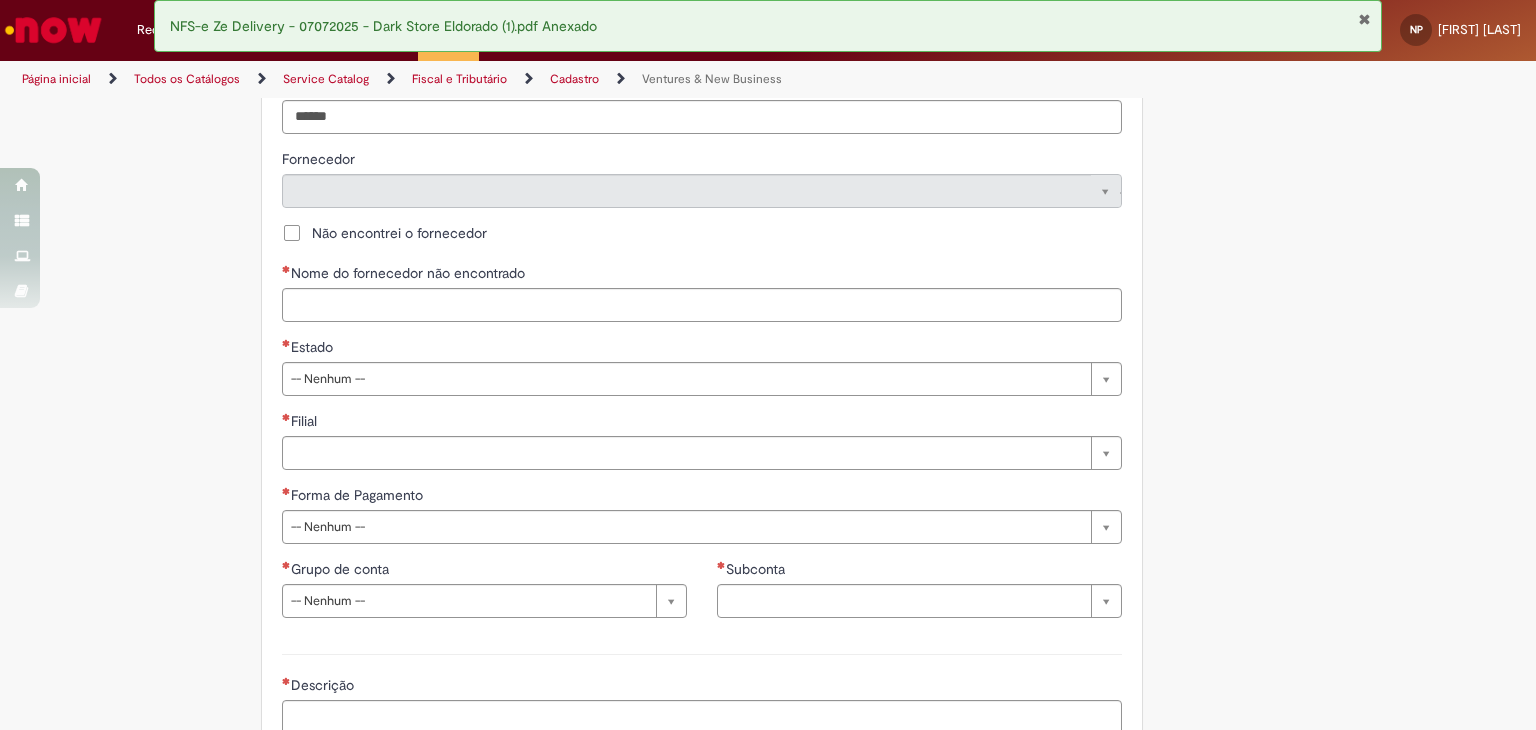 scroll, scrollTop: 1100, scrollLeft: 0, axis: vertical 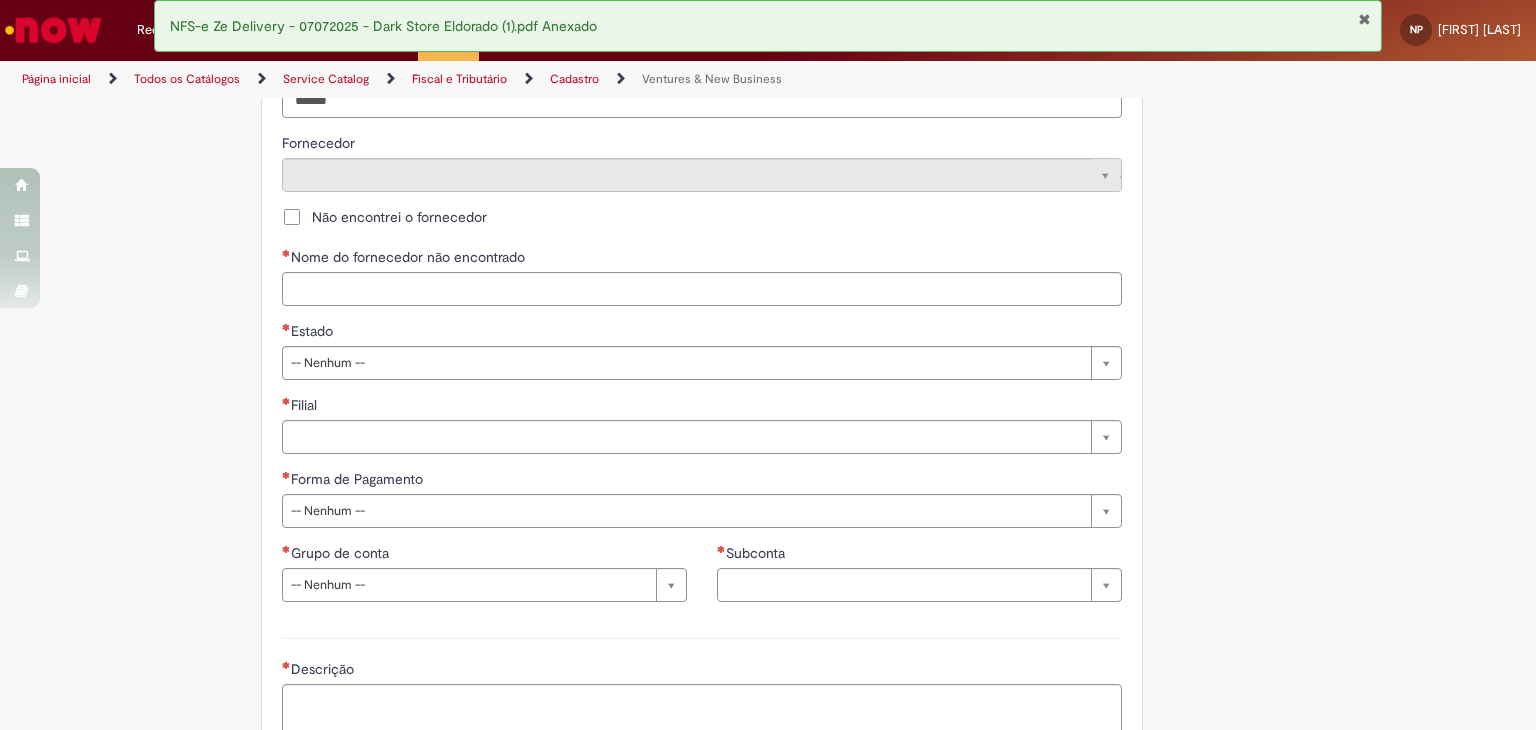 click on "Estado" at bounding box center [702, 333] 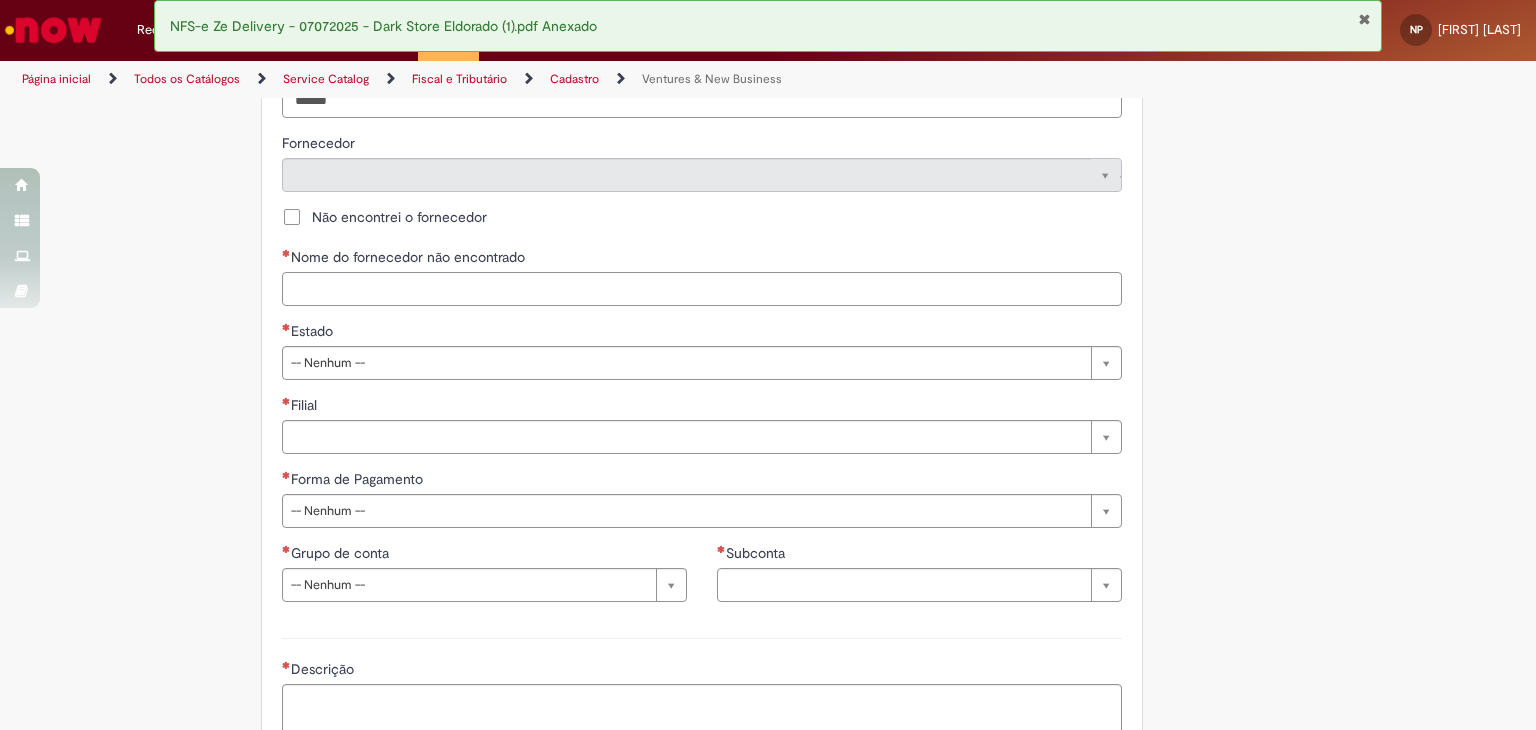 click on "Nome do fornecedor não encontrado" at bounding box center (702, 289) 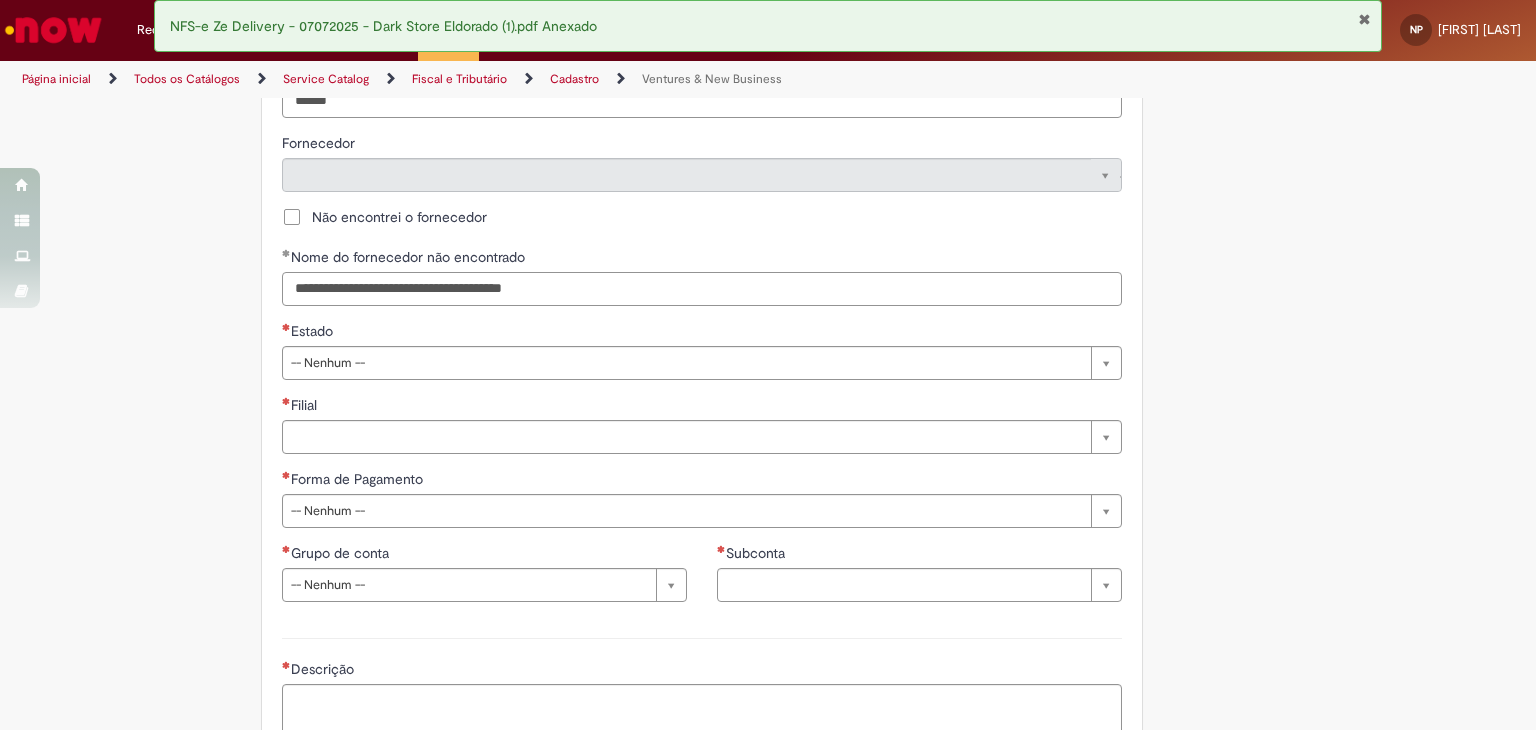 type on "**********" 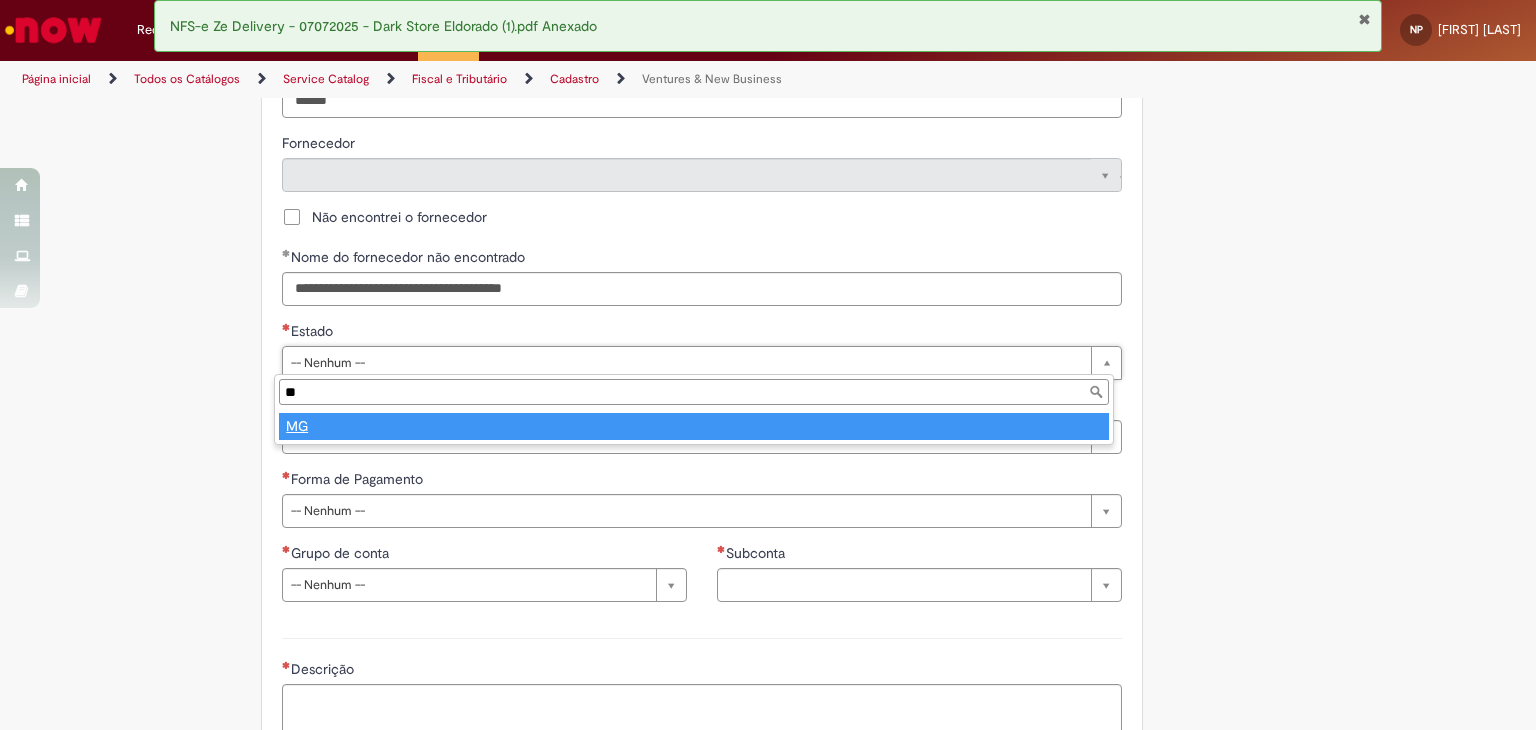 type on "**" 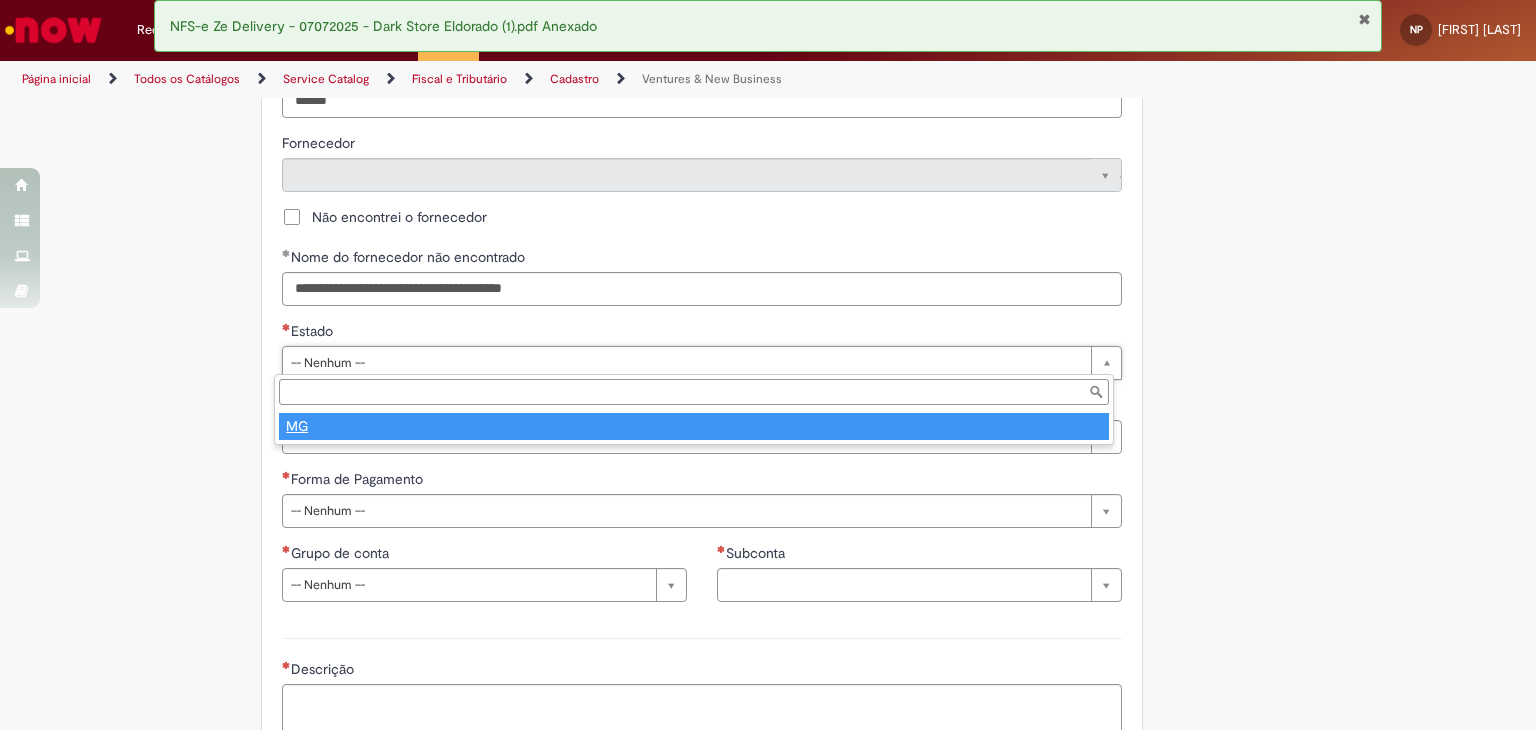 select 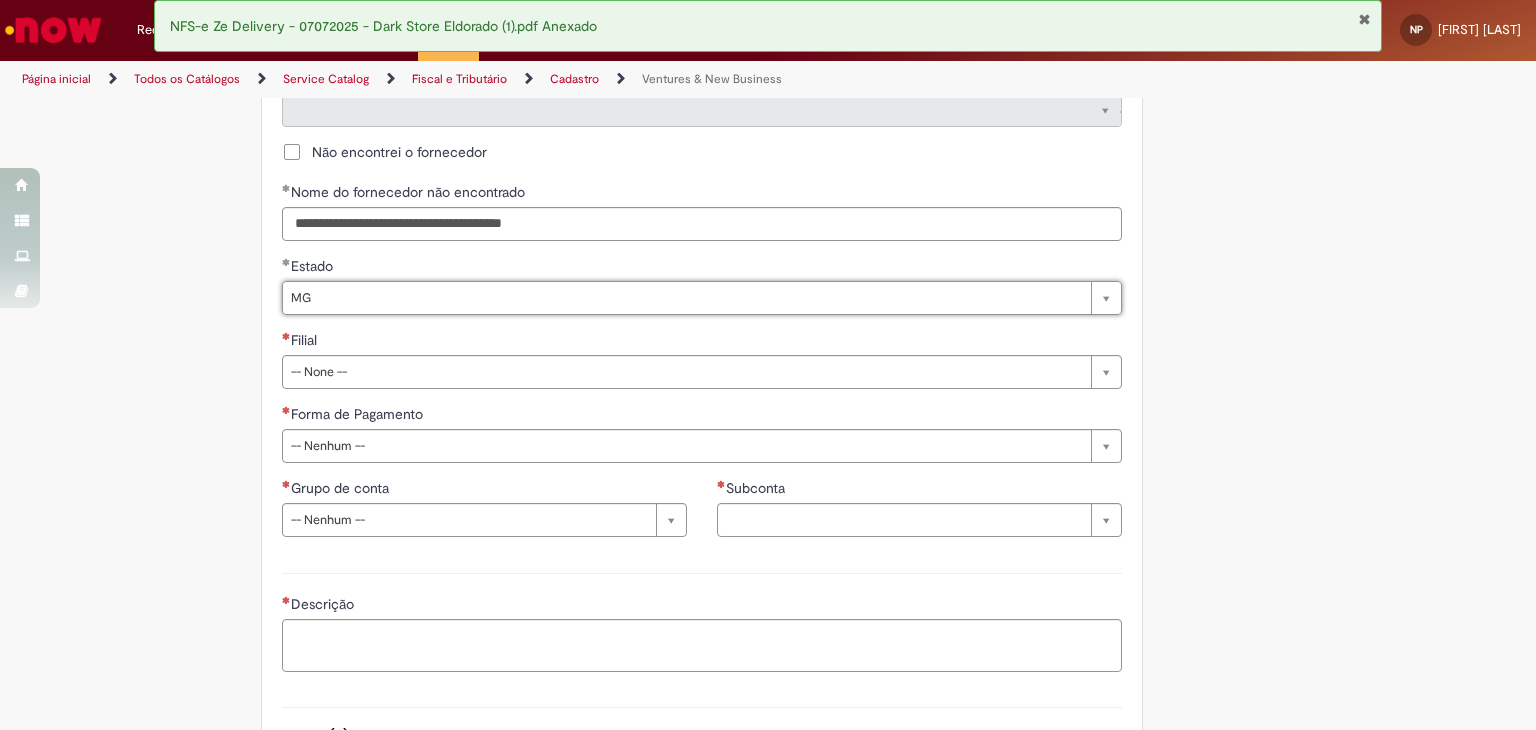 scroll, scrollTop: 1166, scrollLeft: 0, axis: vertical 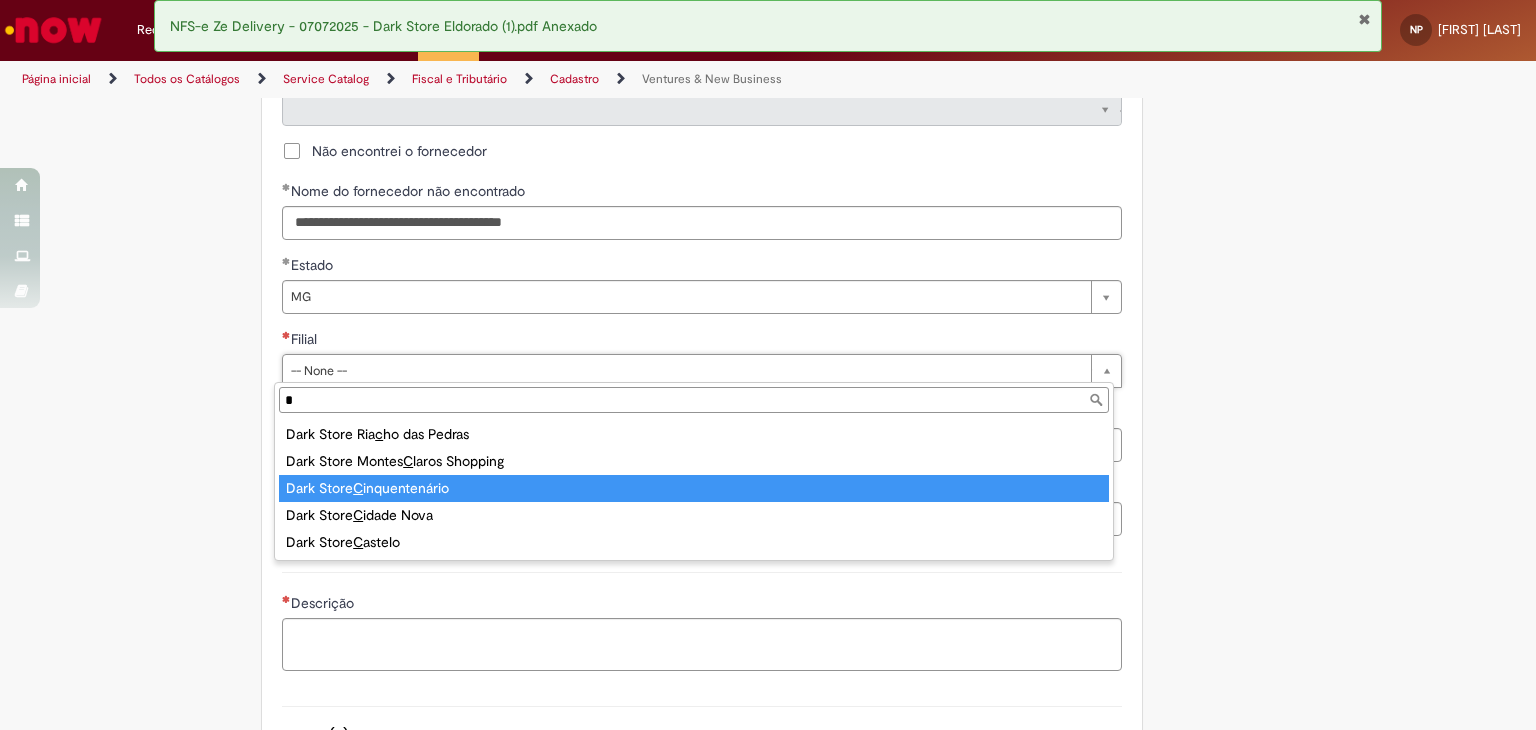 type on "*" 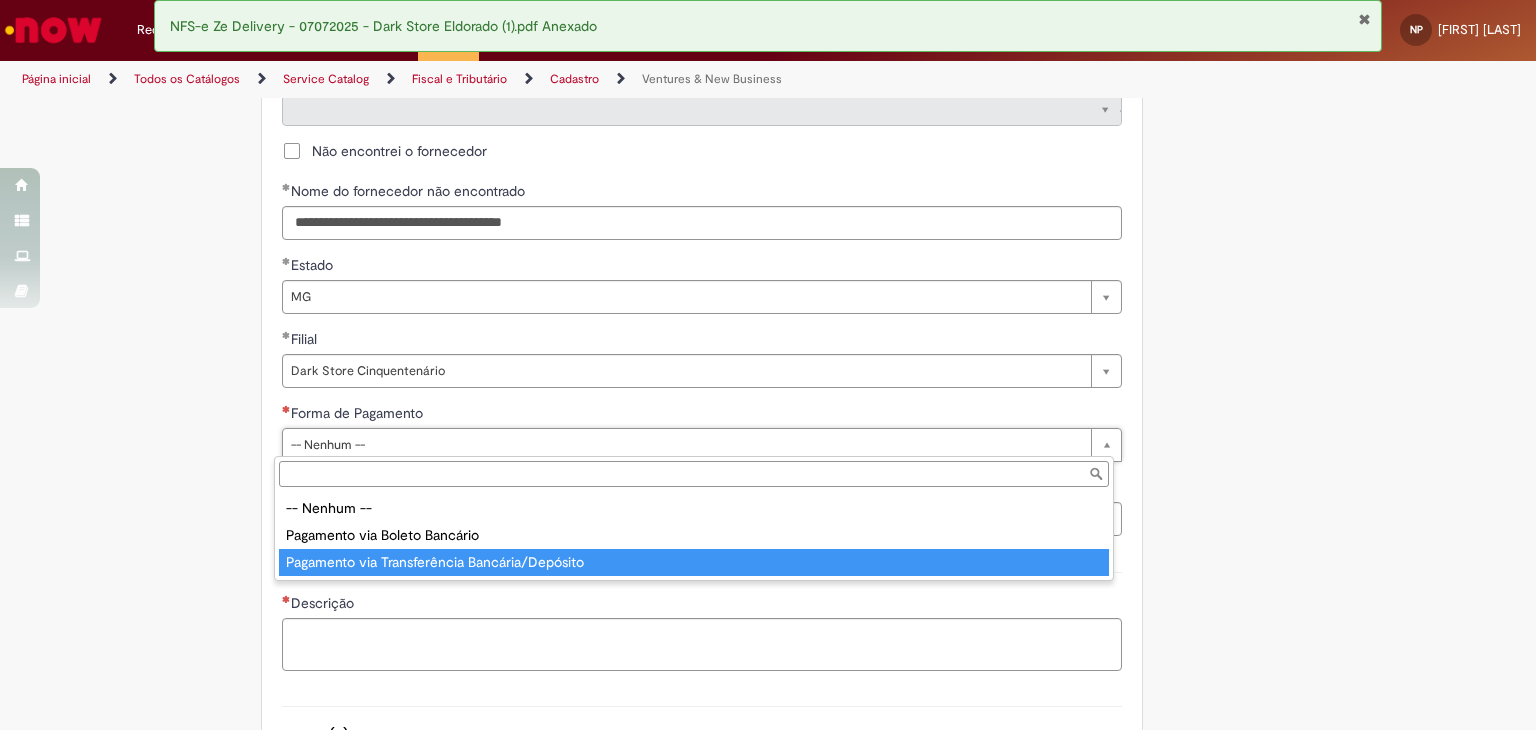 type on "**********" 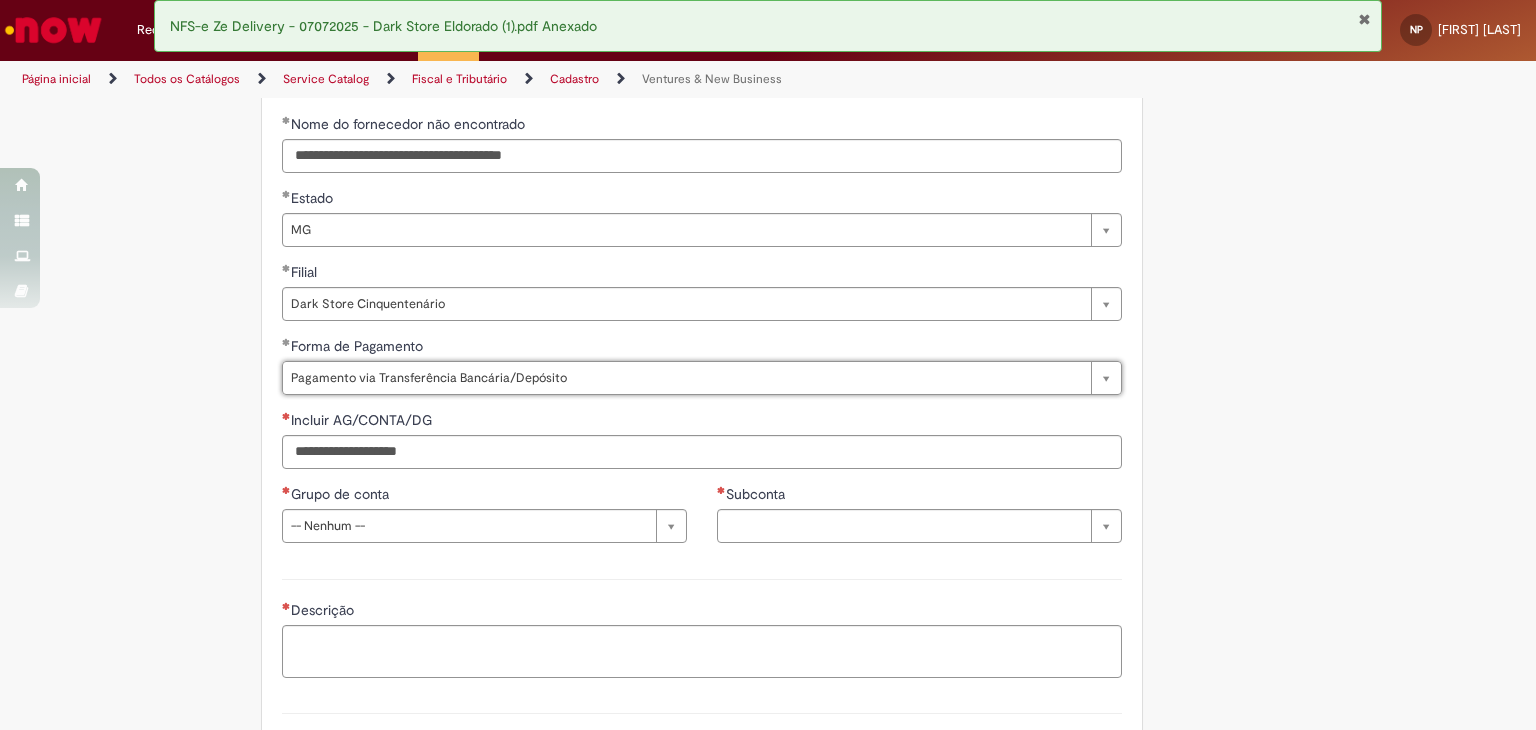 scroll, scrollTop: 1300, scrollLeft: 0, axis: vertical 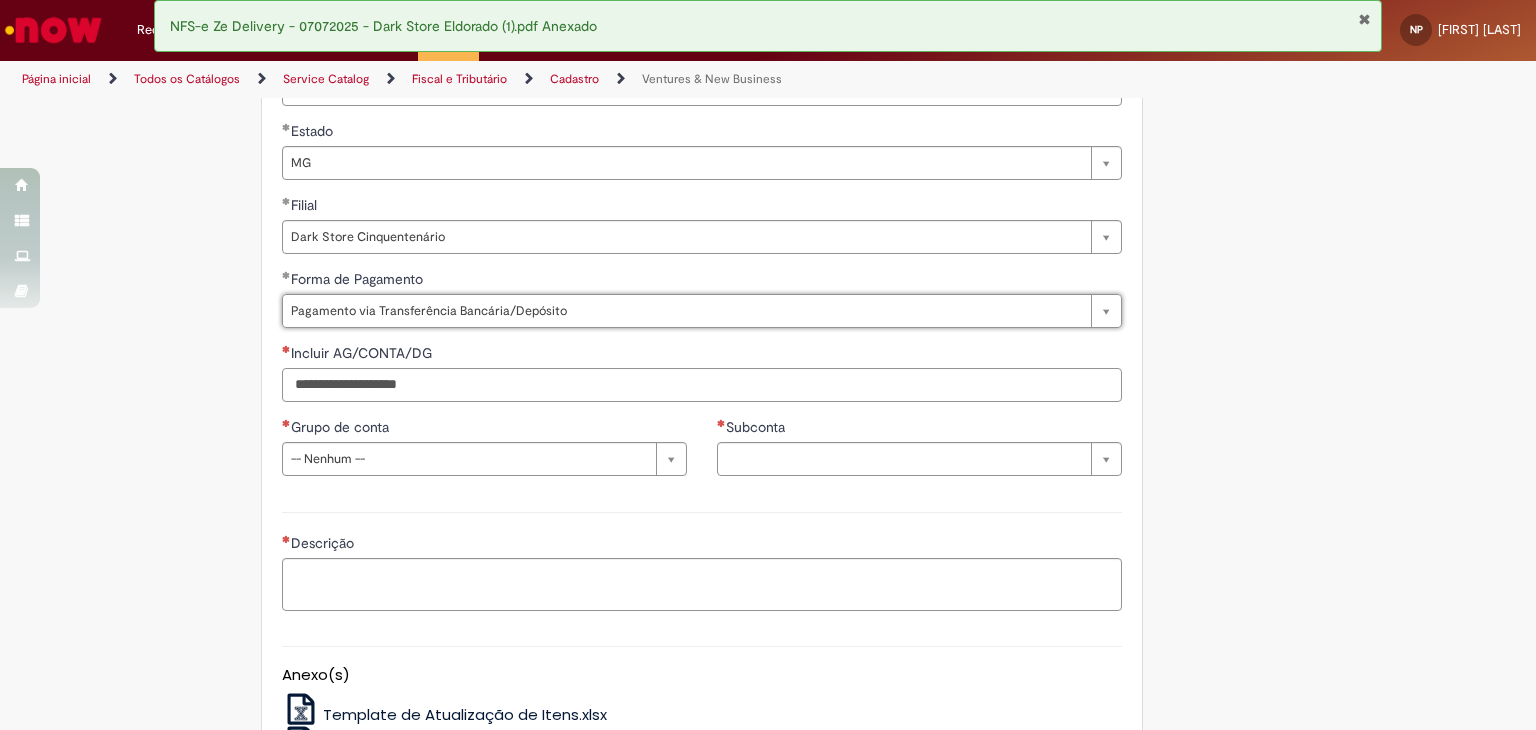 click on "Incluir AG/CONTA/DG" at bounding box center (702, 385) 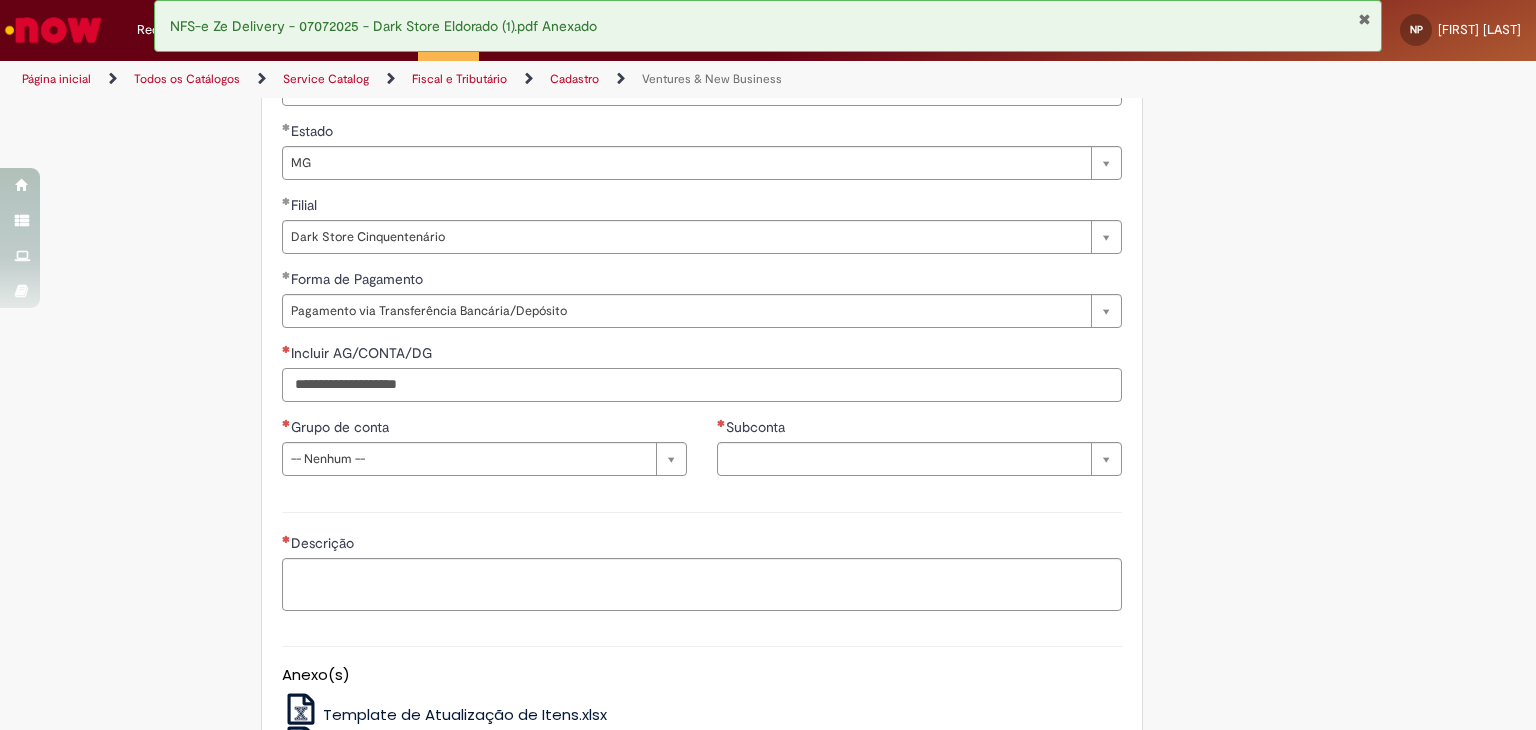 paste on "**********" 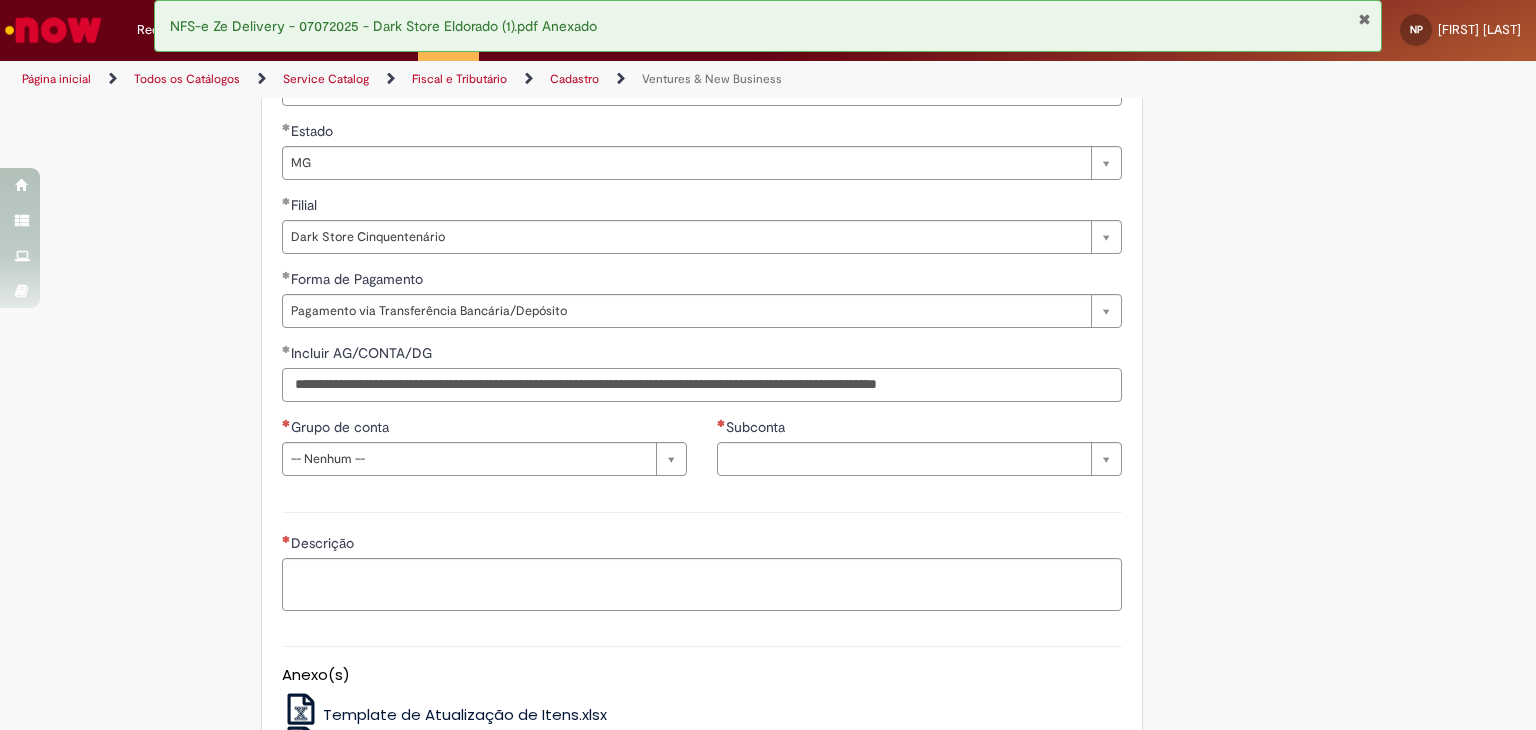 type on "**********" 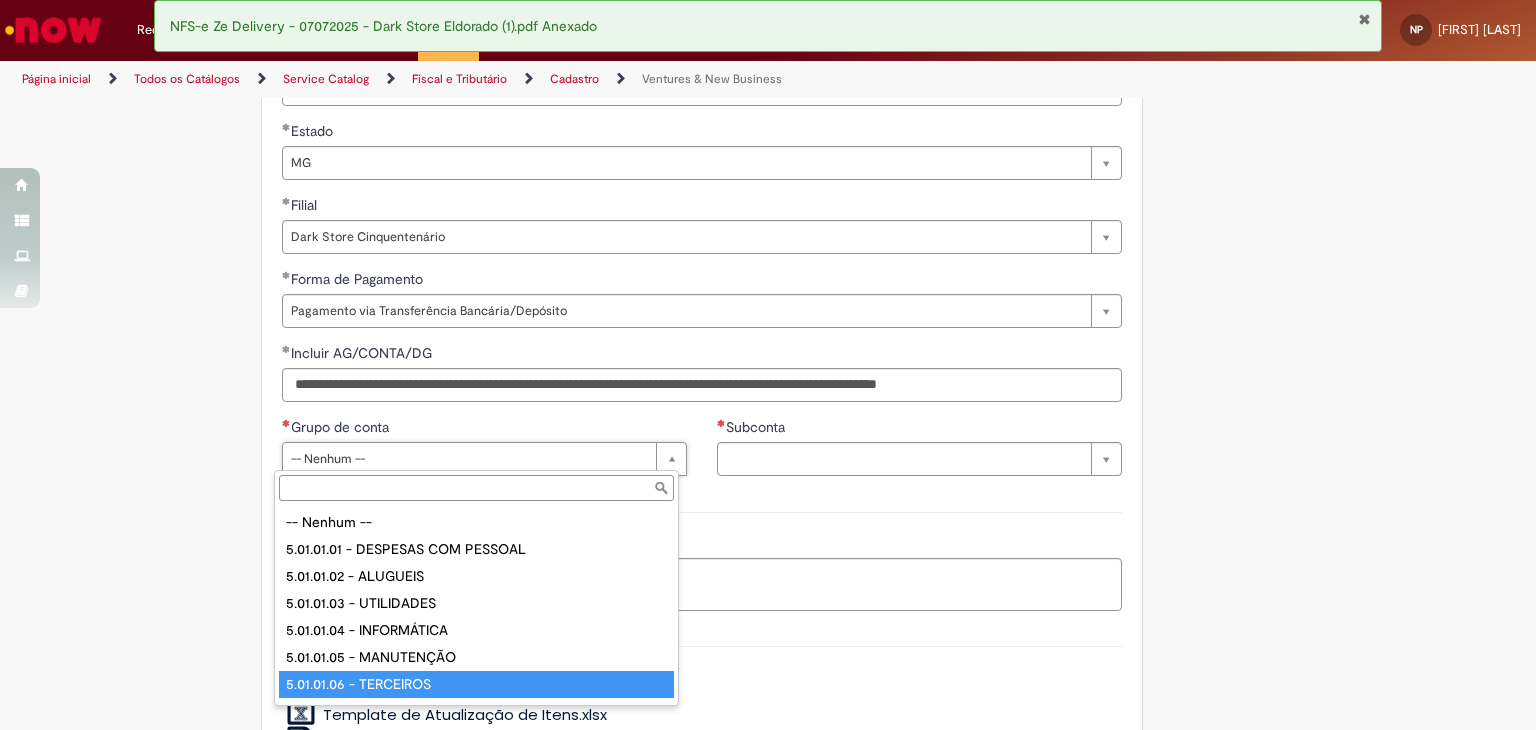 type on "**********" 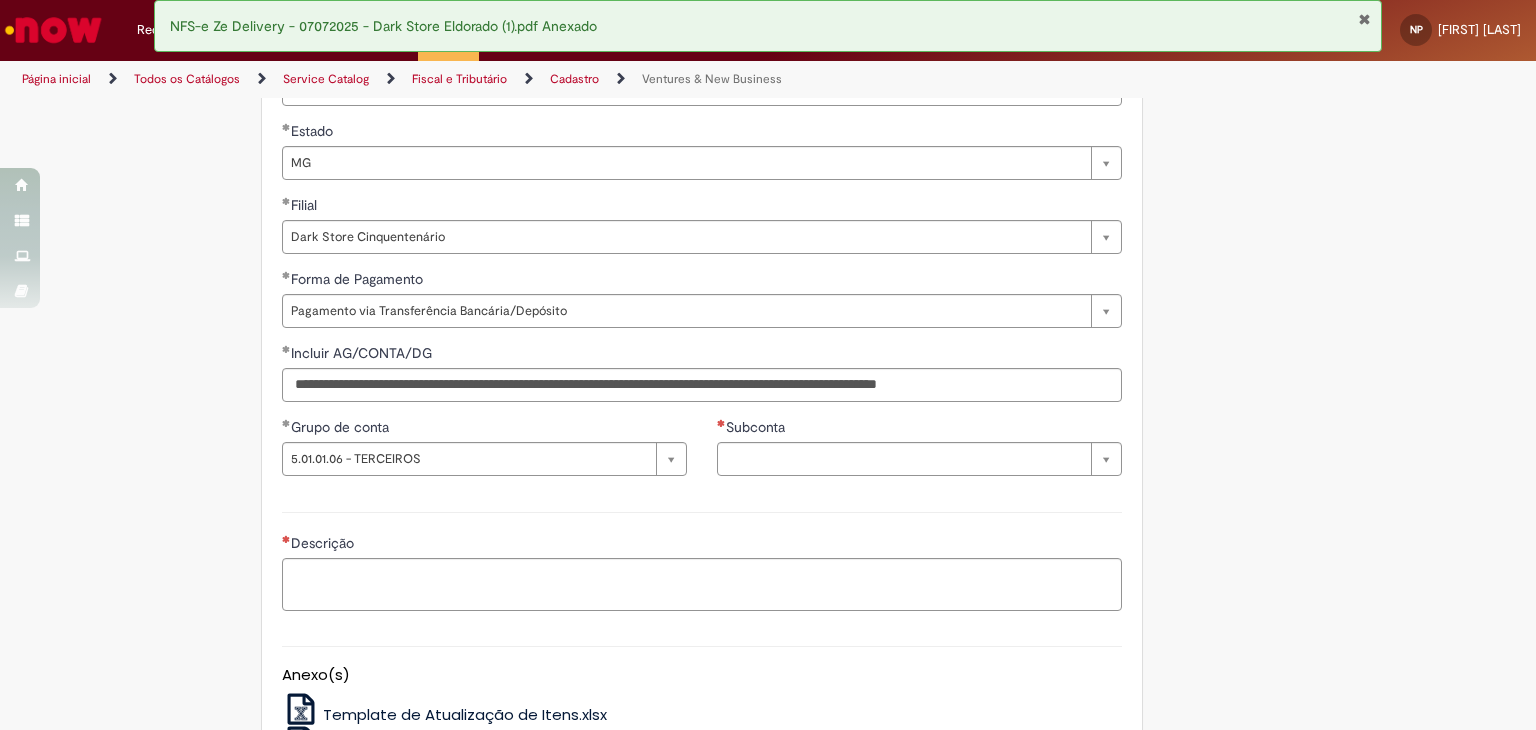 click on "Agencia CNPJ da Conta Subconta          Pesquisar usando lista                 Subconta" at bounding box center [919, 454] 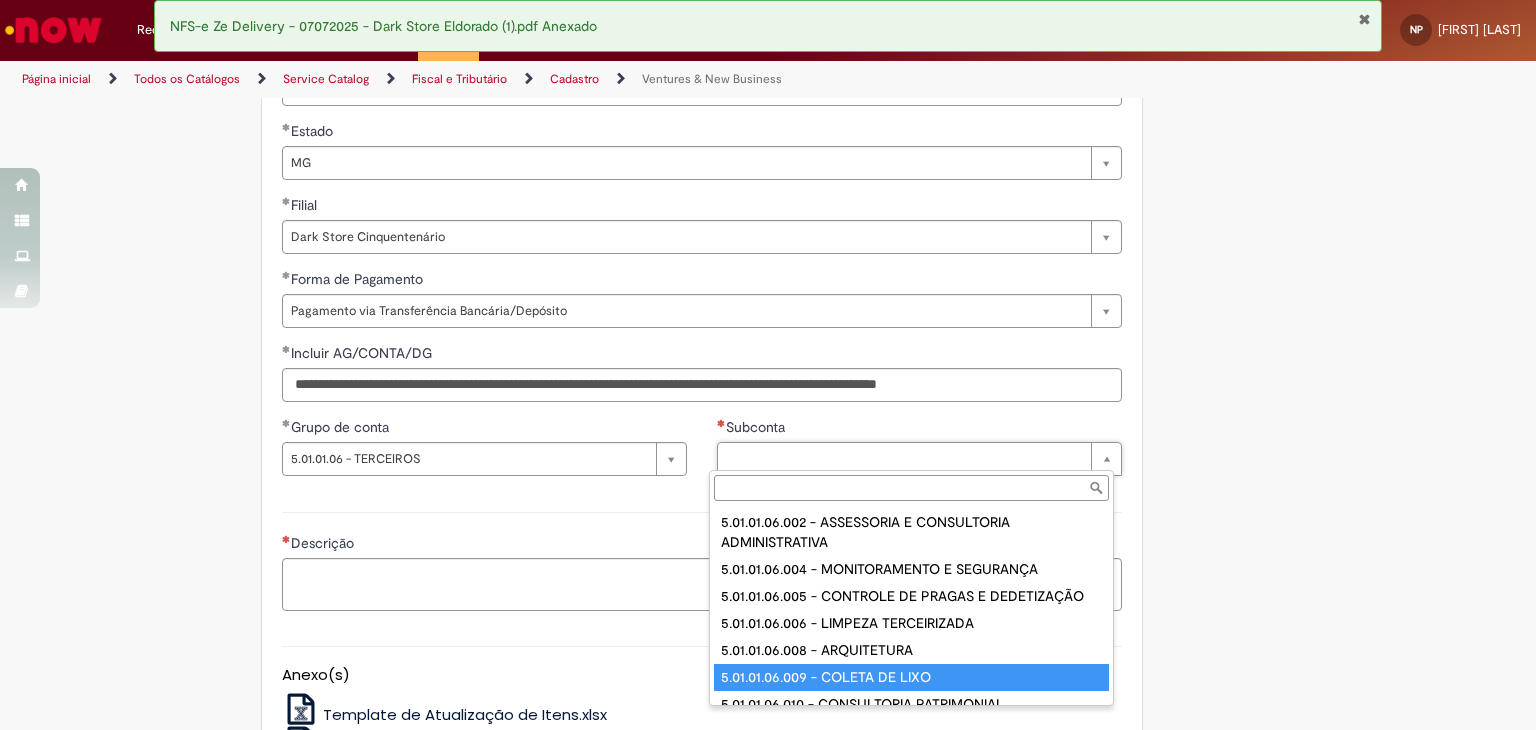 drag, startPoint x: 796, startPoint y: 673, endPoint x: 699, endPoint y: 606, distance: 117.88978 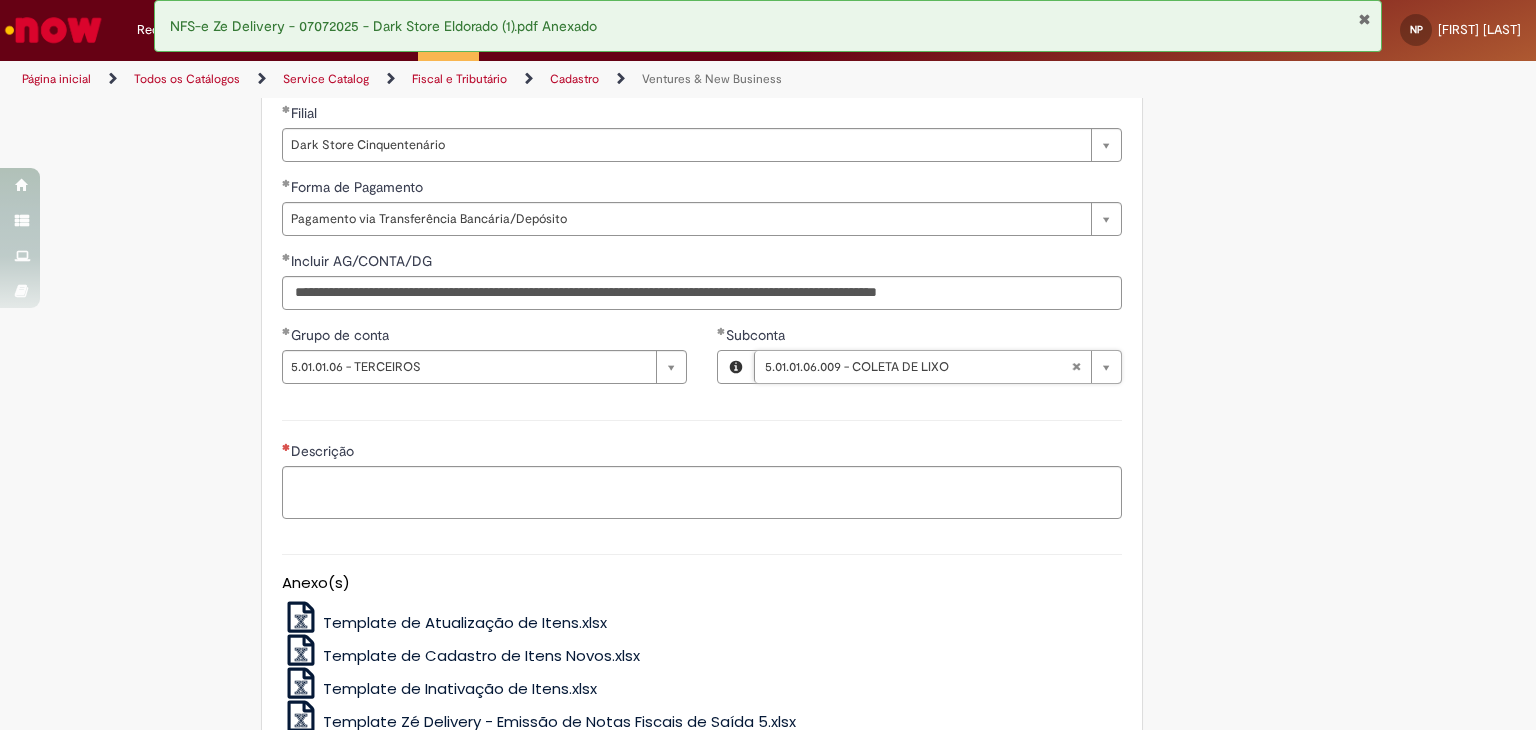 scroll, scrollTop: 1400, scrollLeft: 0, axis: vertical 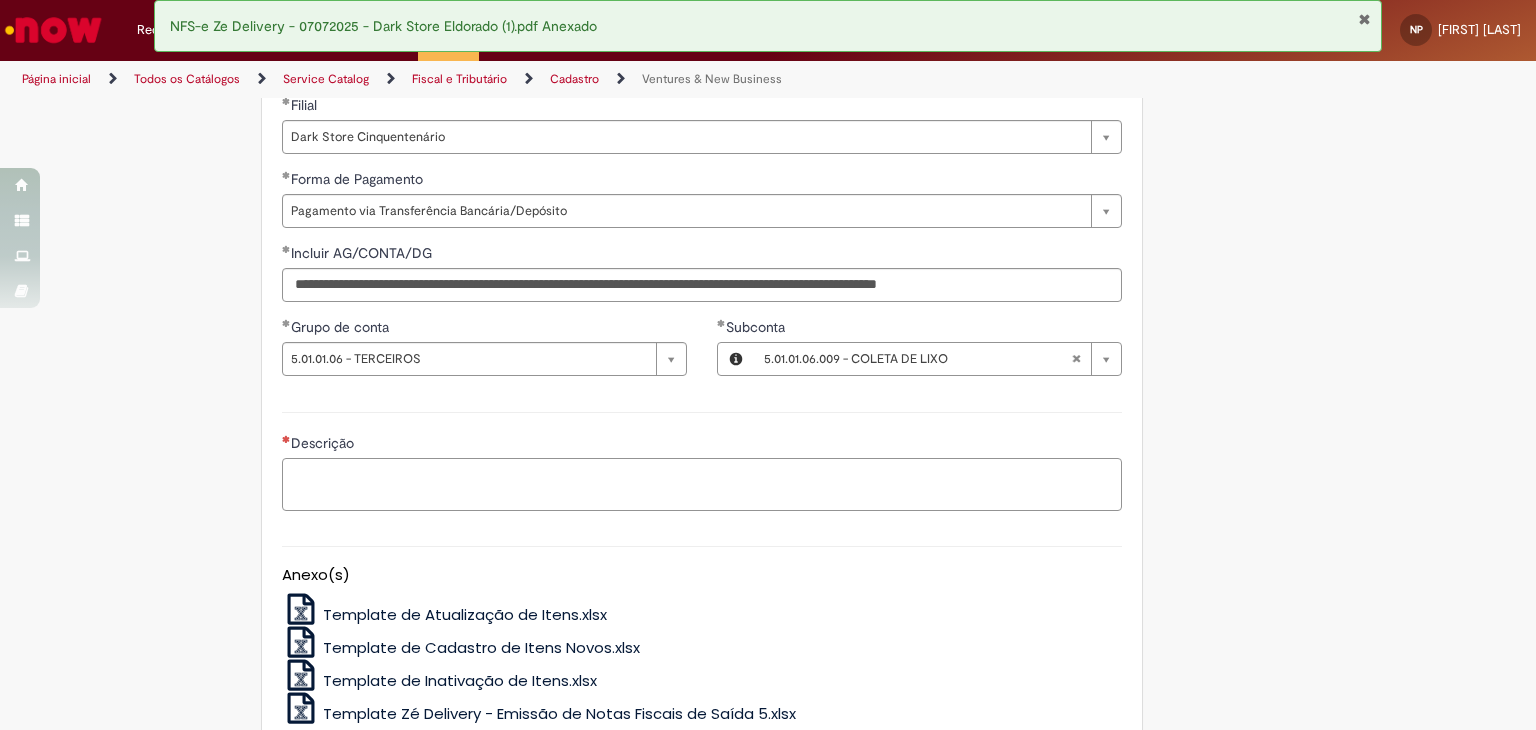 click on "Descrição" at bounding box center (702, 485) 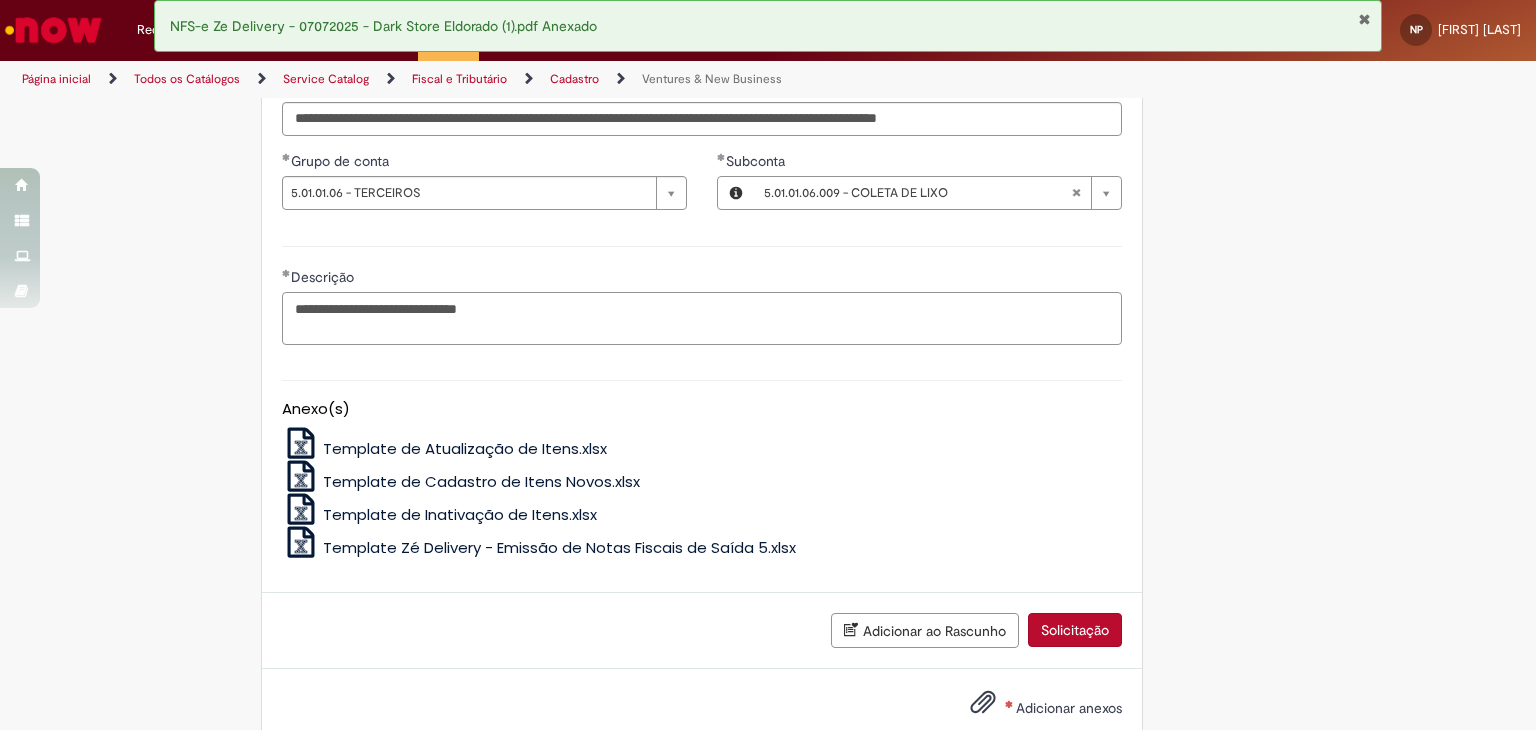 scroll, scrollTop: 1610, scrollLeft: 0, axis: vertical 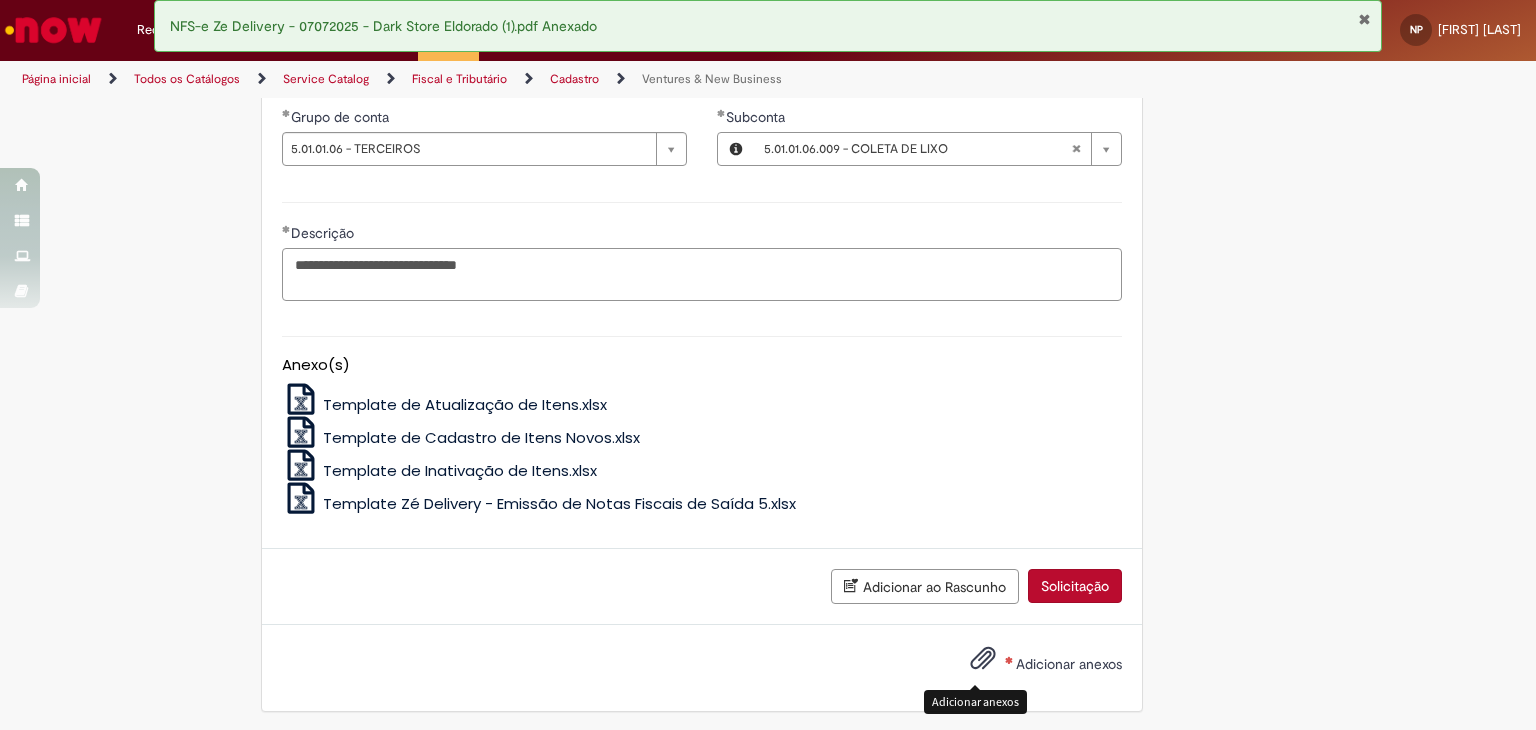 type on "**********" 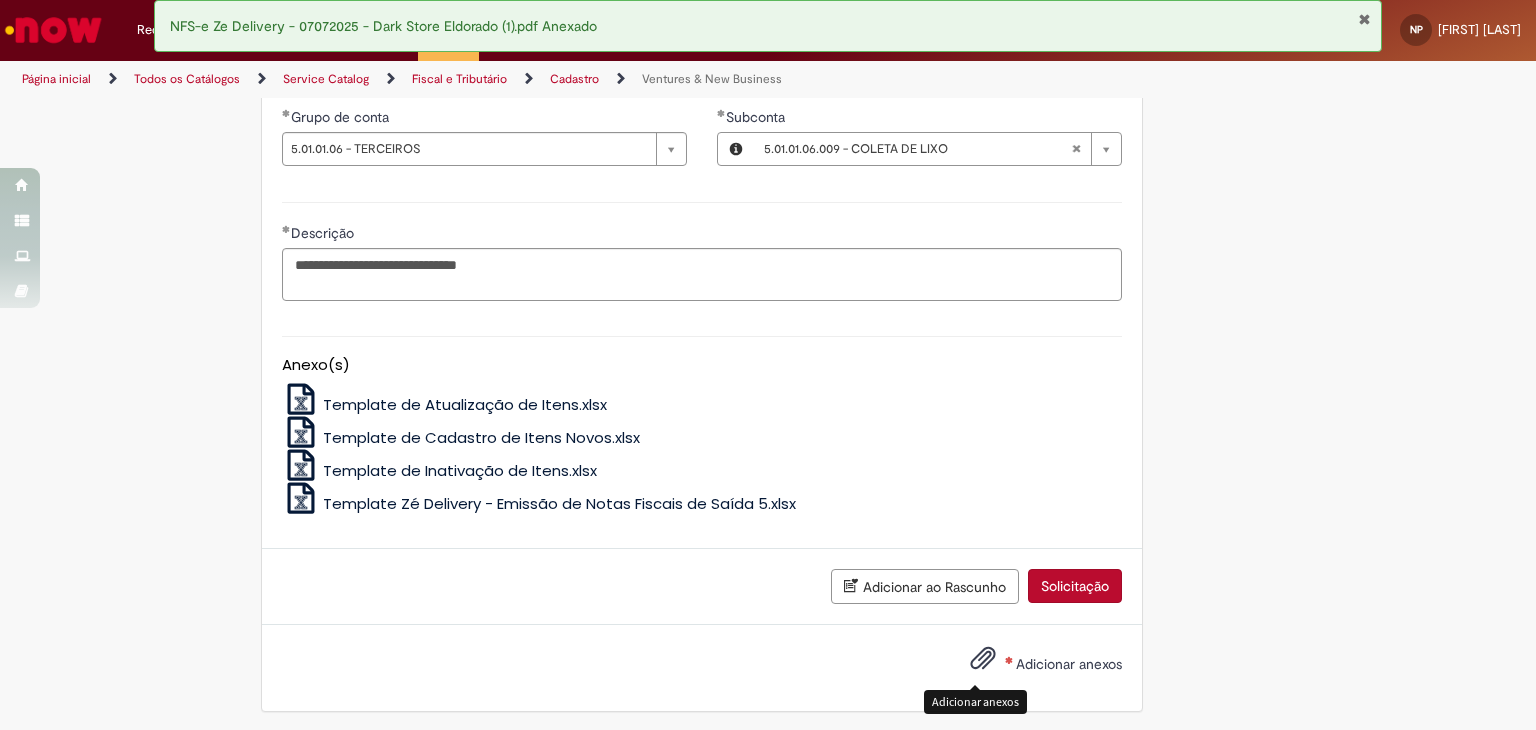 click at bounding box center [983, 659] 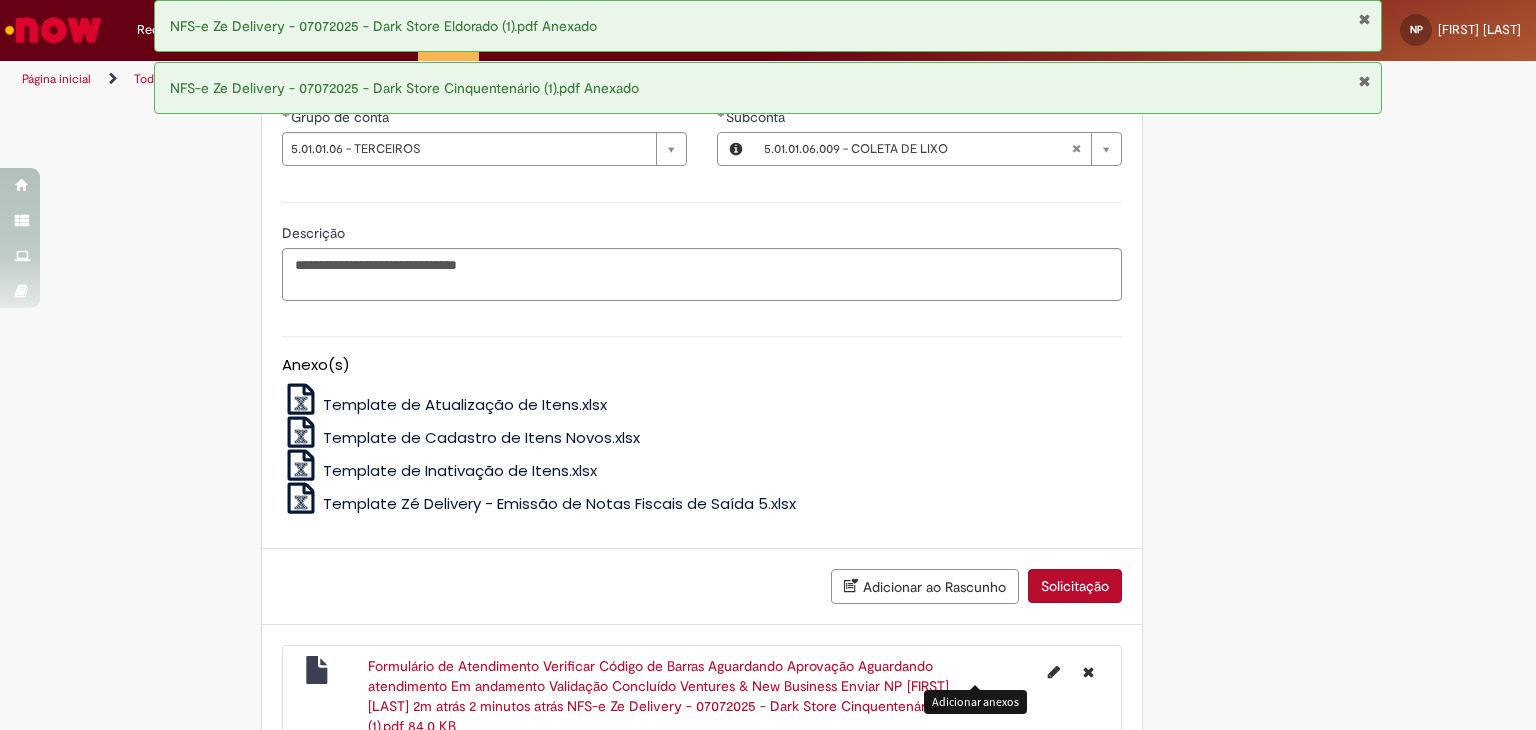 click on "Solicitação" at bounding box center [1075, 586] 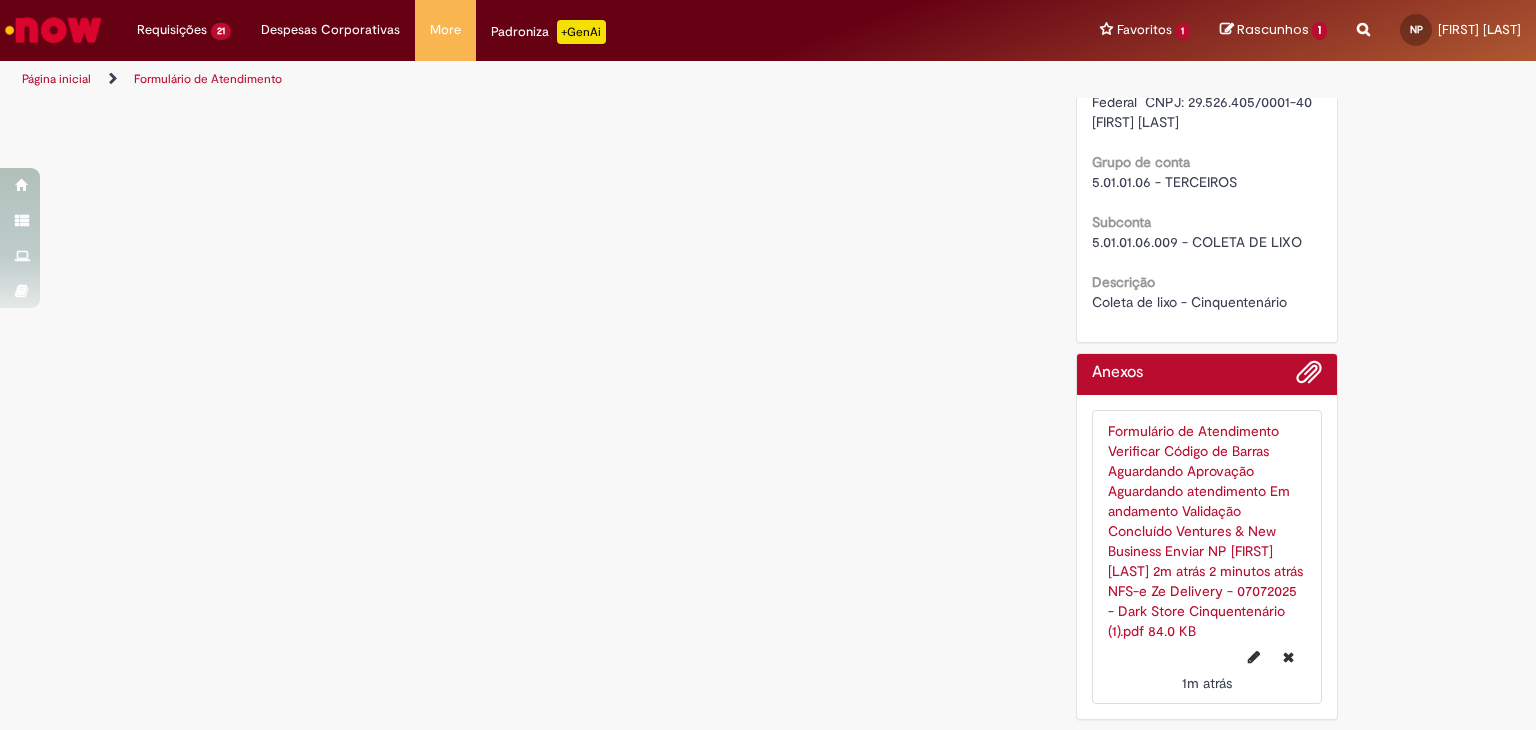 scroll, scrollTop: 0, scrollLeft: 0, axis: both 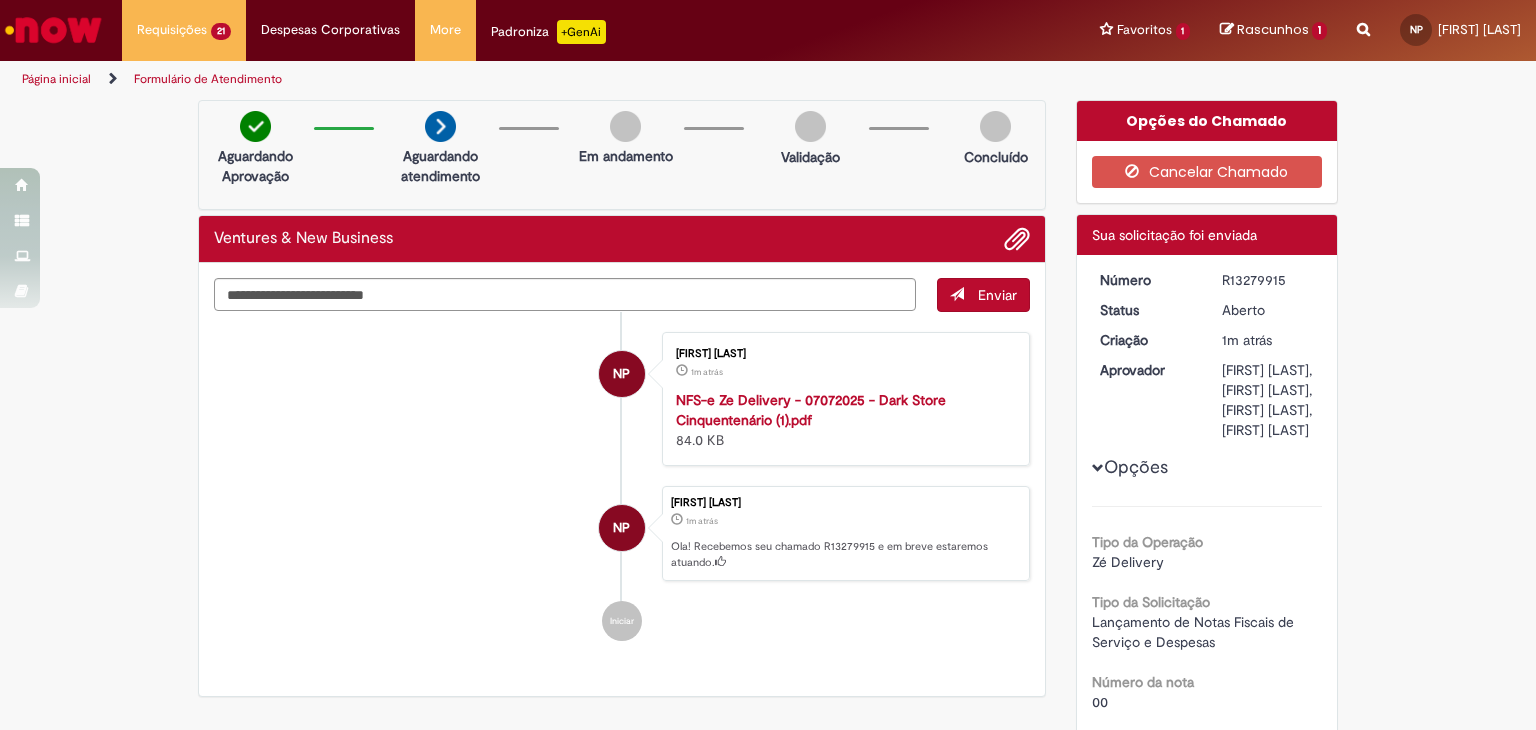 click on "R13279915" at bounding box center [1268, 280] 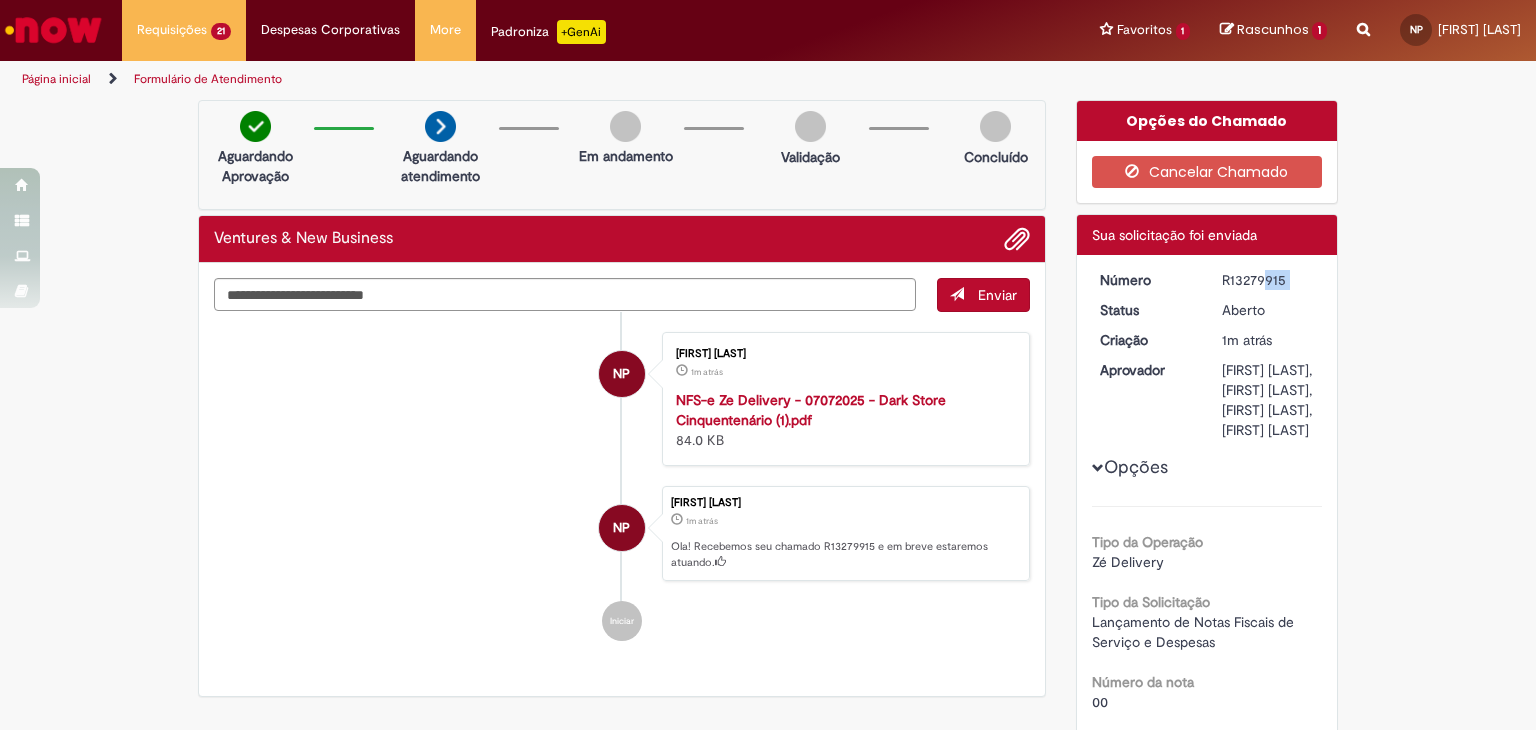 click on "R13279915" at bounding box center [1268, 280] 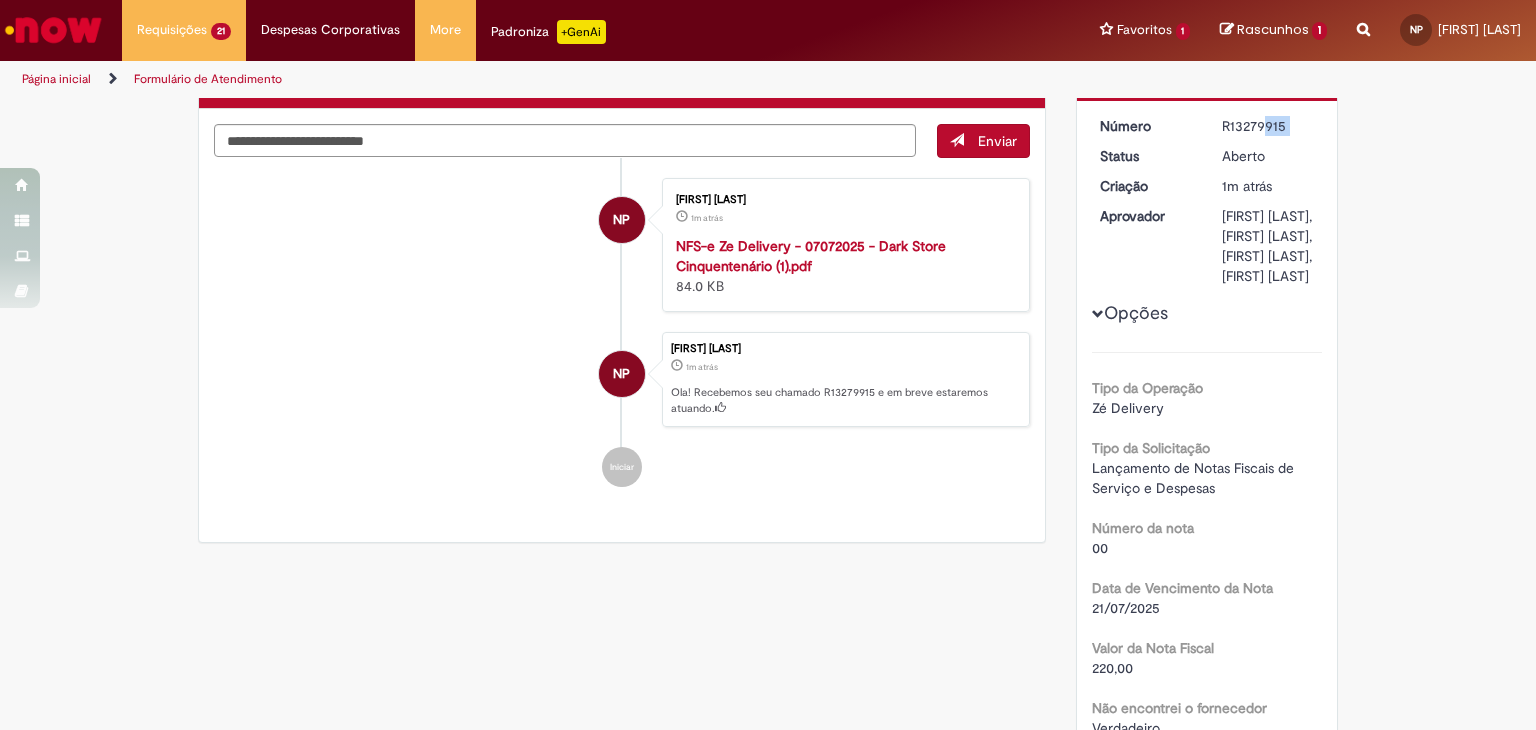 scroll, scrollTop: 166, scrollLeft: 0, axis: vertical 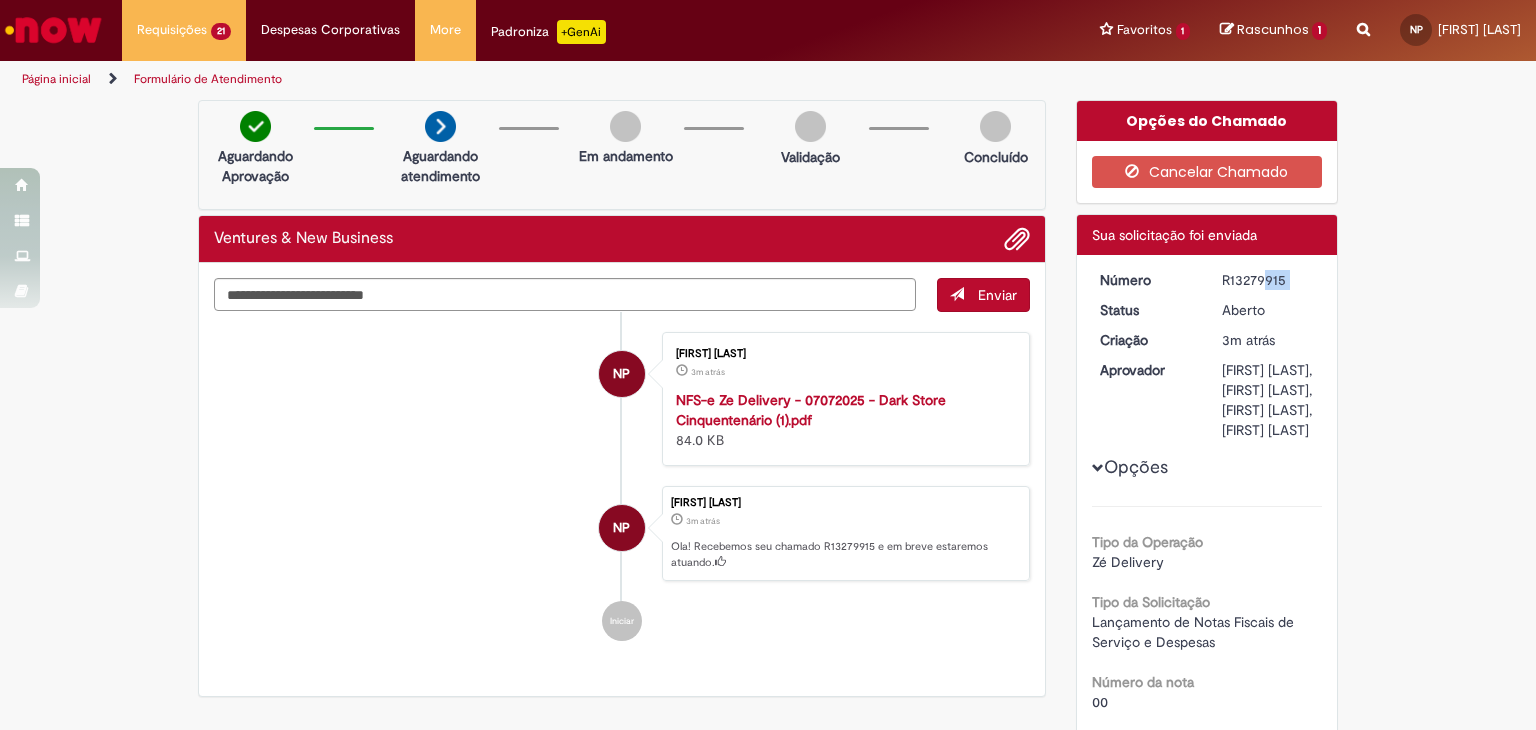 copy on "R13279915" 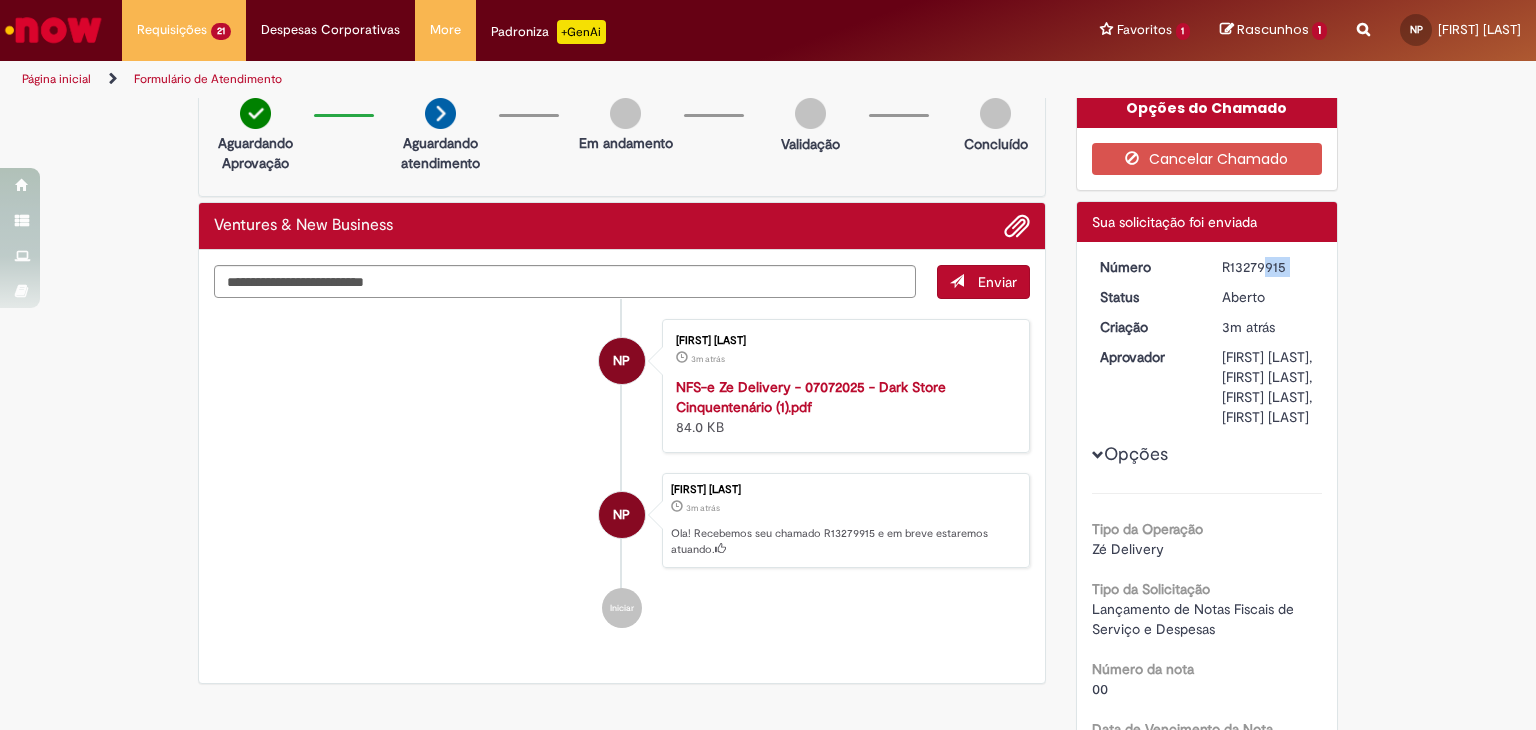scroll, scrollTop: 0, scrollLeft: 0, axis: both 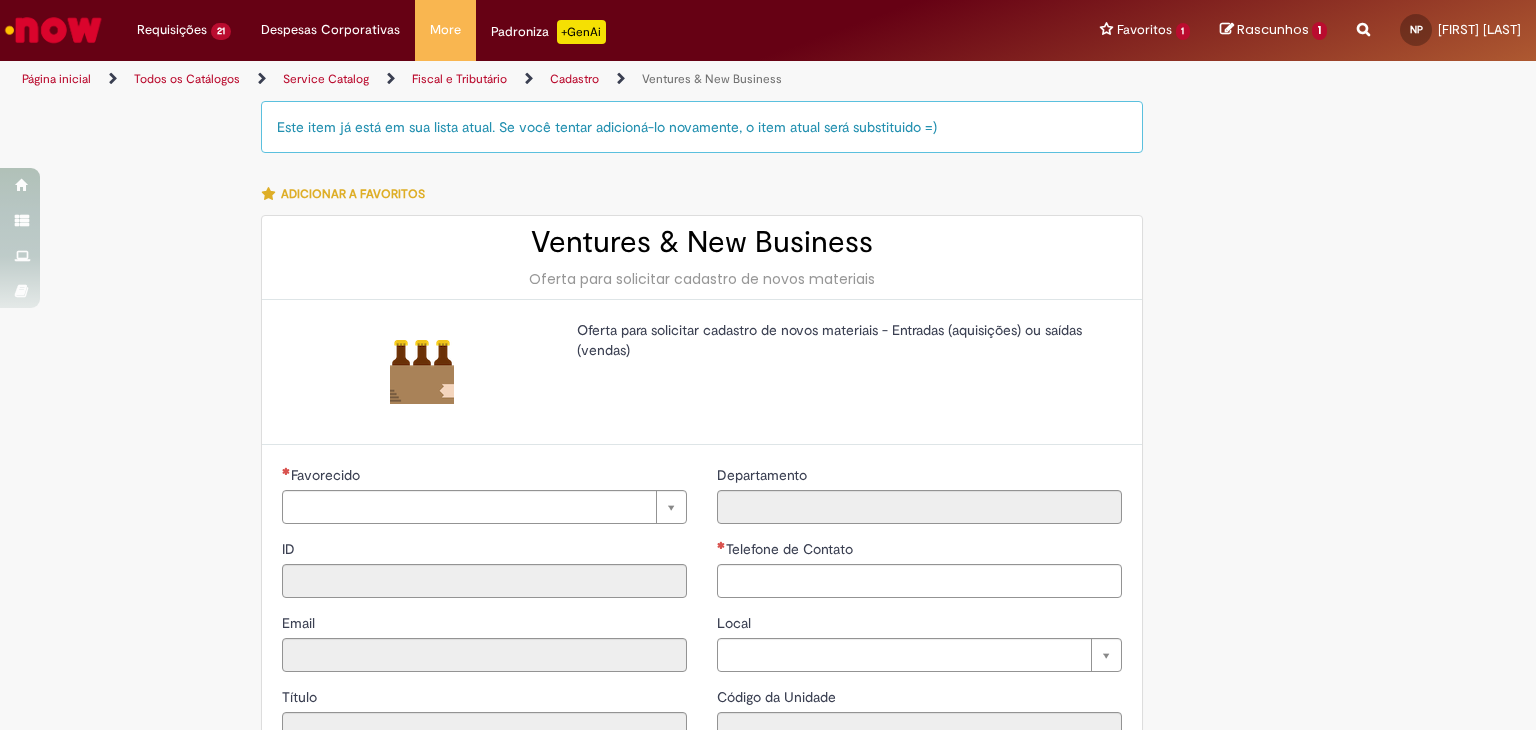 type on "**********" 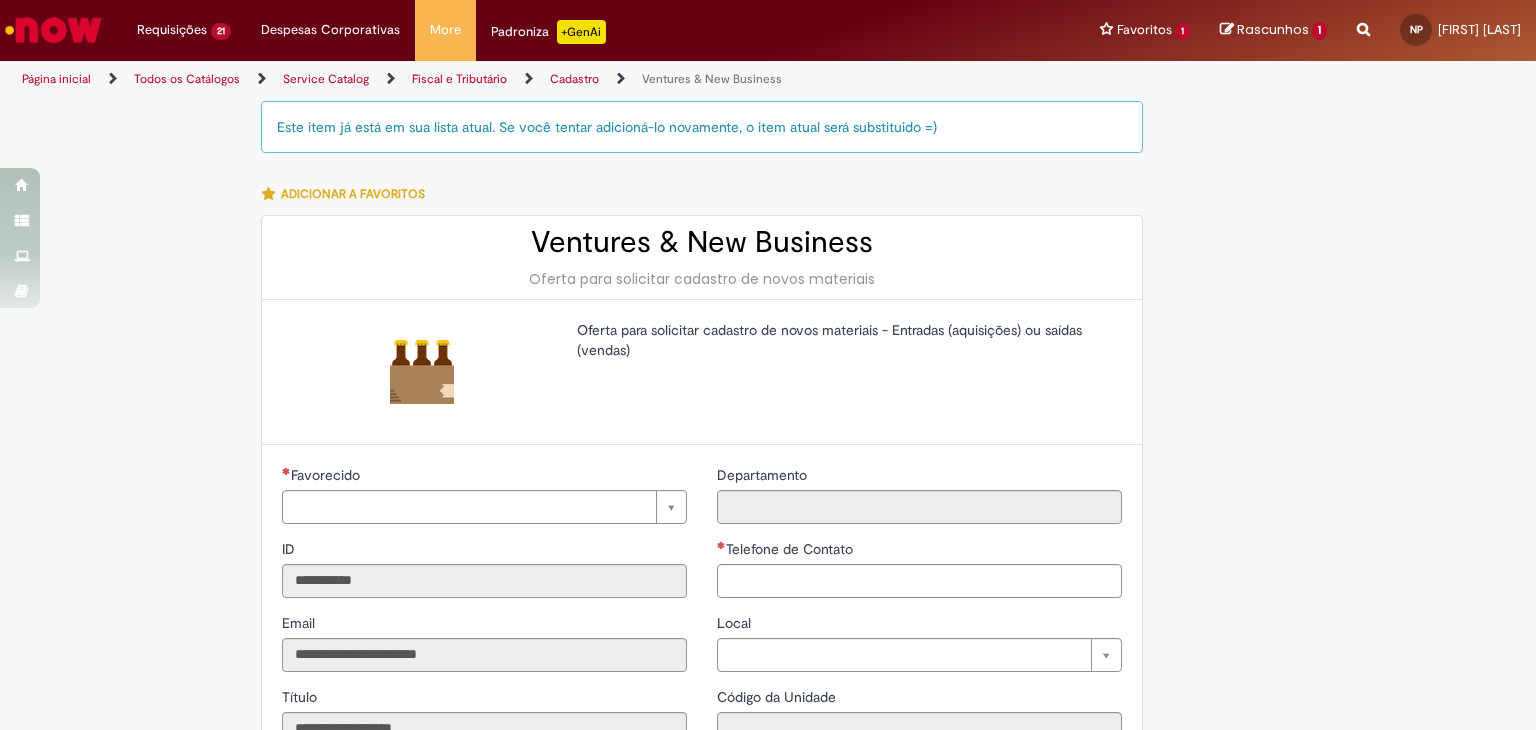 type on "**********" 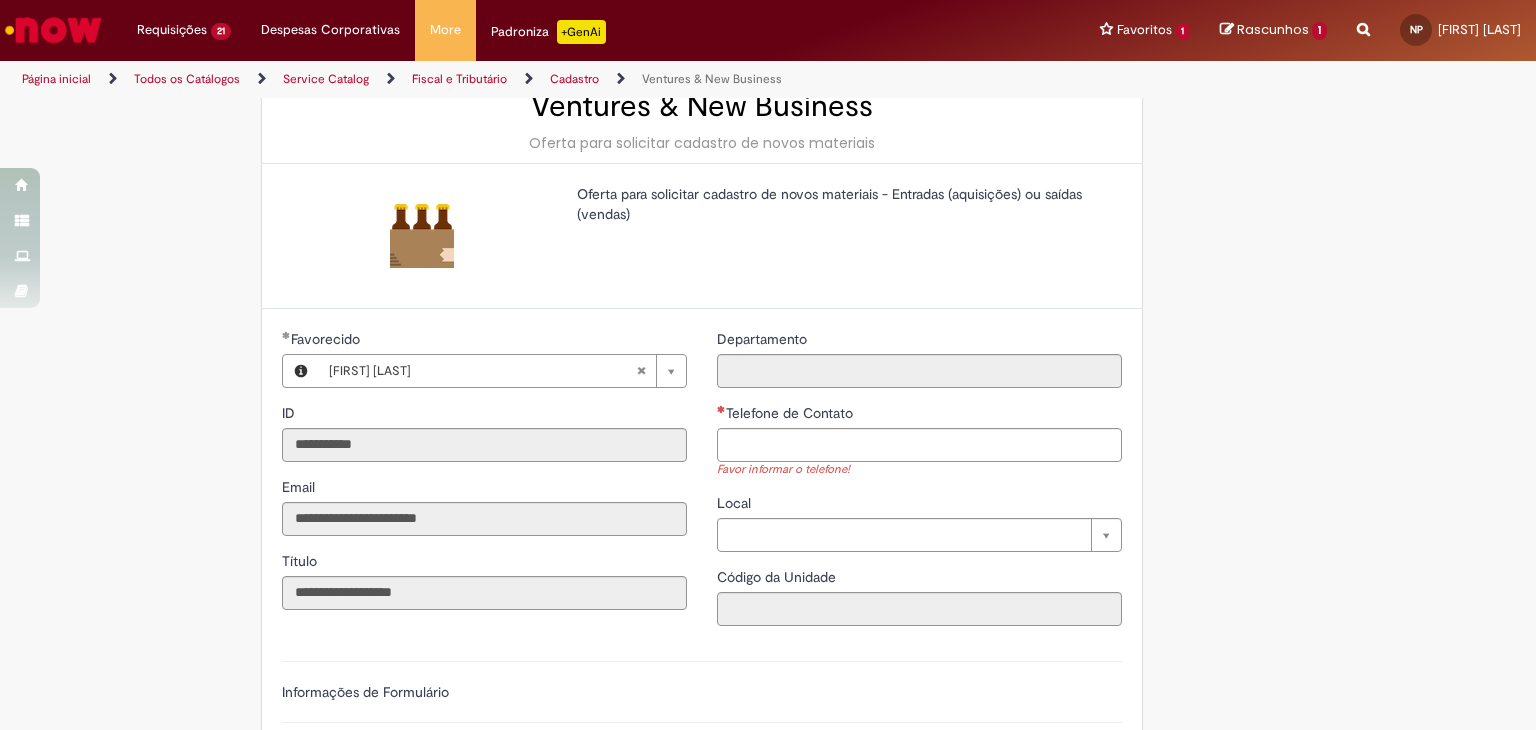 scroll, scrollTop: 166, scrollLeft: 0, axis: vertical 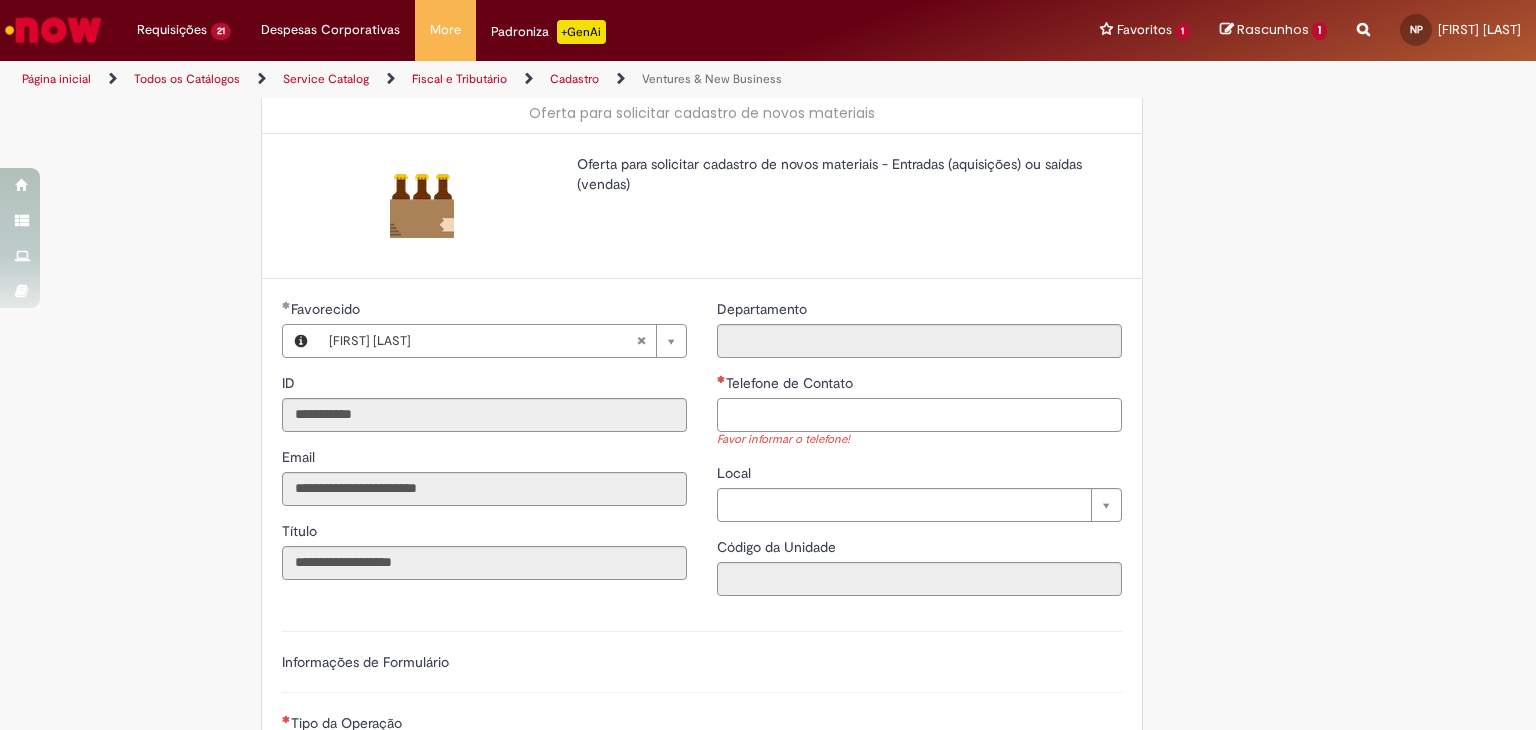click on "Telefone de Contato" at bounding box center [919, 415] 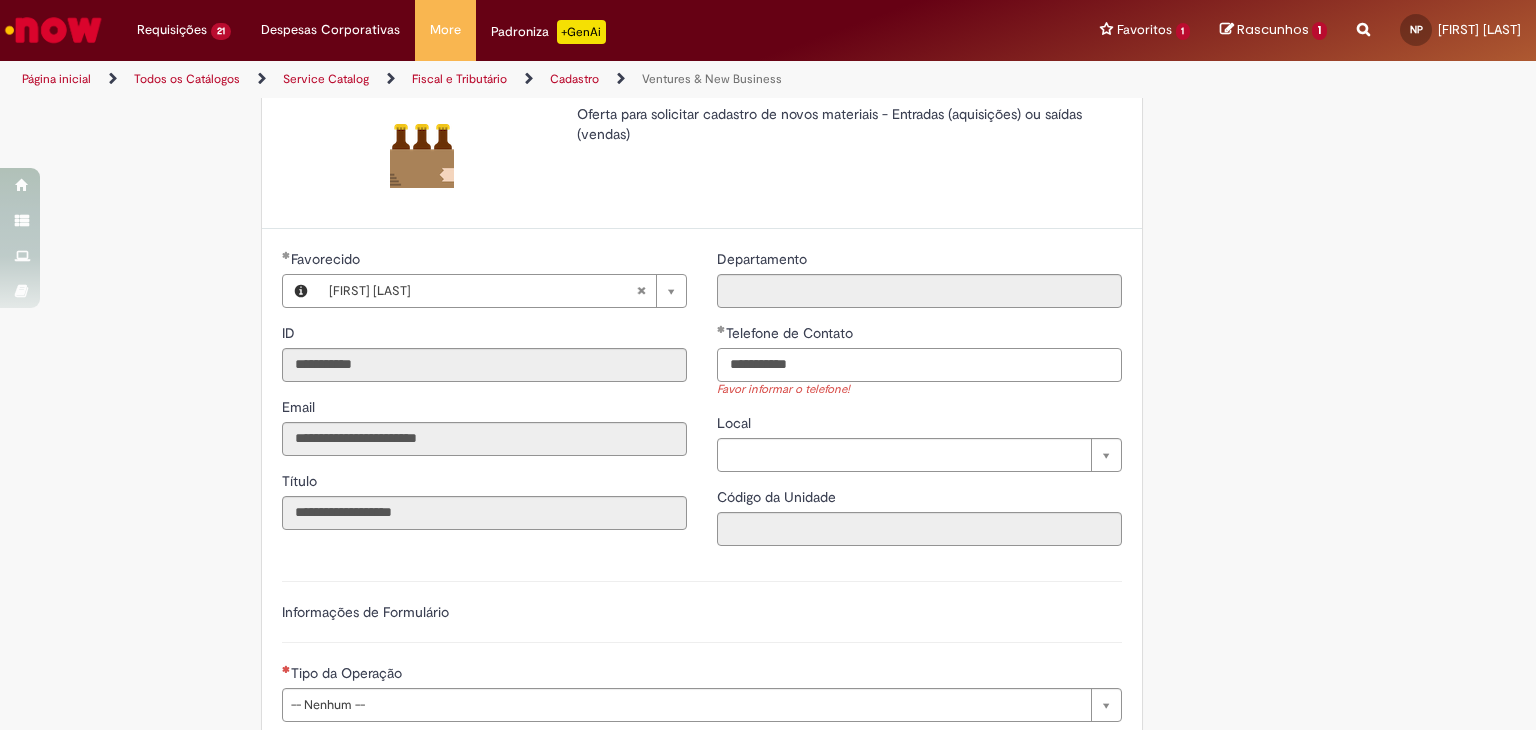 scroll, scrollTop: 233, scrollLeft: 0, axis: vertical 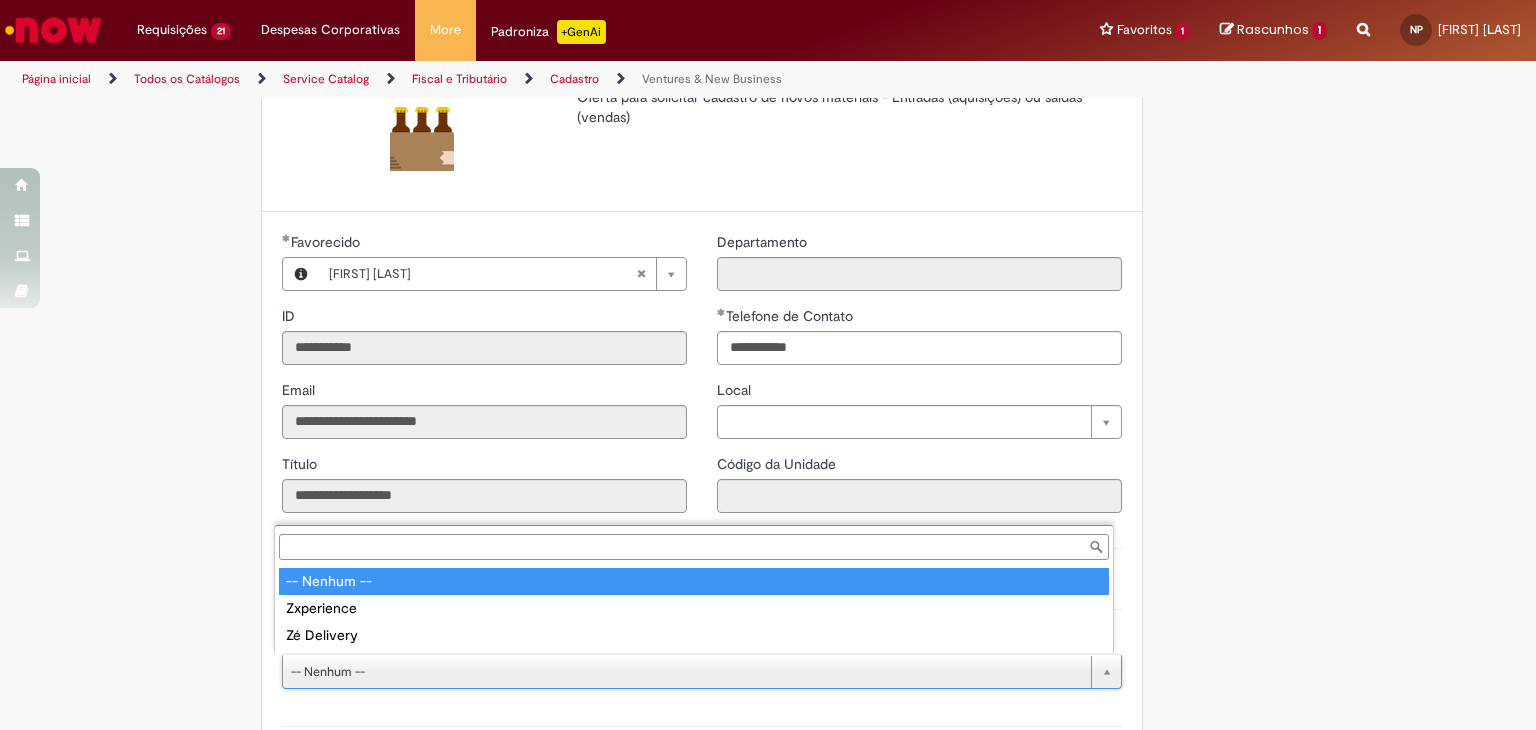 type on "**********" 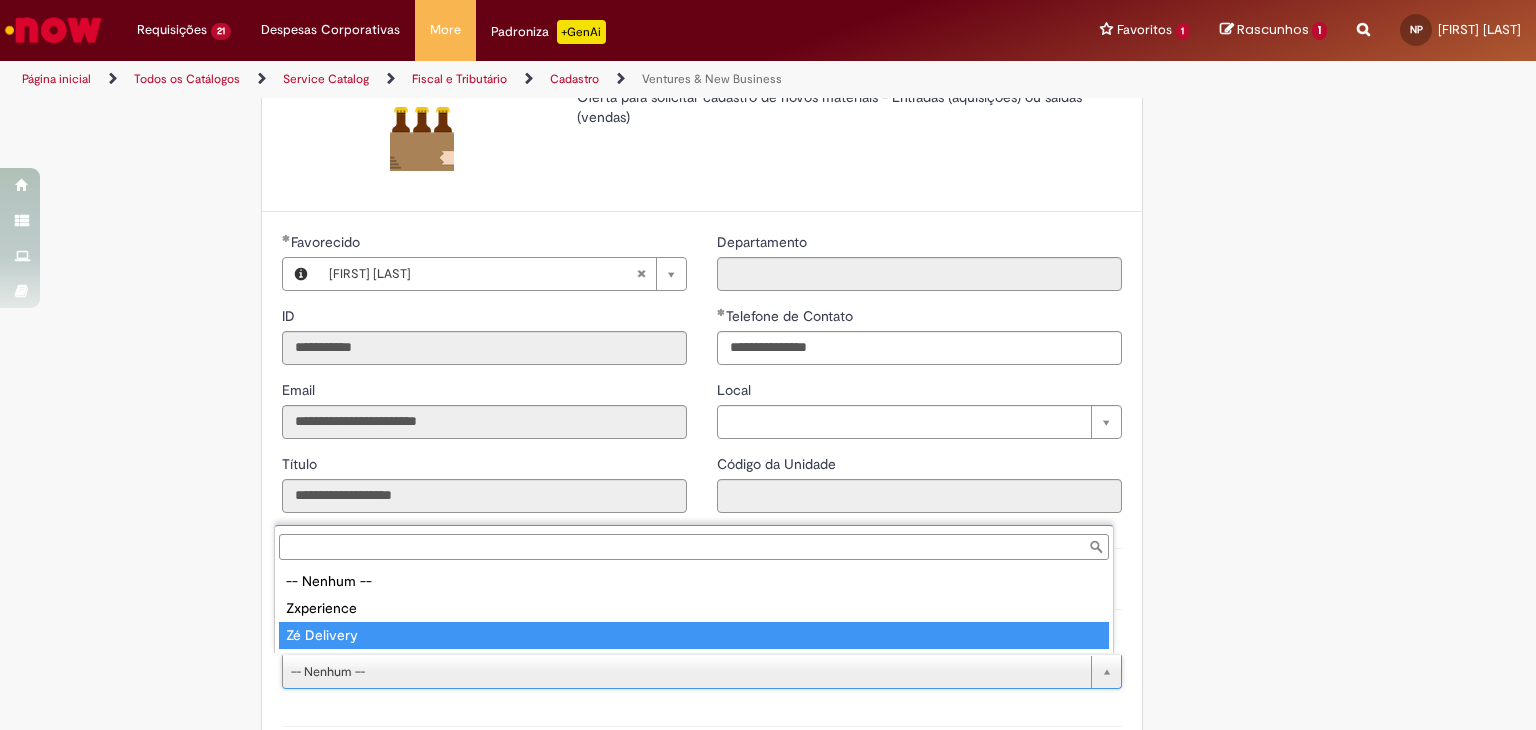 type on "**********" 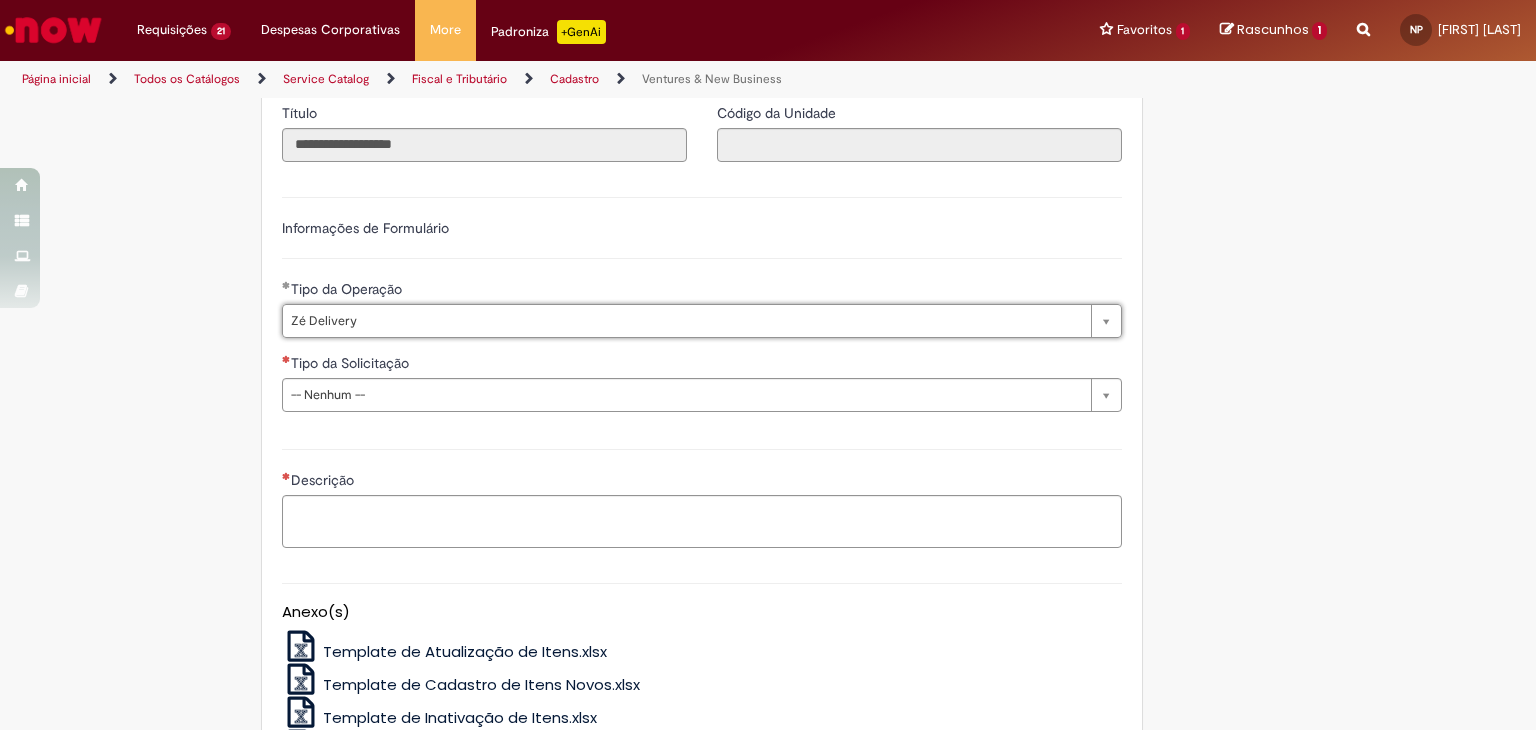 scroll, scrollTop: 600, scrollLeft: 0, axis: vertical 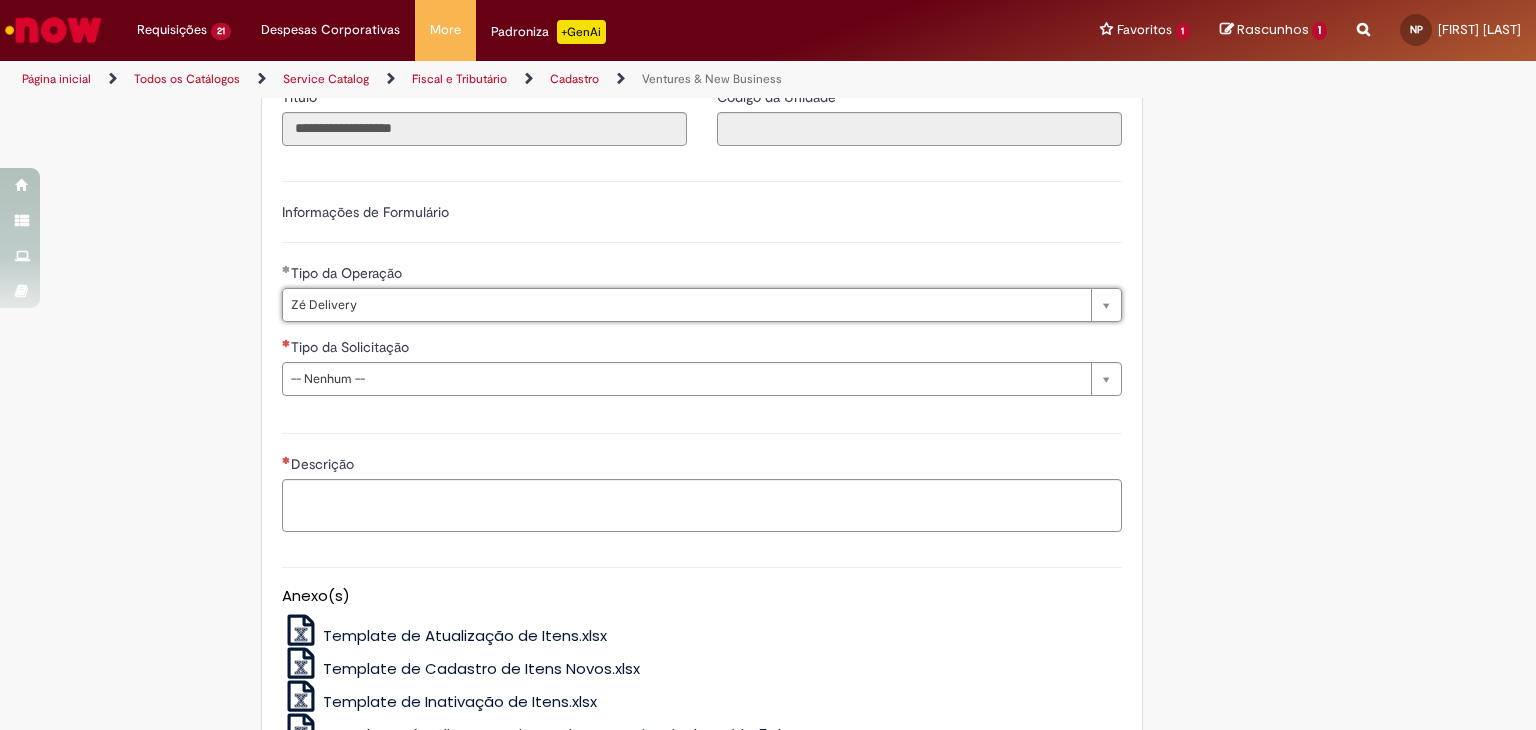 drag, startPoint x: 620, startPoint y: 369, endPoint x: 597, endPoint y: 399, distance: 37.802116 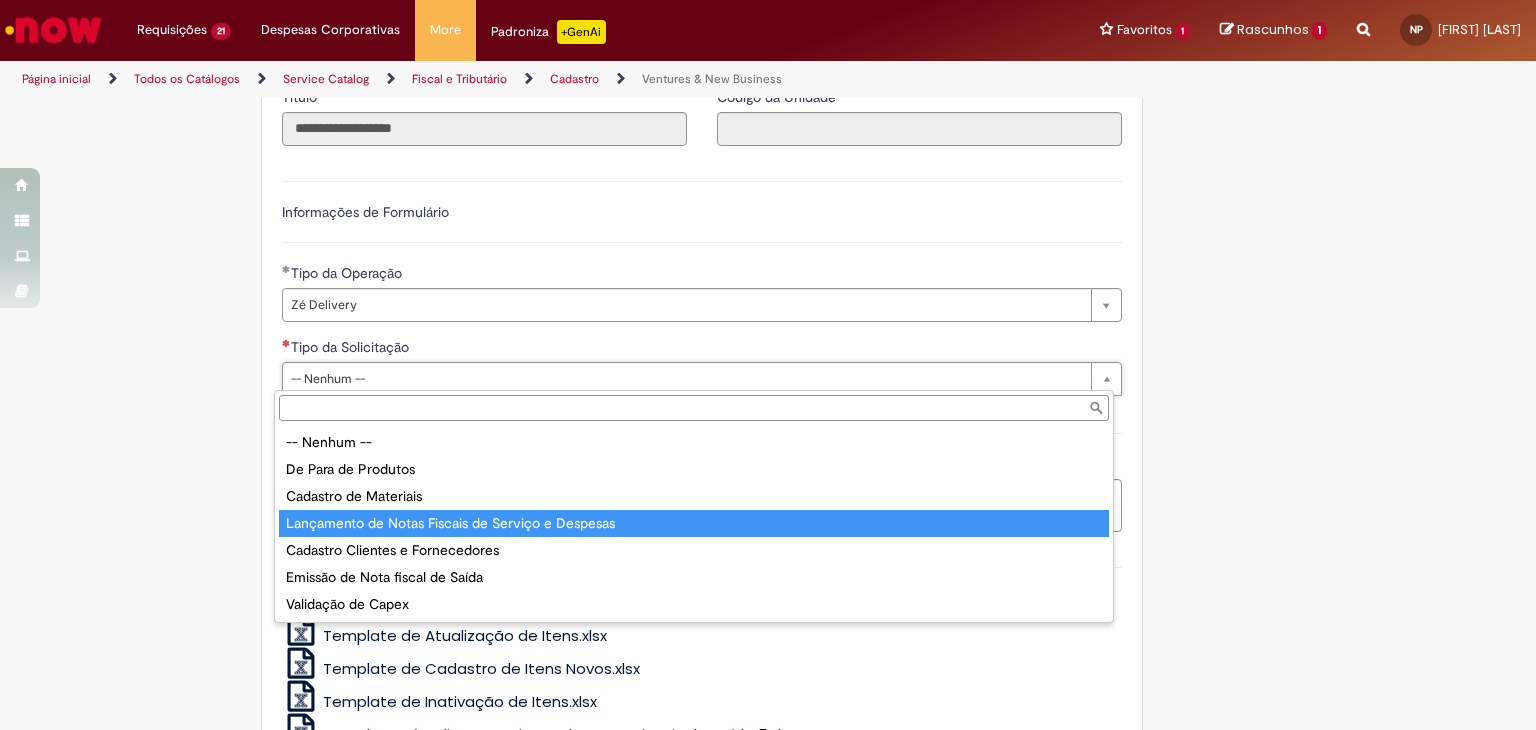 drag, startPoint x: 544, startPoint y: 538, endPoint x: 559, endPoint y: 525, distance: 19.849434 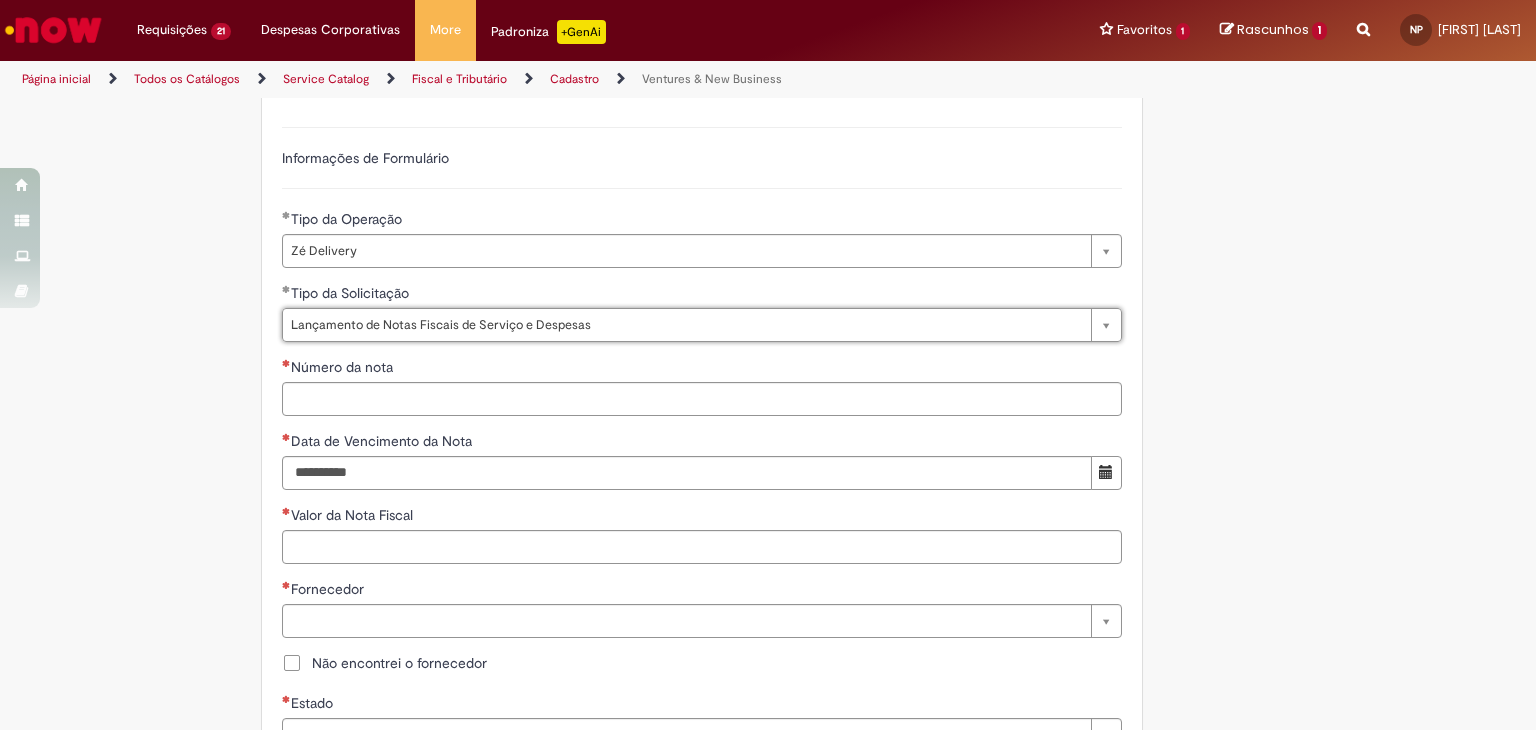 scroll, scrollTop: 766, scrollLeft: 0, axis: vertical 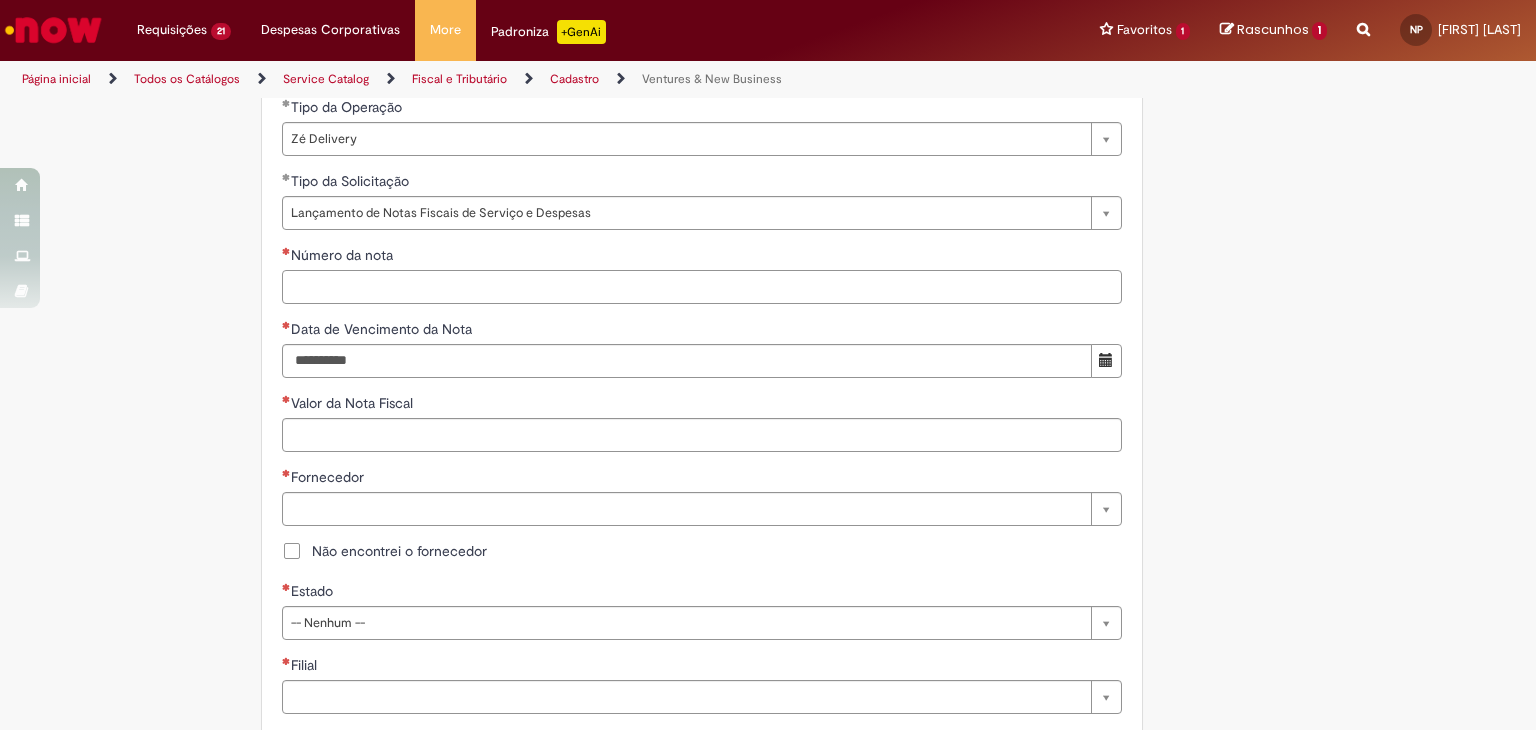 click on "Número da nota" at bounding box center [702, 287] 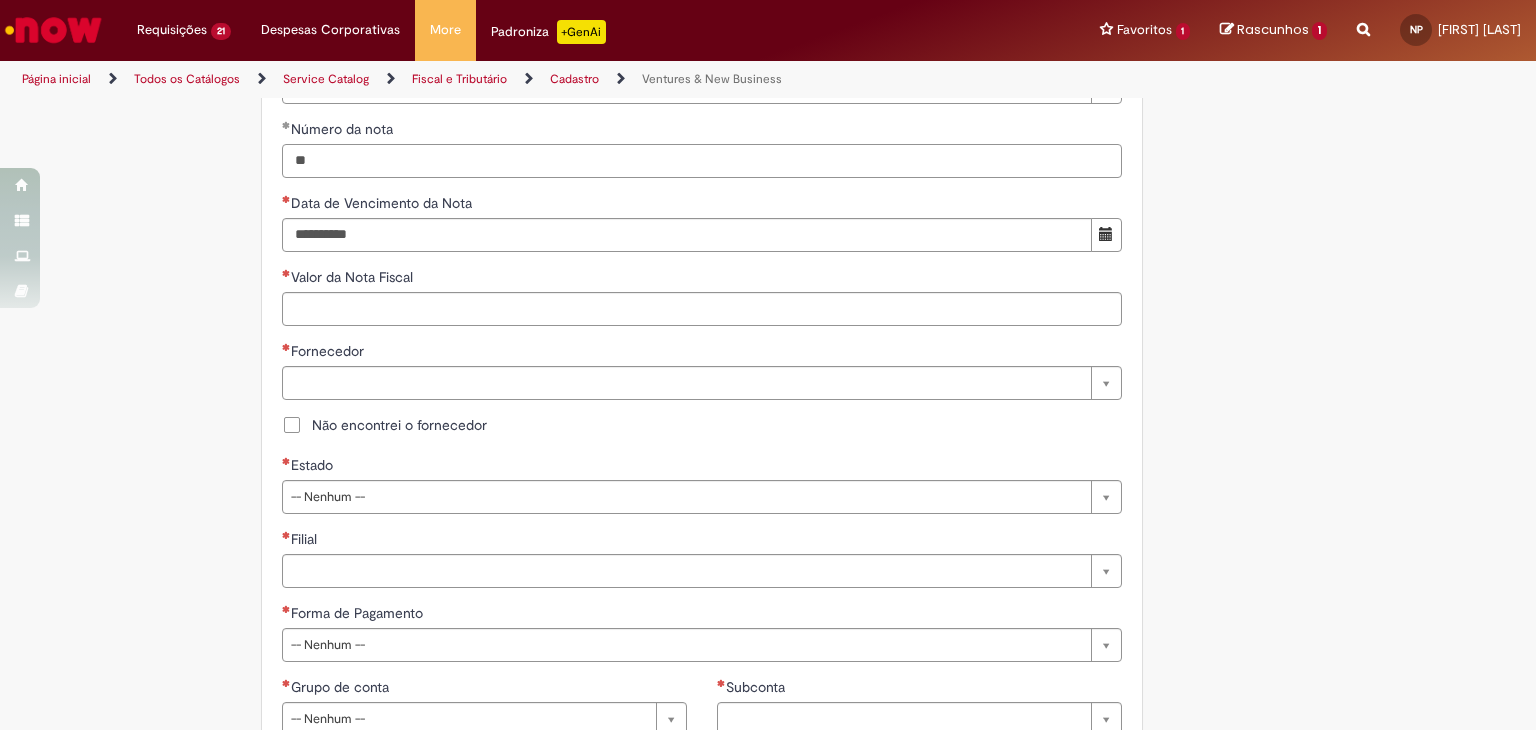 scroll, scrollTop: 933, scrollLeft: 0, axis: vertical 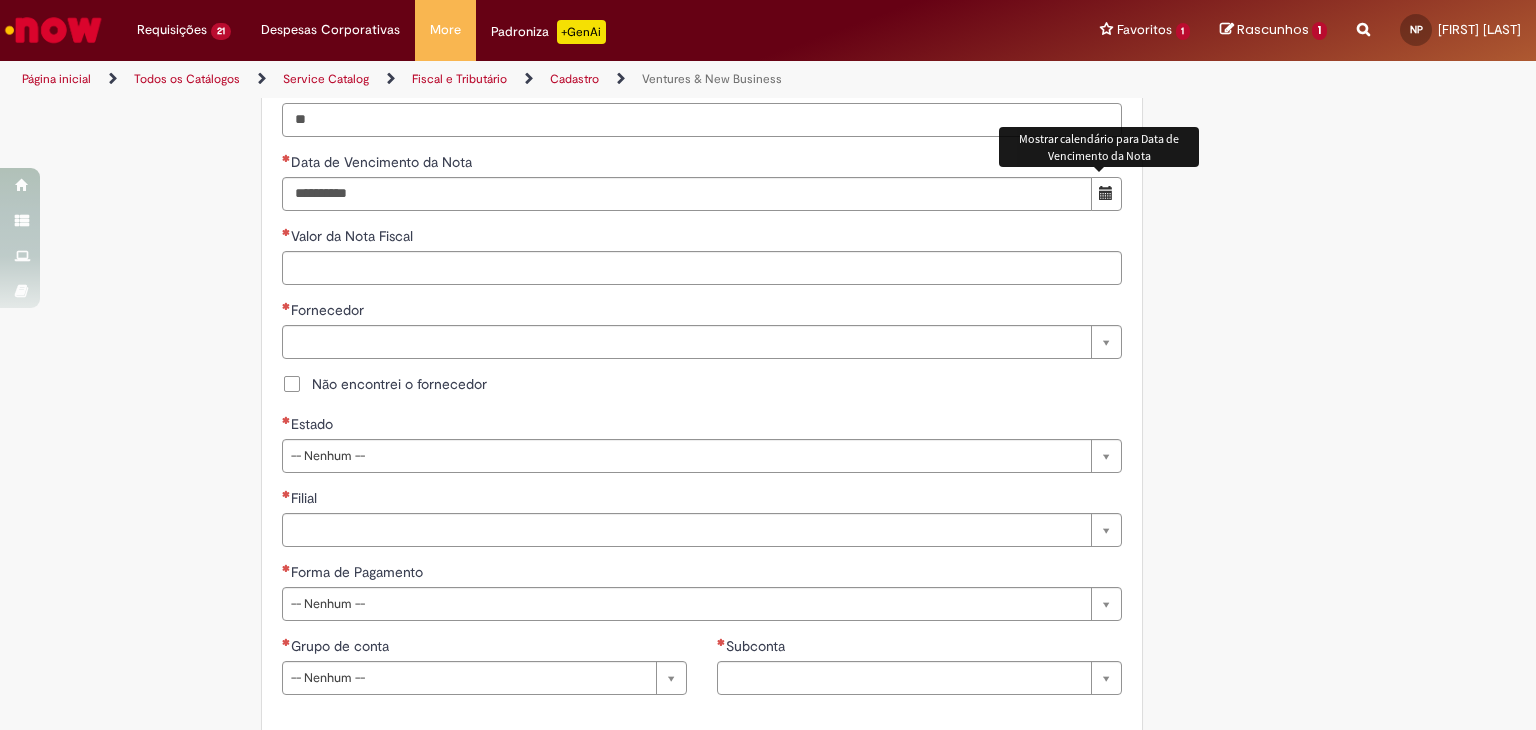 type on "**" 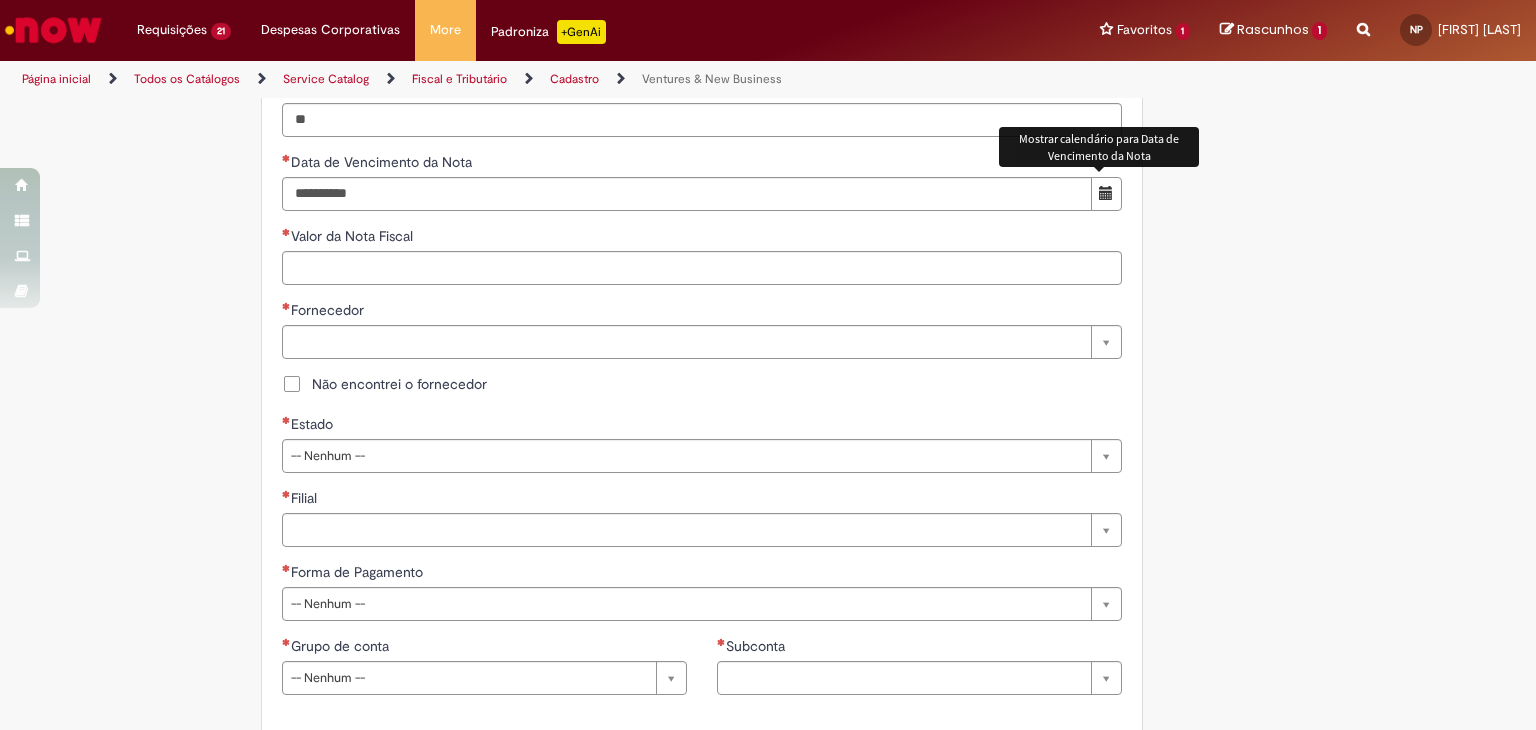 click at bounding box center [1106, 193] 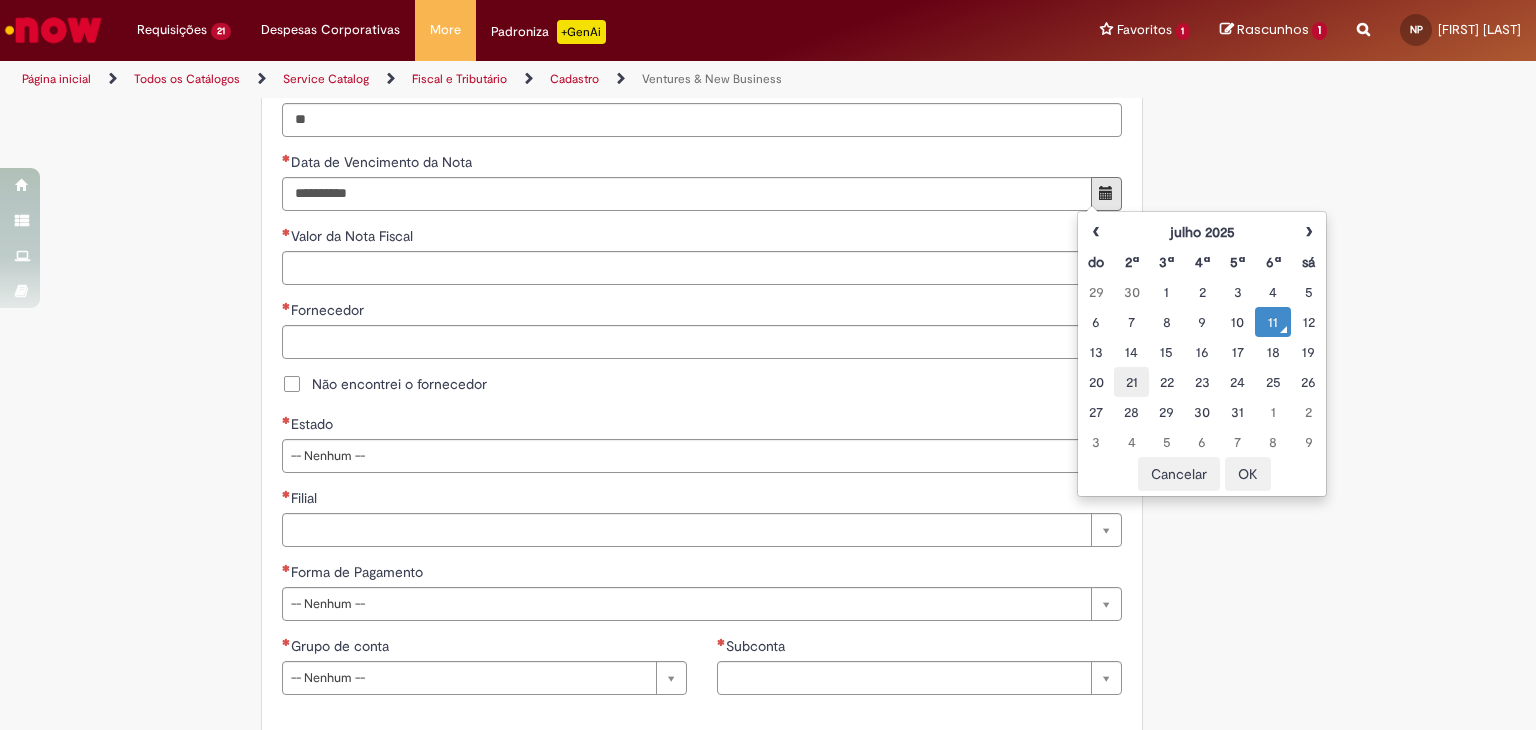 click on "21" at bounding box center [1131, 382] 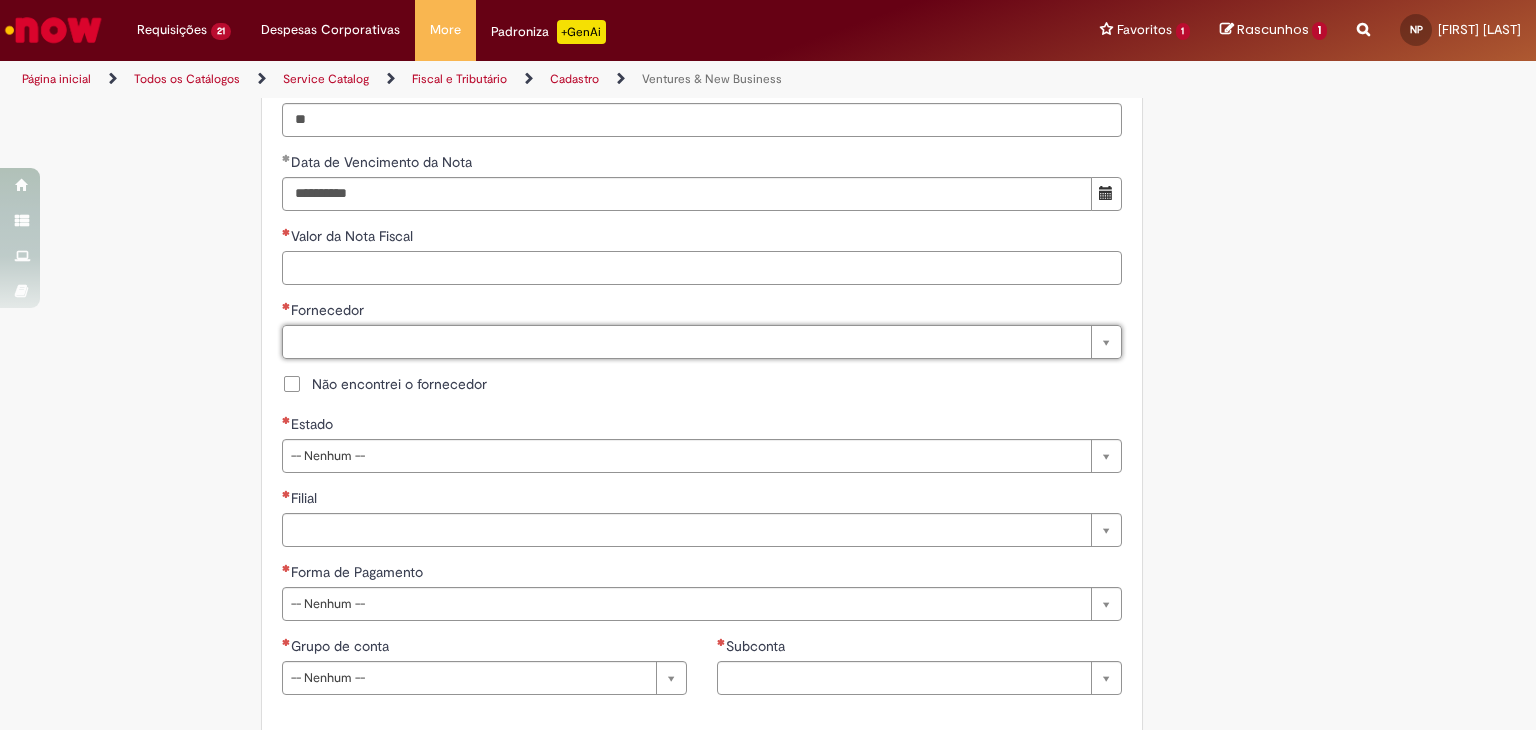 click on "Valor da Nota Fiscal" at bounding box center [702, 268] 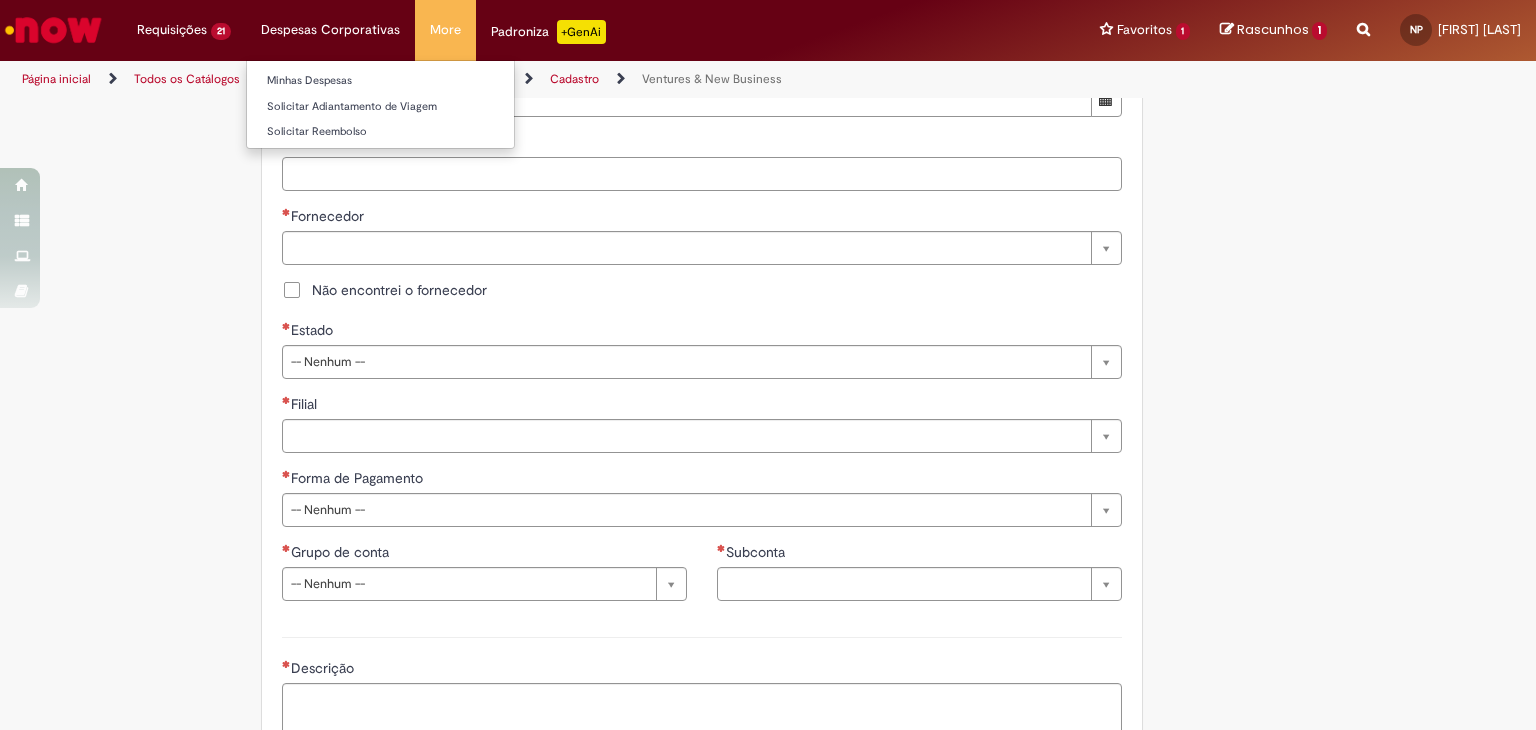 scroll, scrollTop: 1033, scrollLeft: 0, axis: vertical 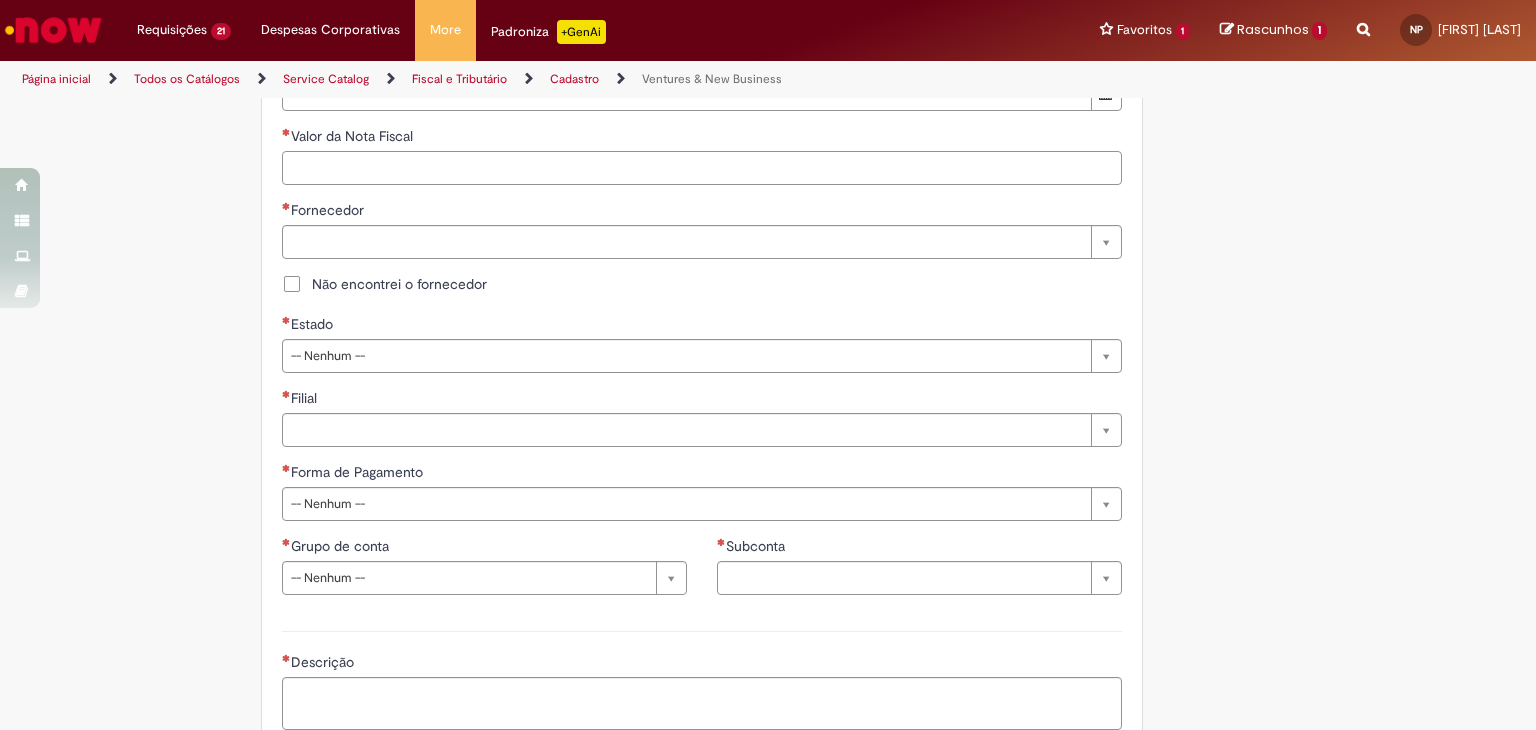 paste on "***" 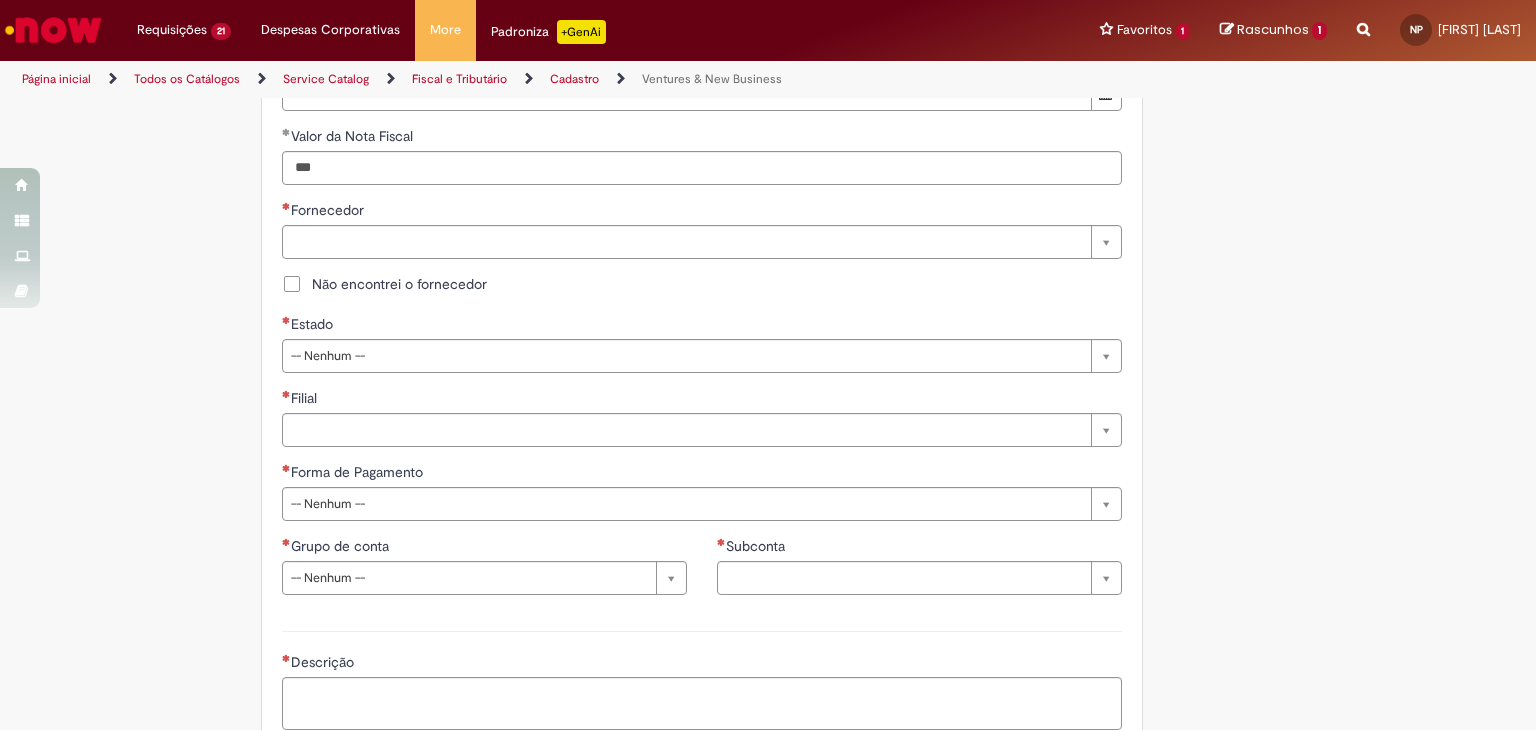 type on "******" 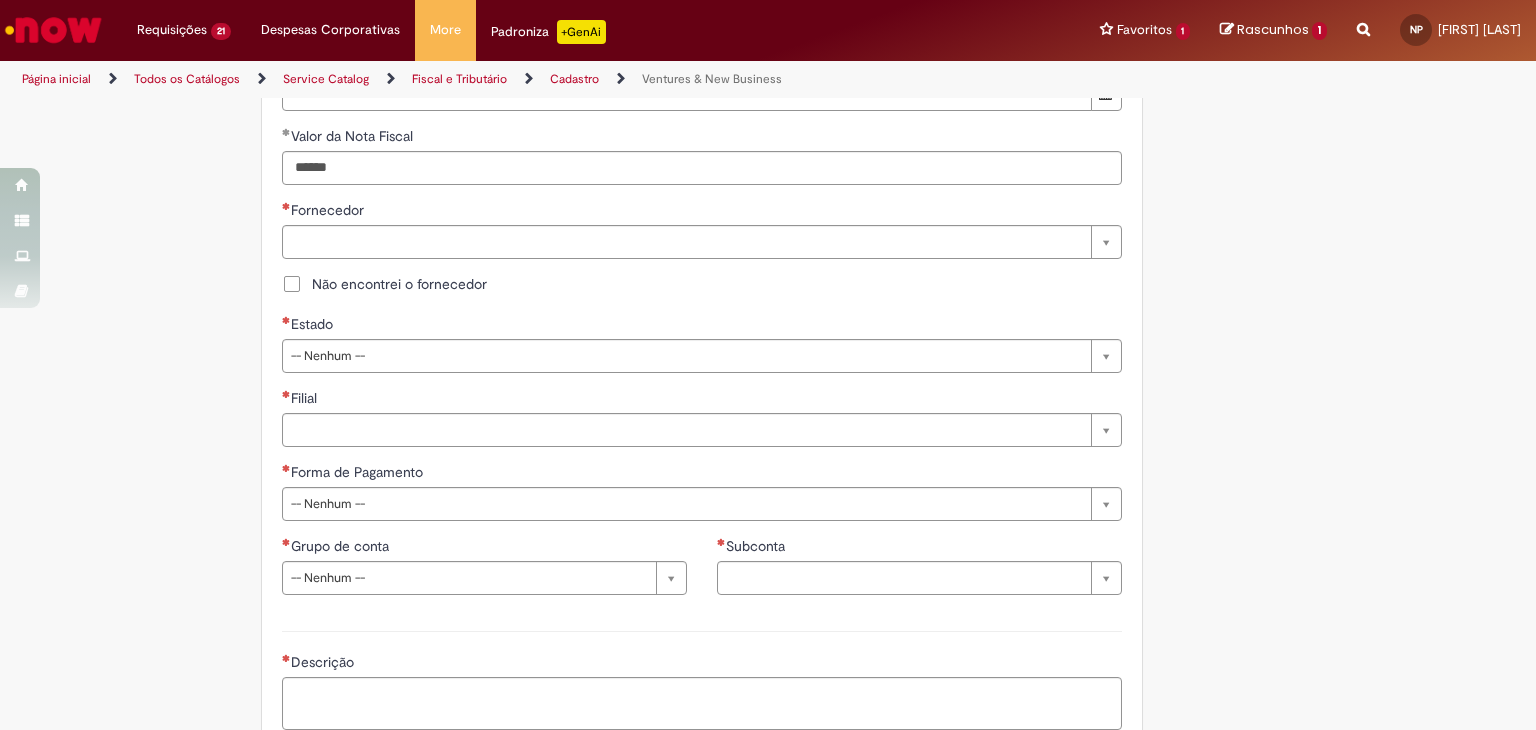 click on "Não encontrei o fornecedor" at bounding box center (399, 284) 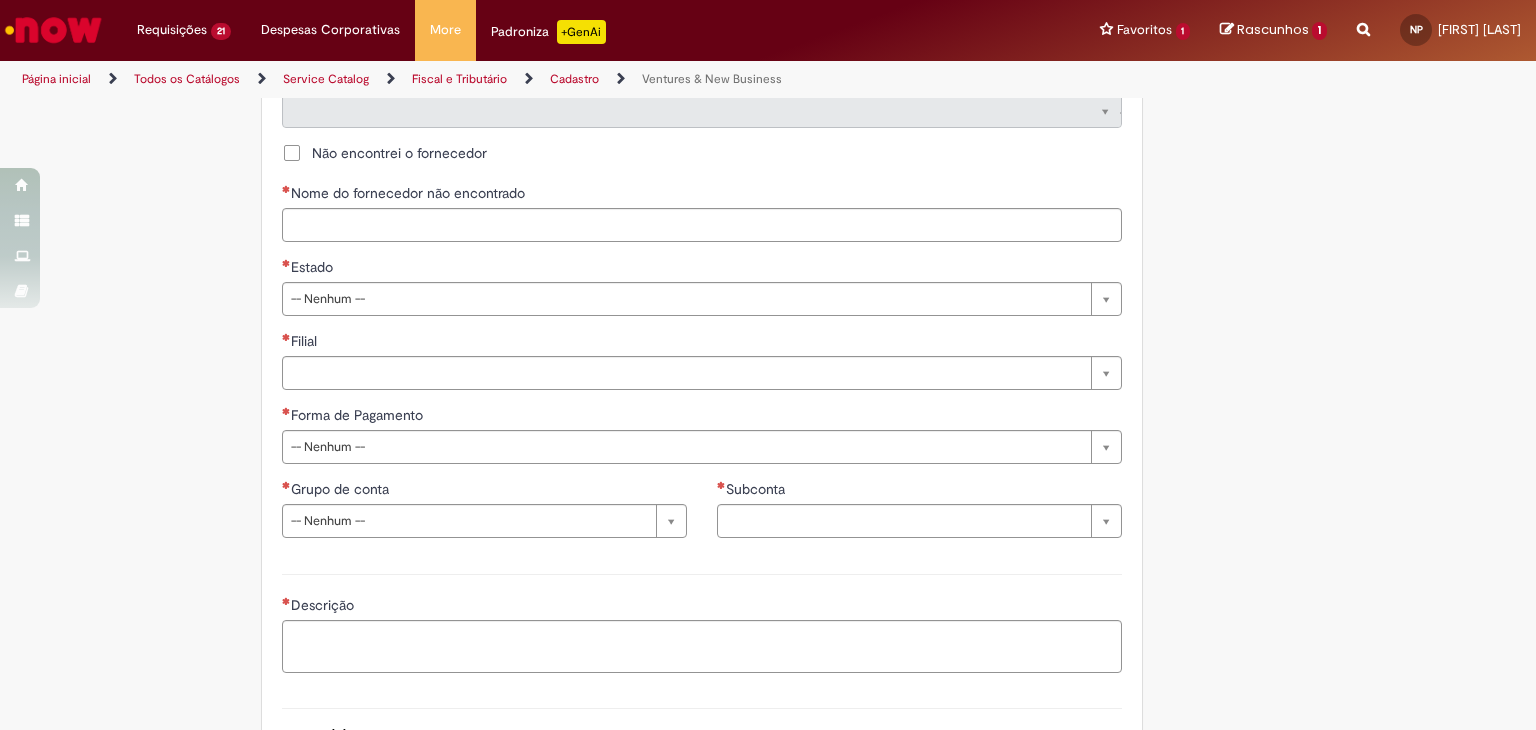 scroll, scrollTop: 1166, scrollLeft: 0, axis: vertical 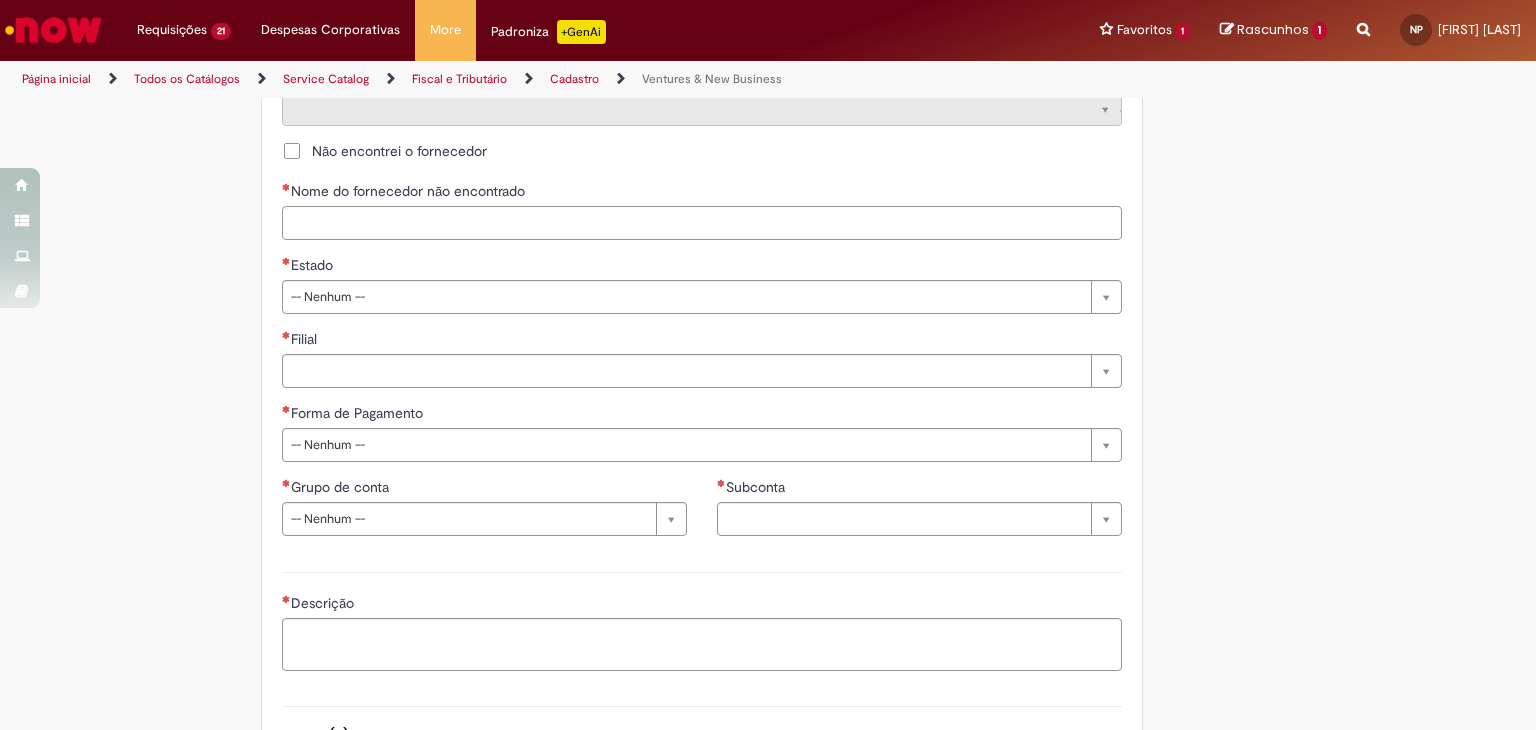 drag, startPoint x: 531, startPoint y: 213, endPoint x: 524, endPoint y: 224, distance: 13.038404 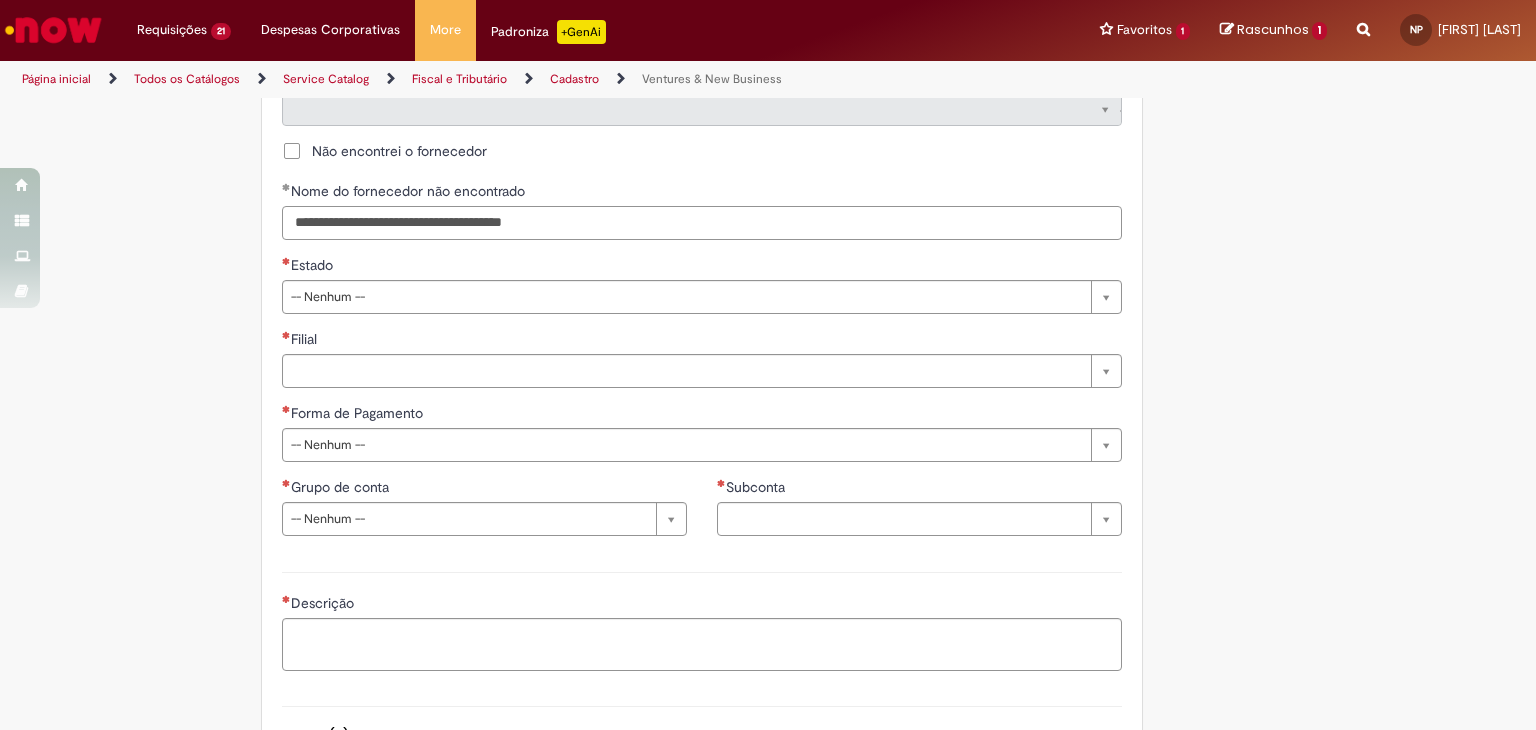 type on "**********" 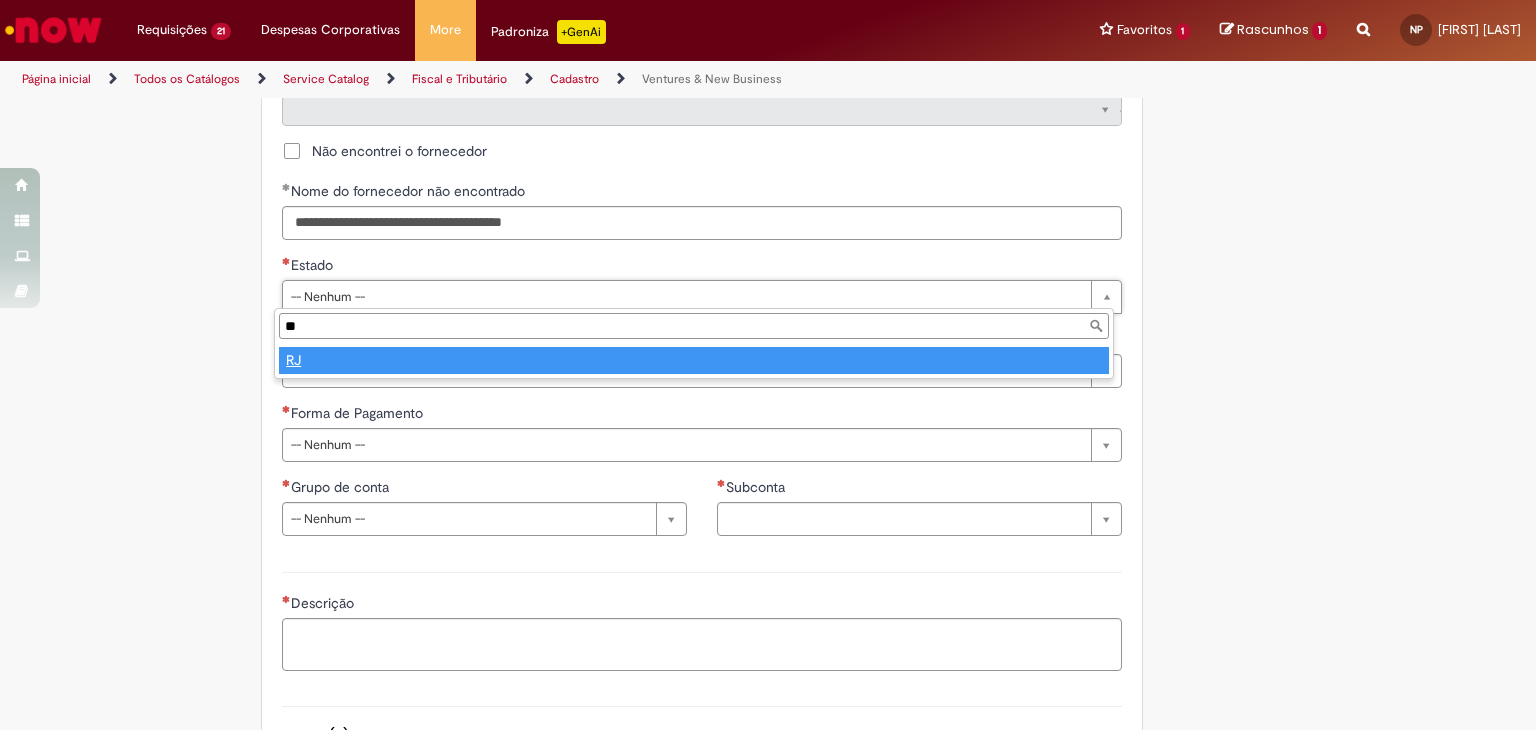 click on "**" at bounding box center (694, 326) 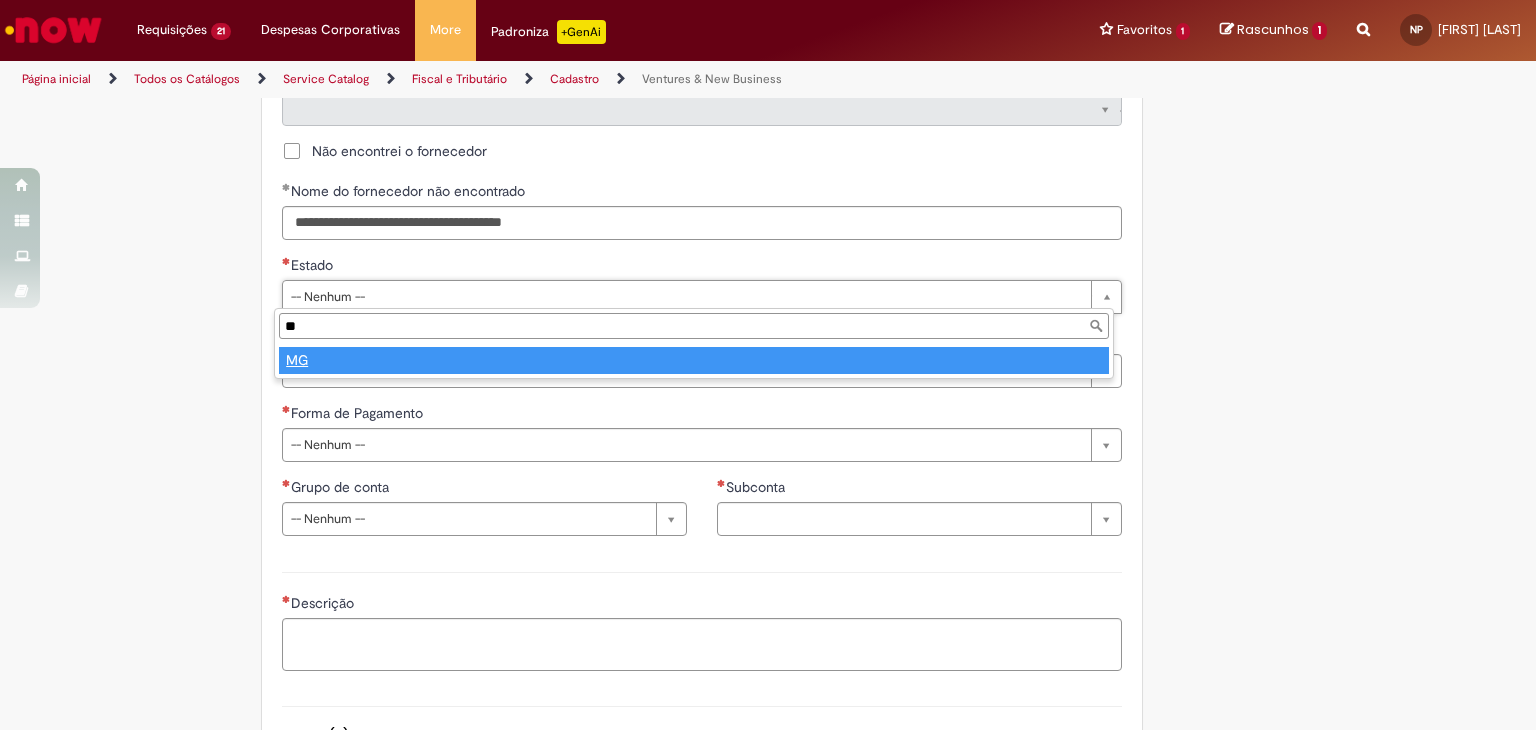type on "**" 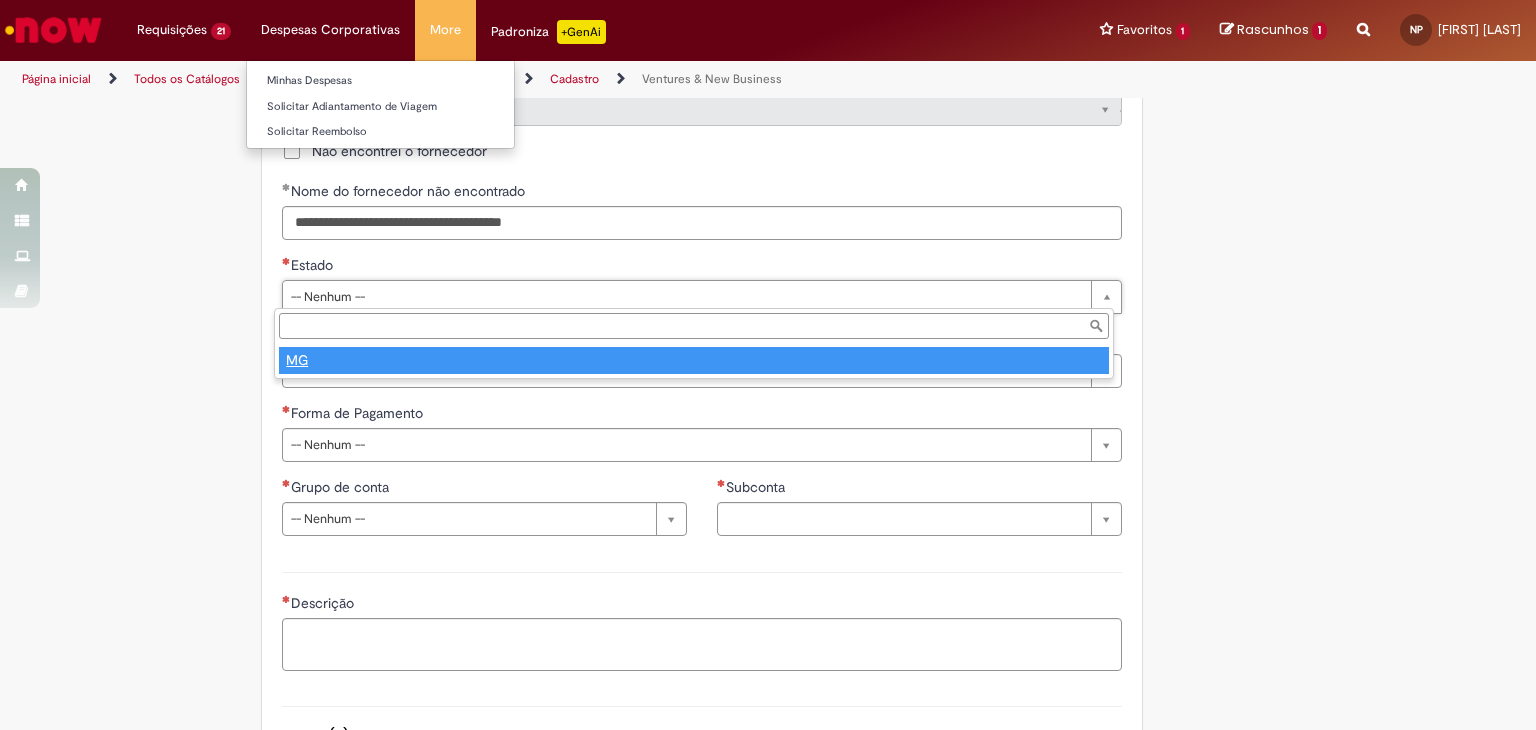 select 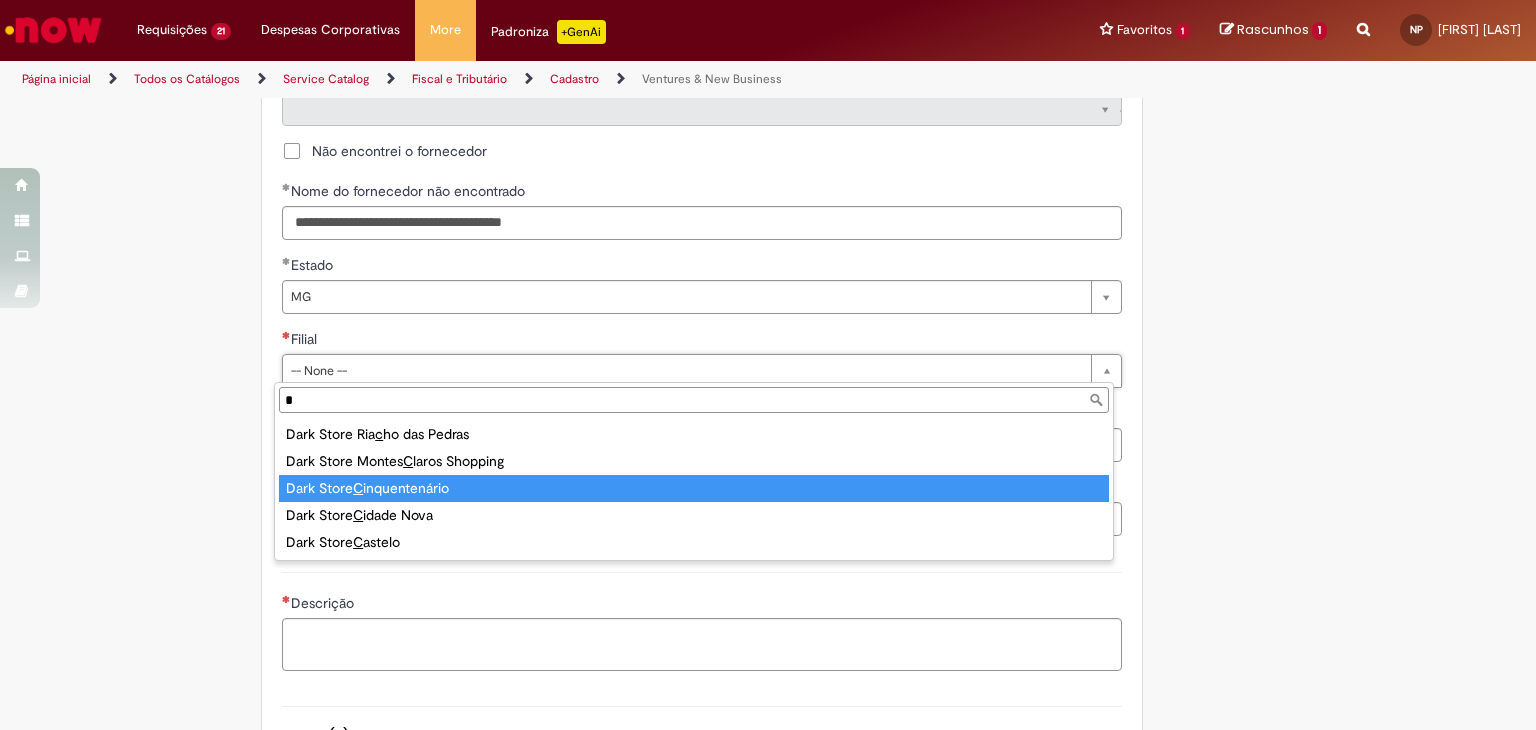 type on "*" 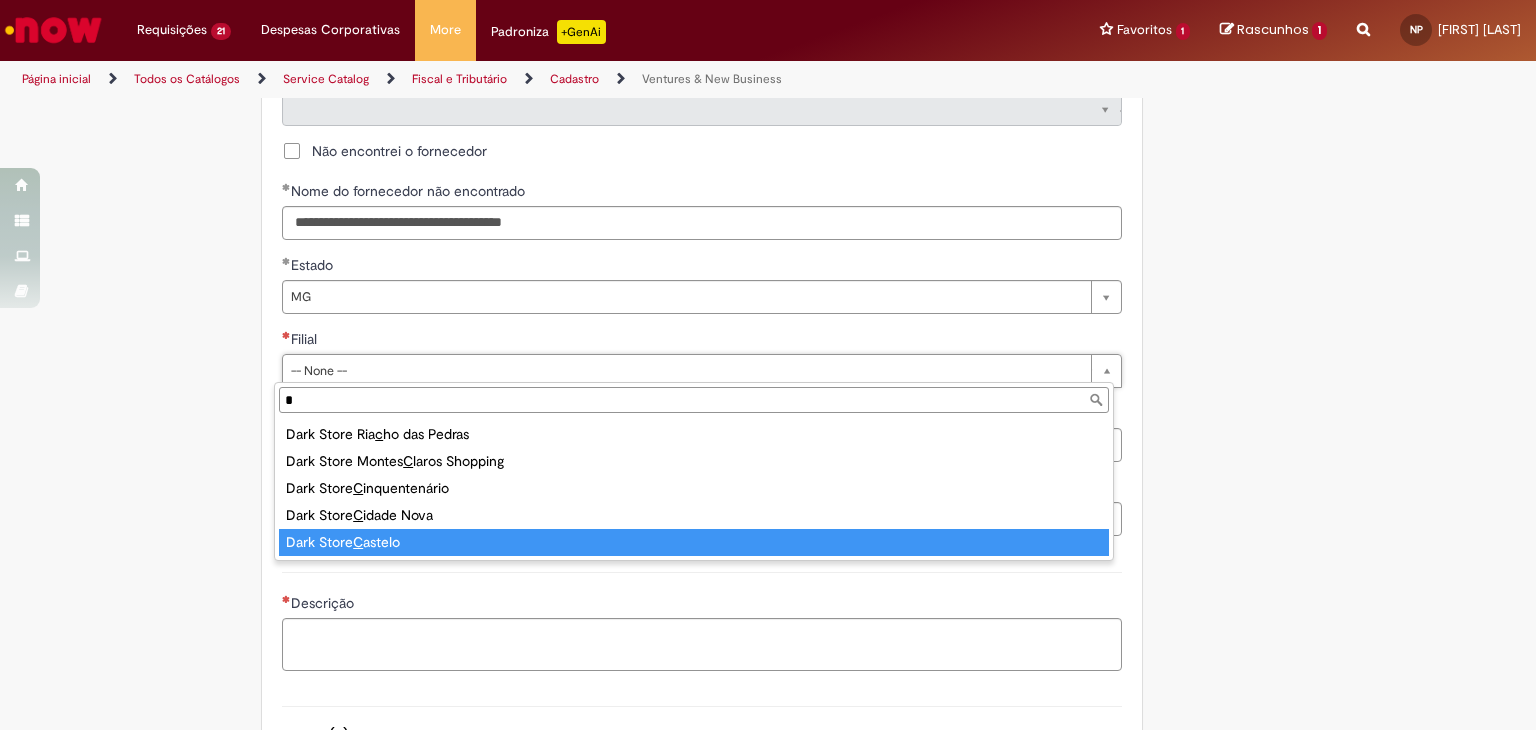 type on "**********" 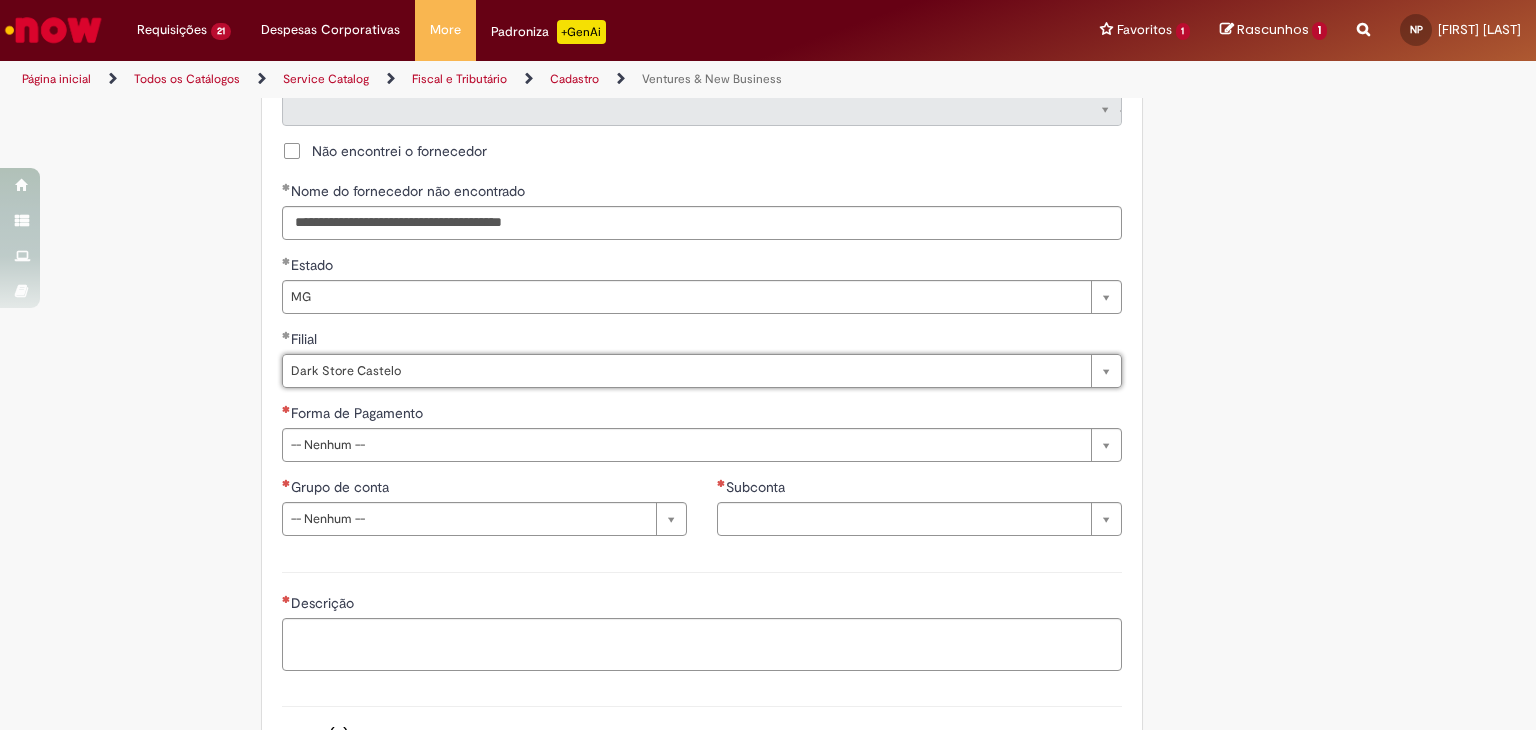 scroll, scrollTop: 204, scrollLeft: 0, axis: vertical 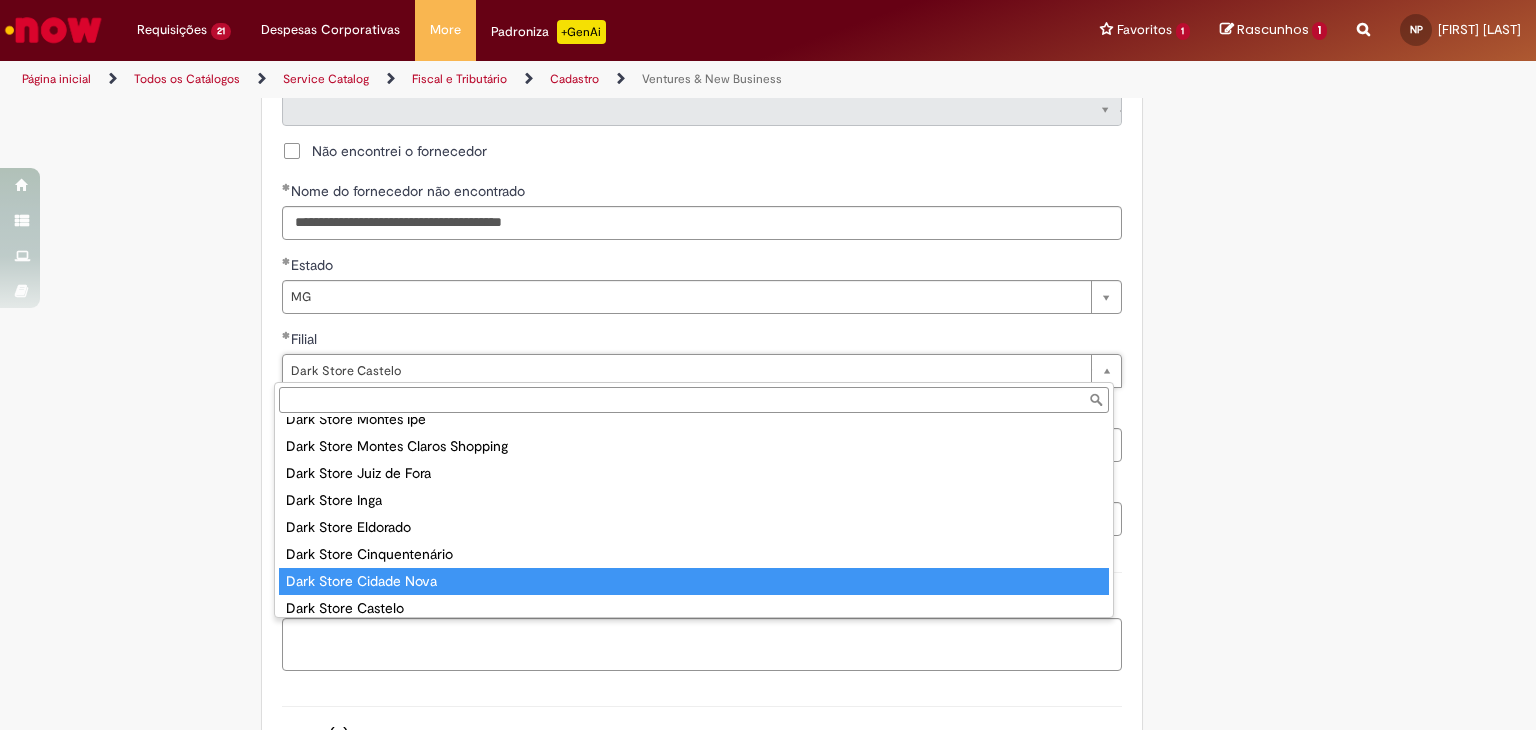 type on "**********" 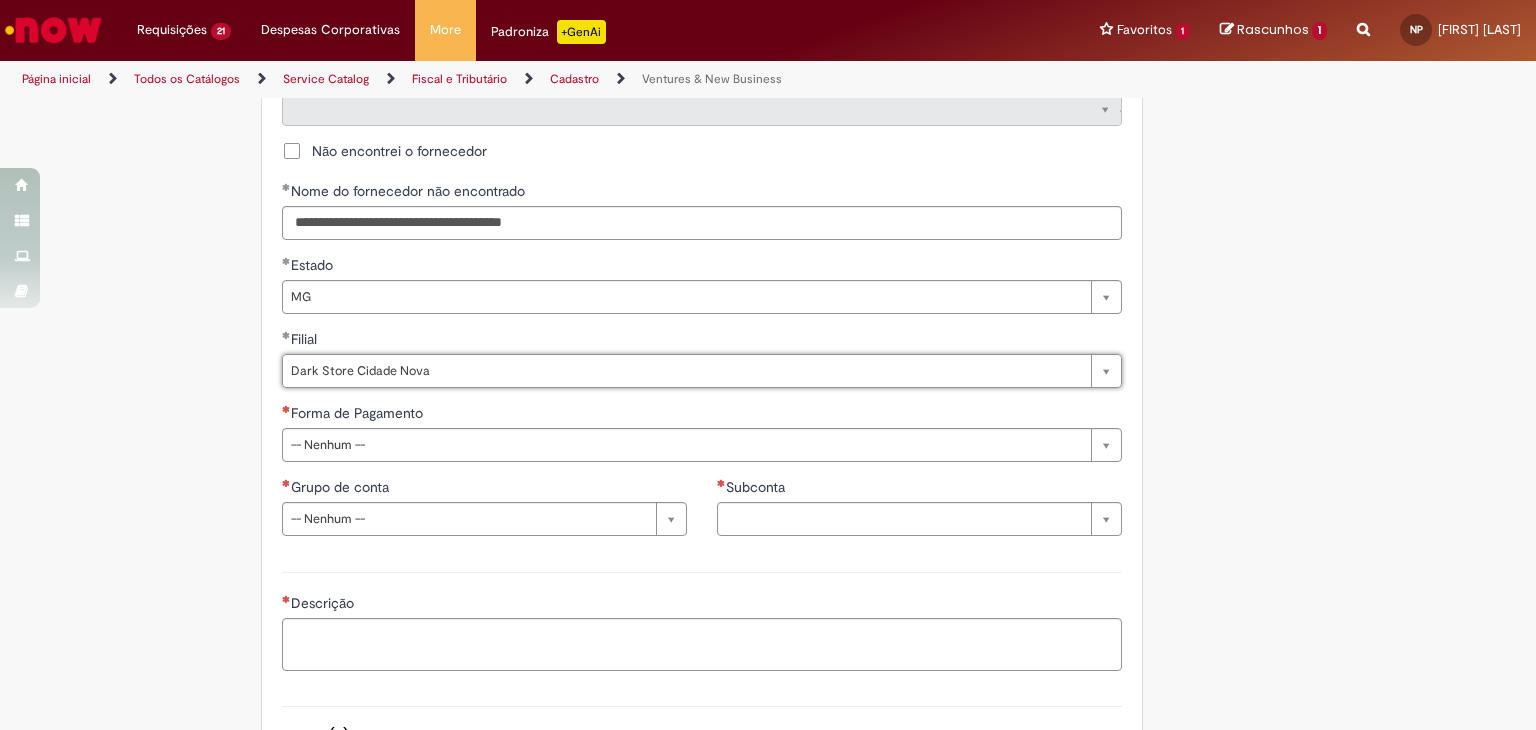 scroll, scrollTop: 0, scrollLeft: 116, axis: horizontal 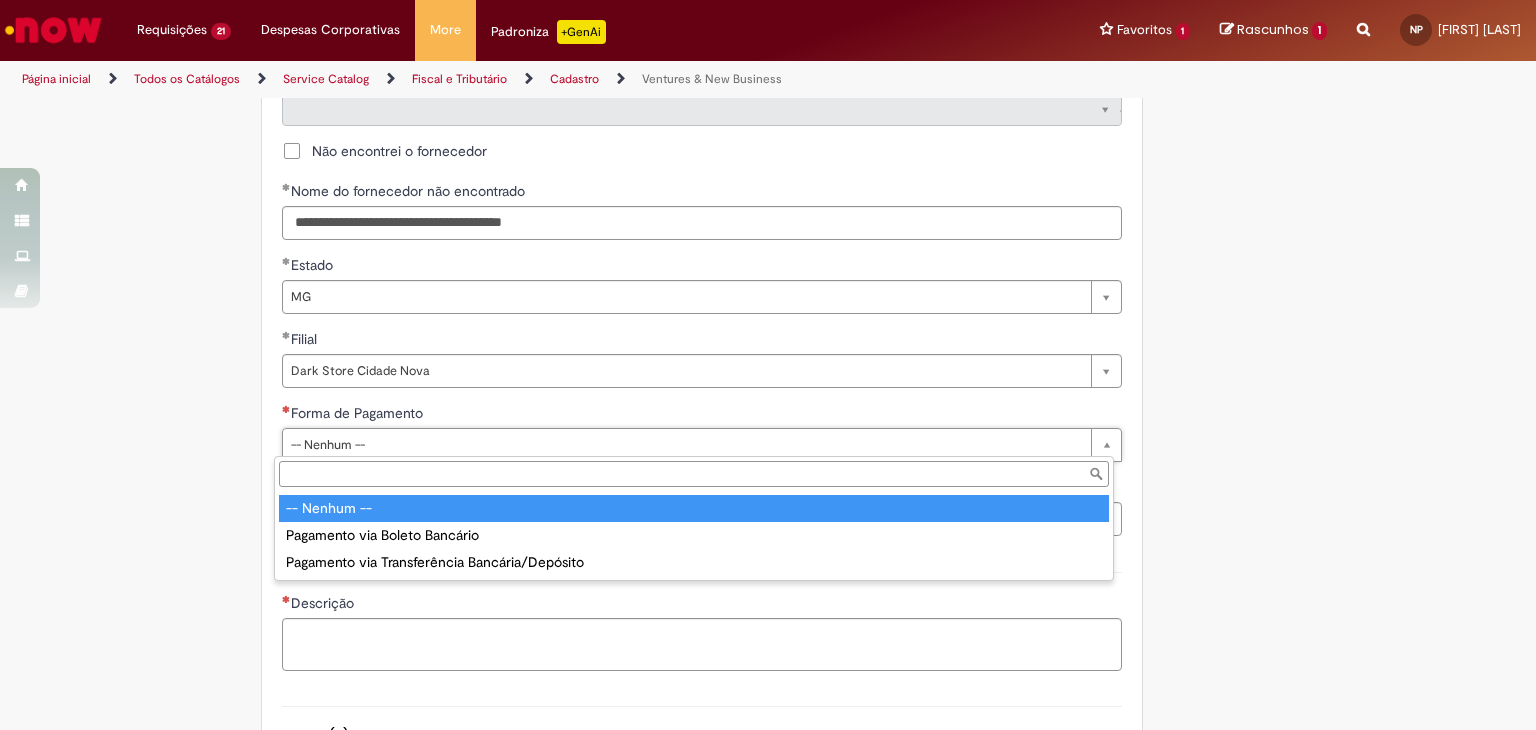 drag, startPoint x: 529, startPoint y: 441, endPoint x: 526, endPoint y: 480, distance: 39.115215 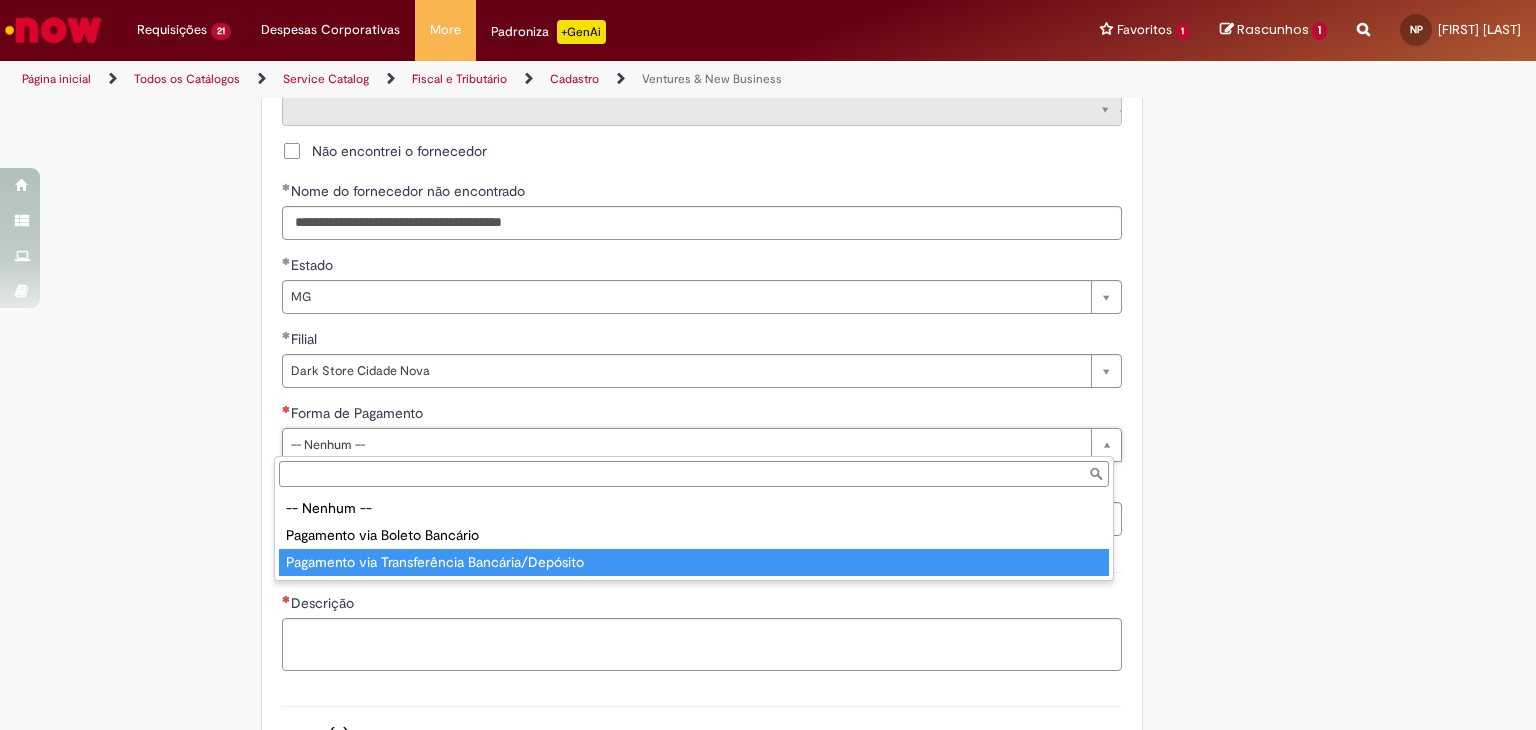 type on "**********" 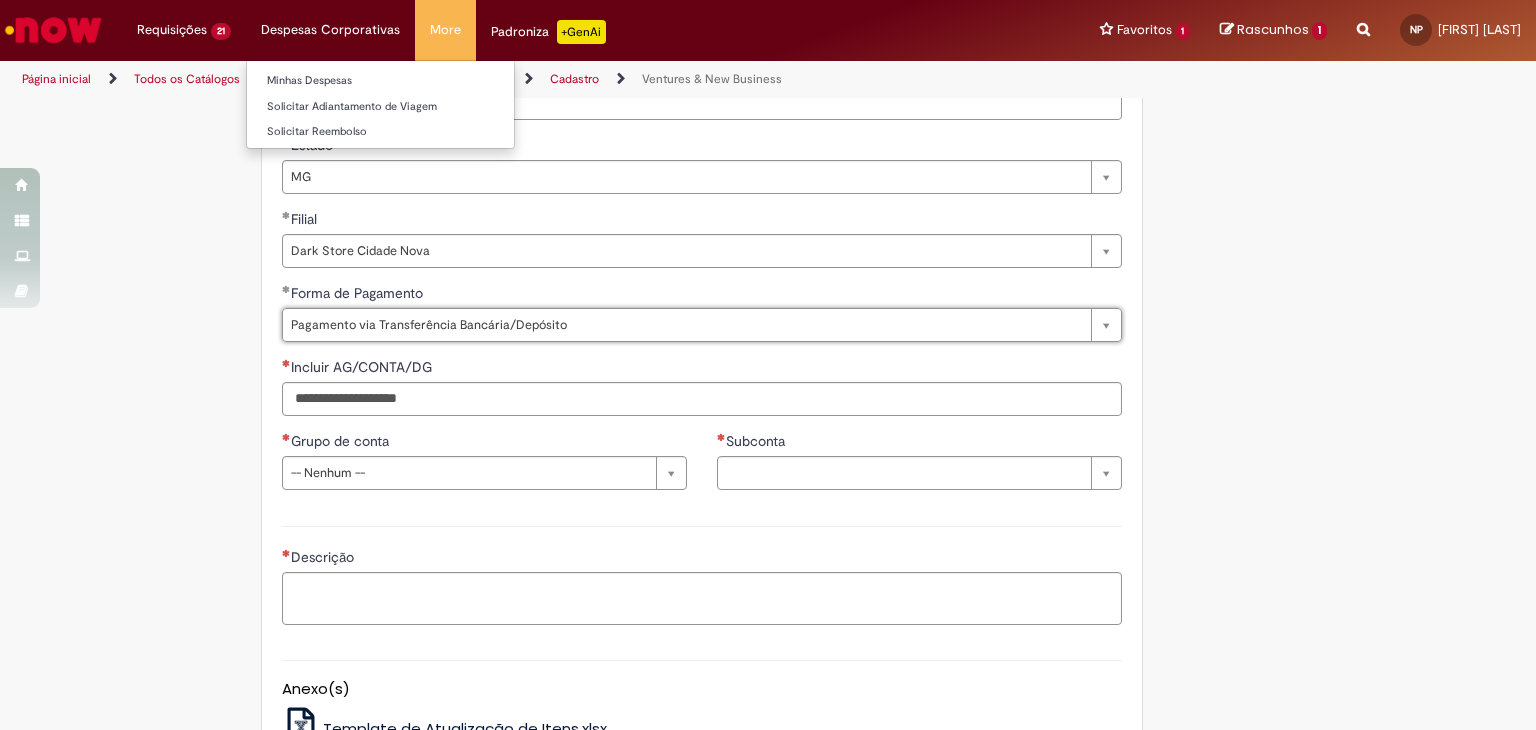 scroll, scrollTop: 1300, scrollLeft: 0, axis: vertical 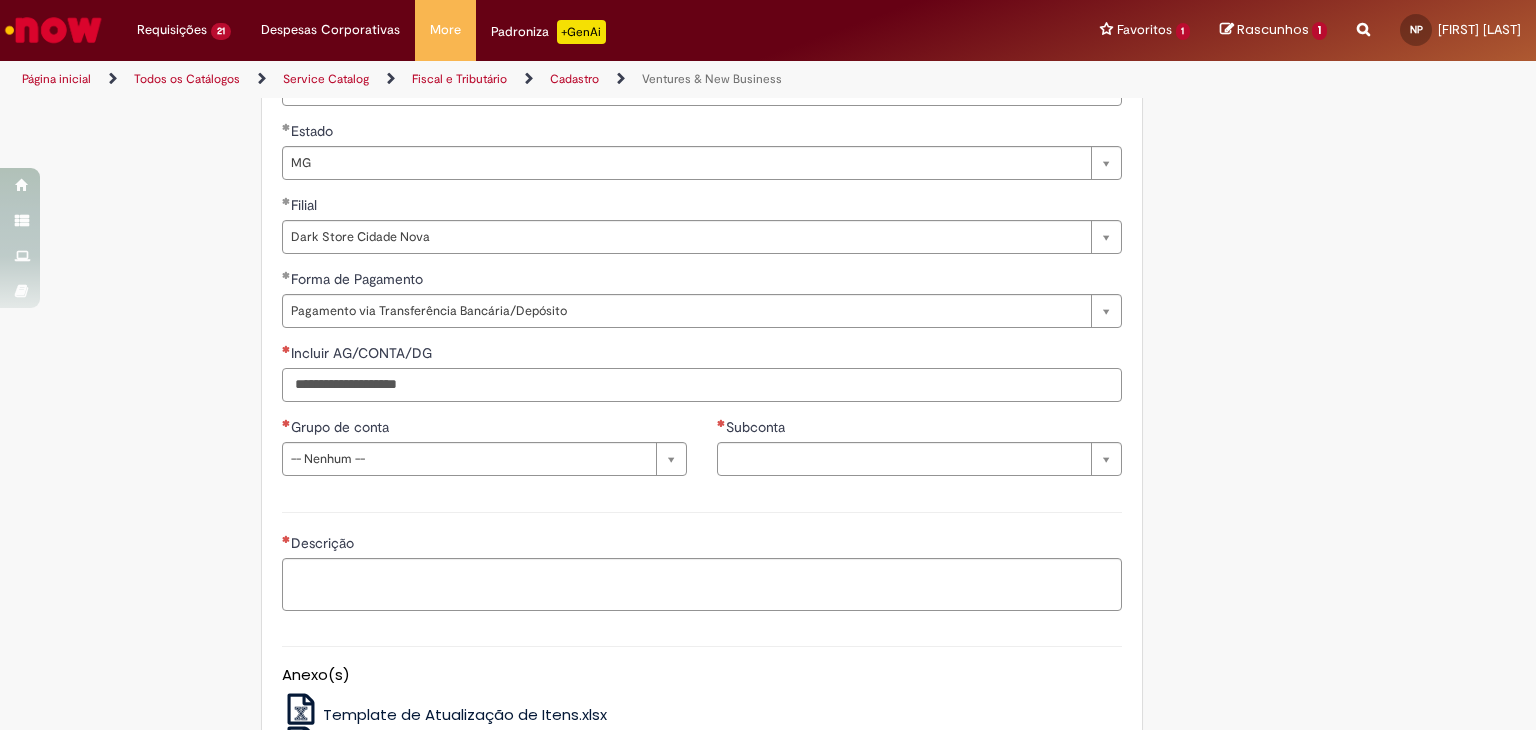 click on "Incluir AG/CONTA/DG" at bounding box center (702, 385) 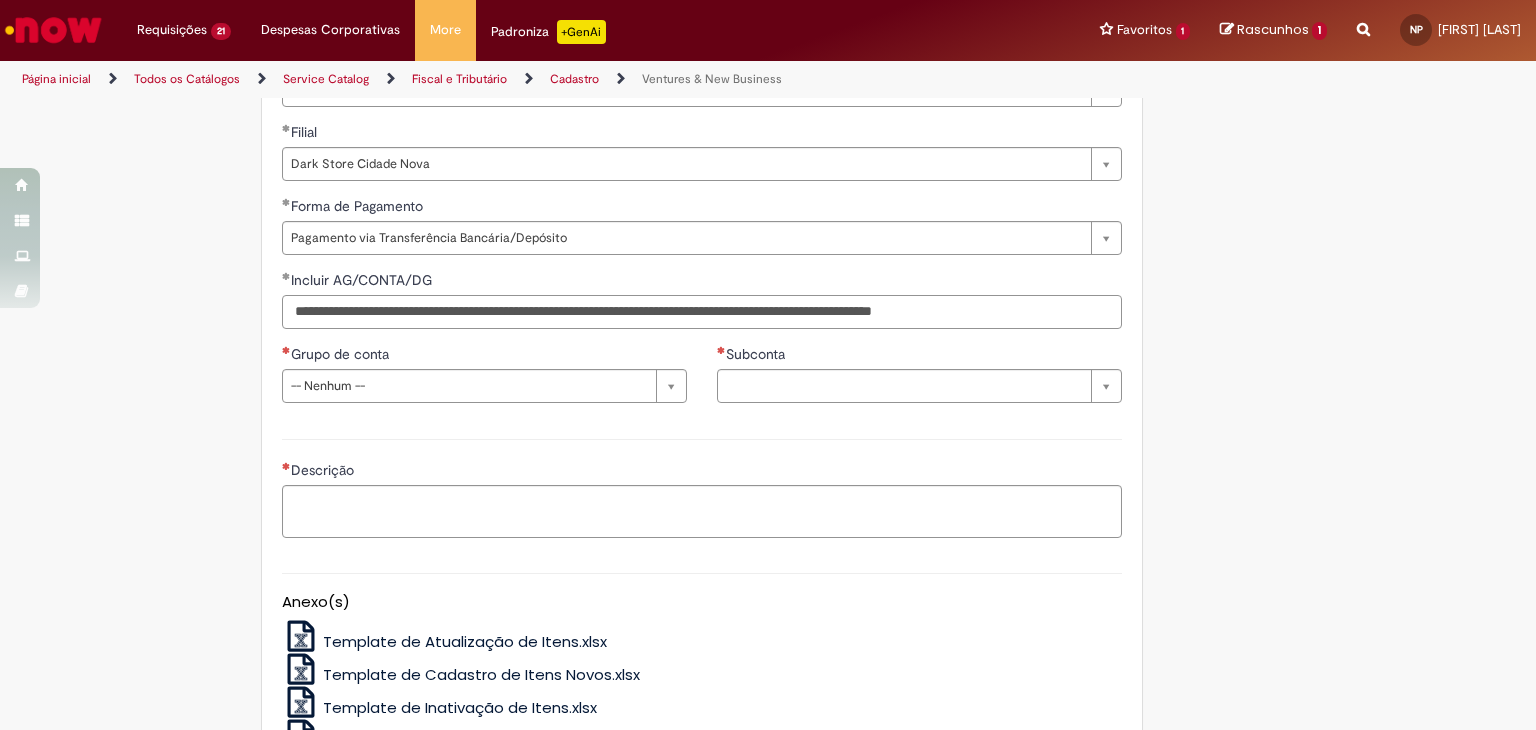scroll, scrollTop: 1433, scrollLeft: 0, axis: vertical 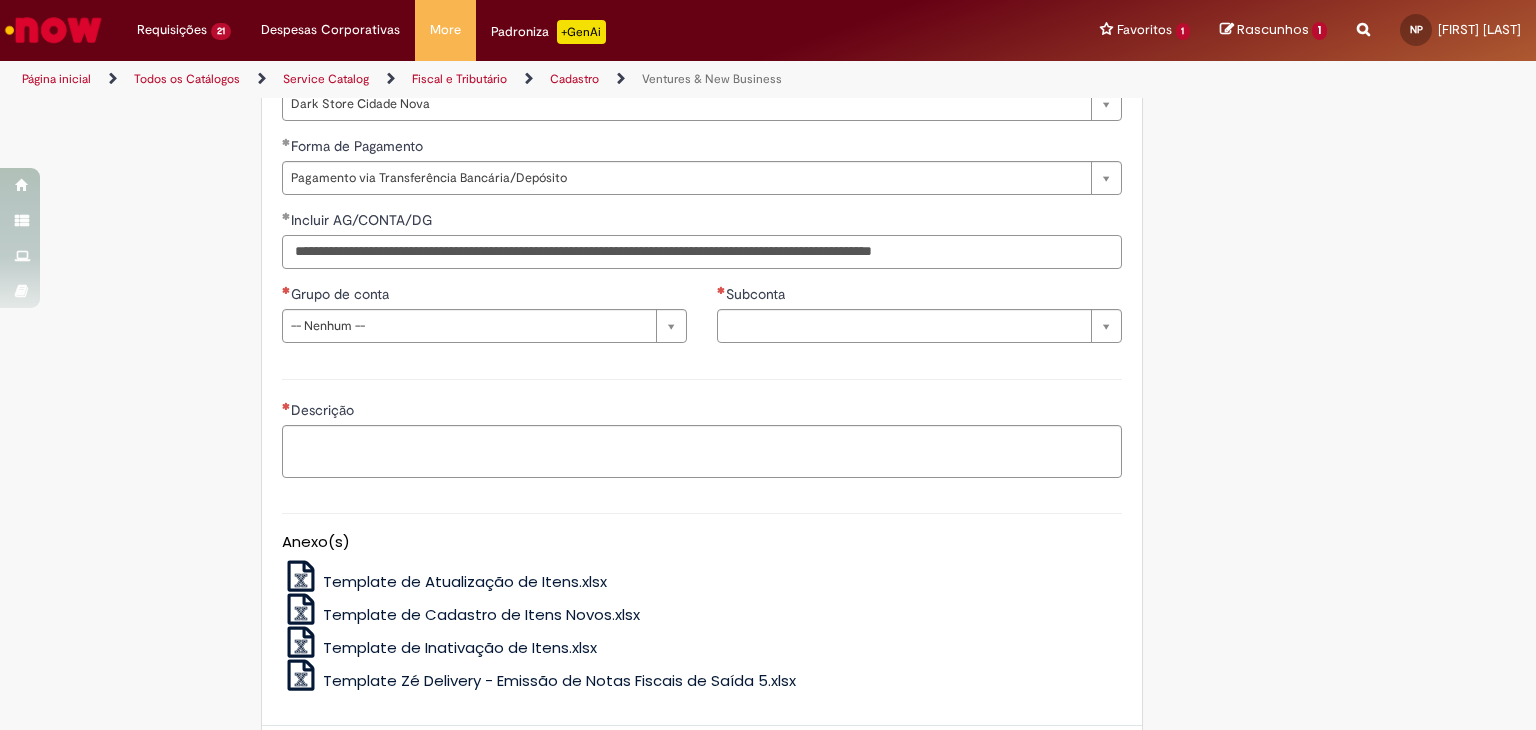 type on "**********" 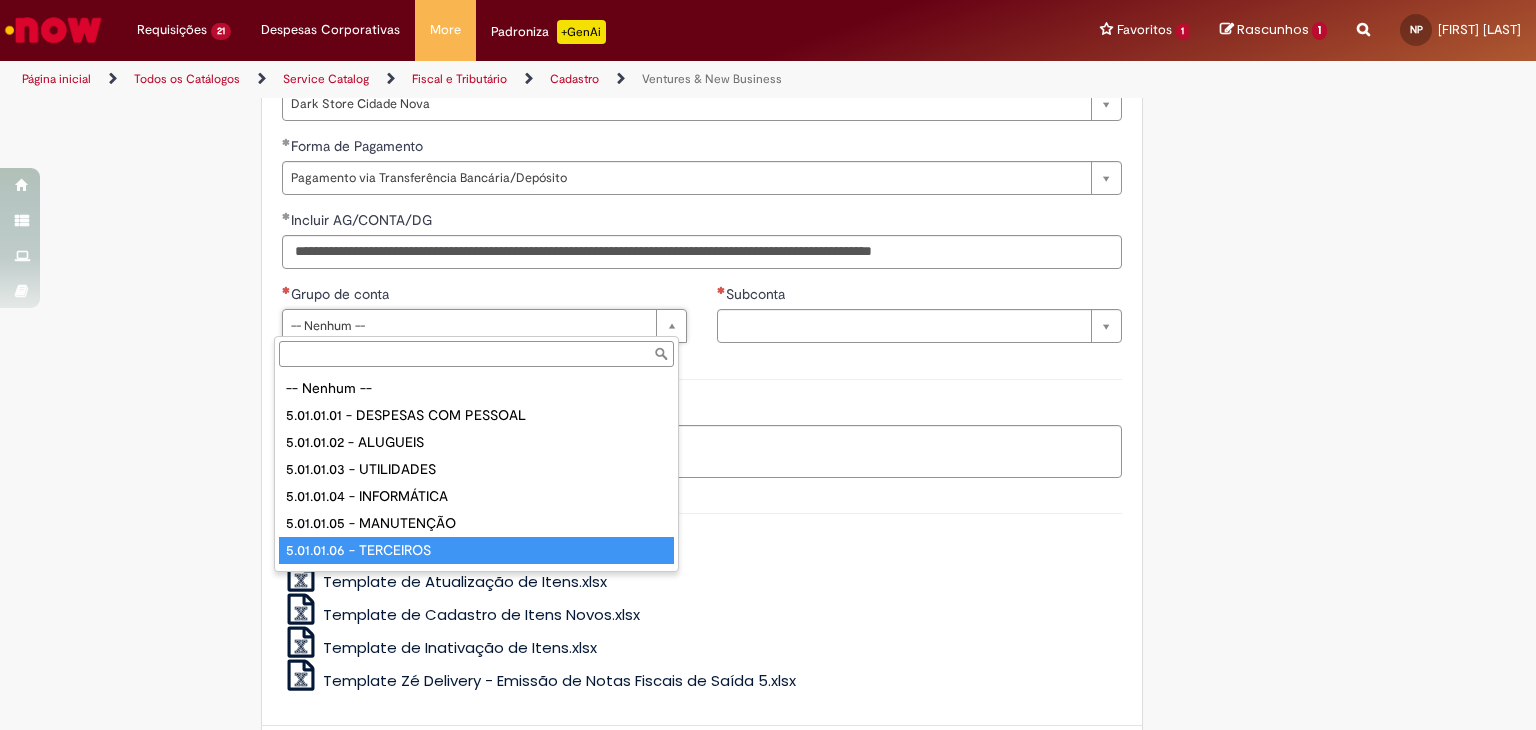 drag, startPoint x: 471, startPoint y: 544, endPoint x: 541, endPoint y: 493, distance: 86.608315 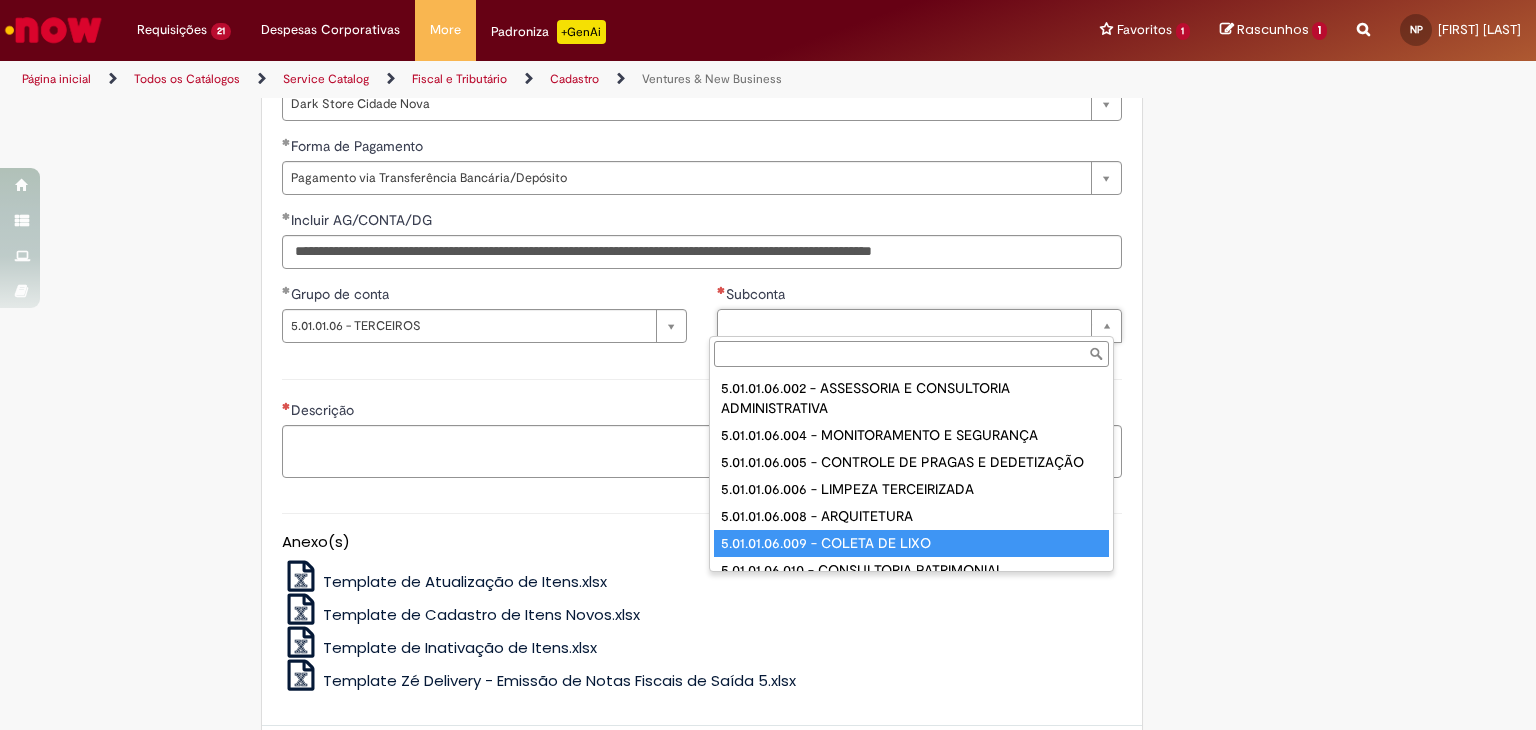 type on "**********" 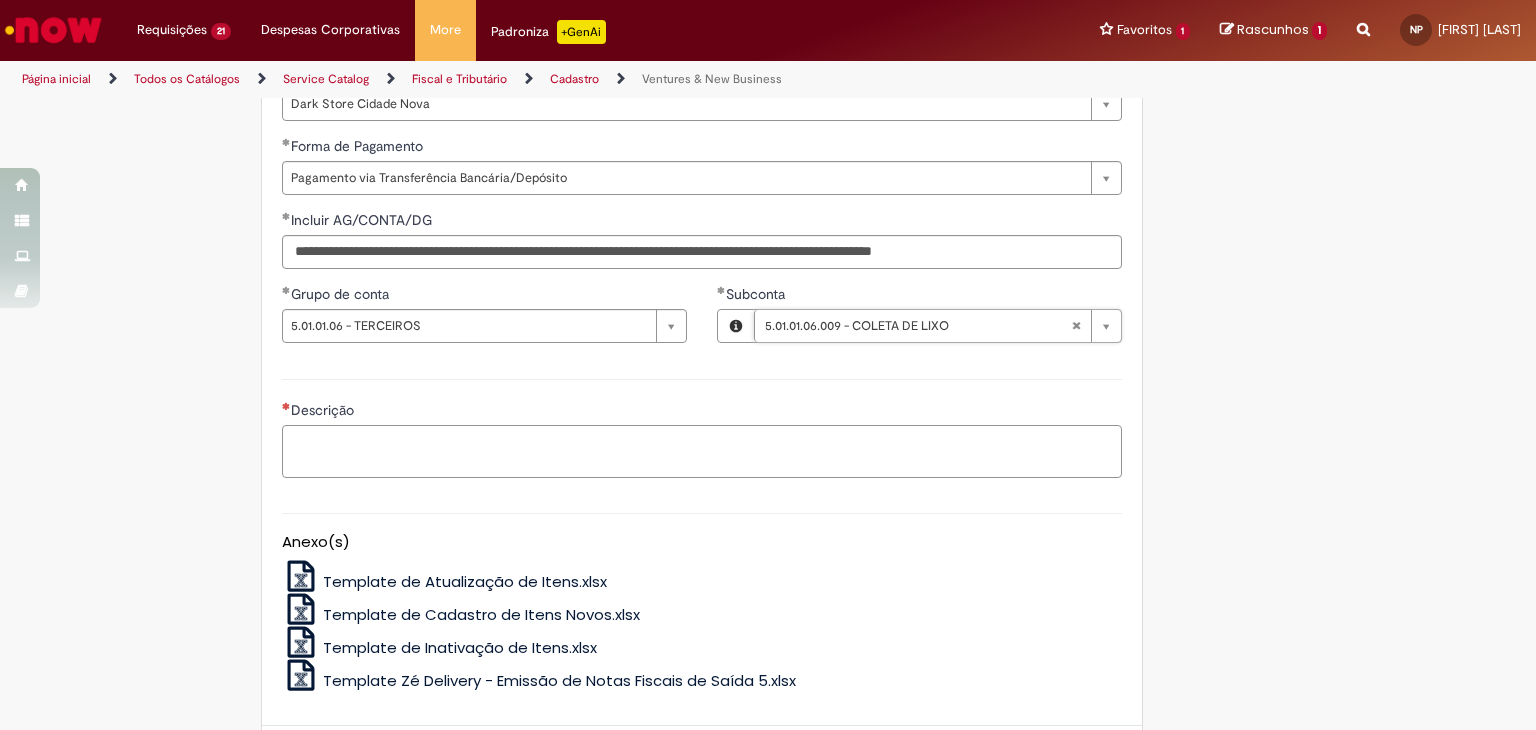 click on "Descrição" at bounding box center (702, 452) 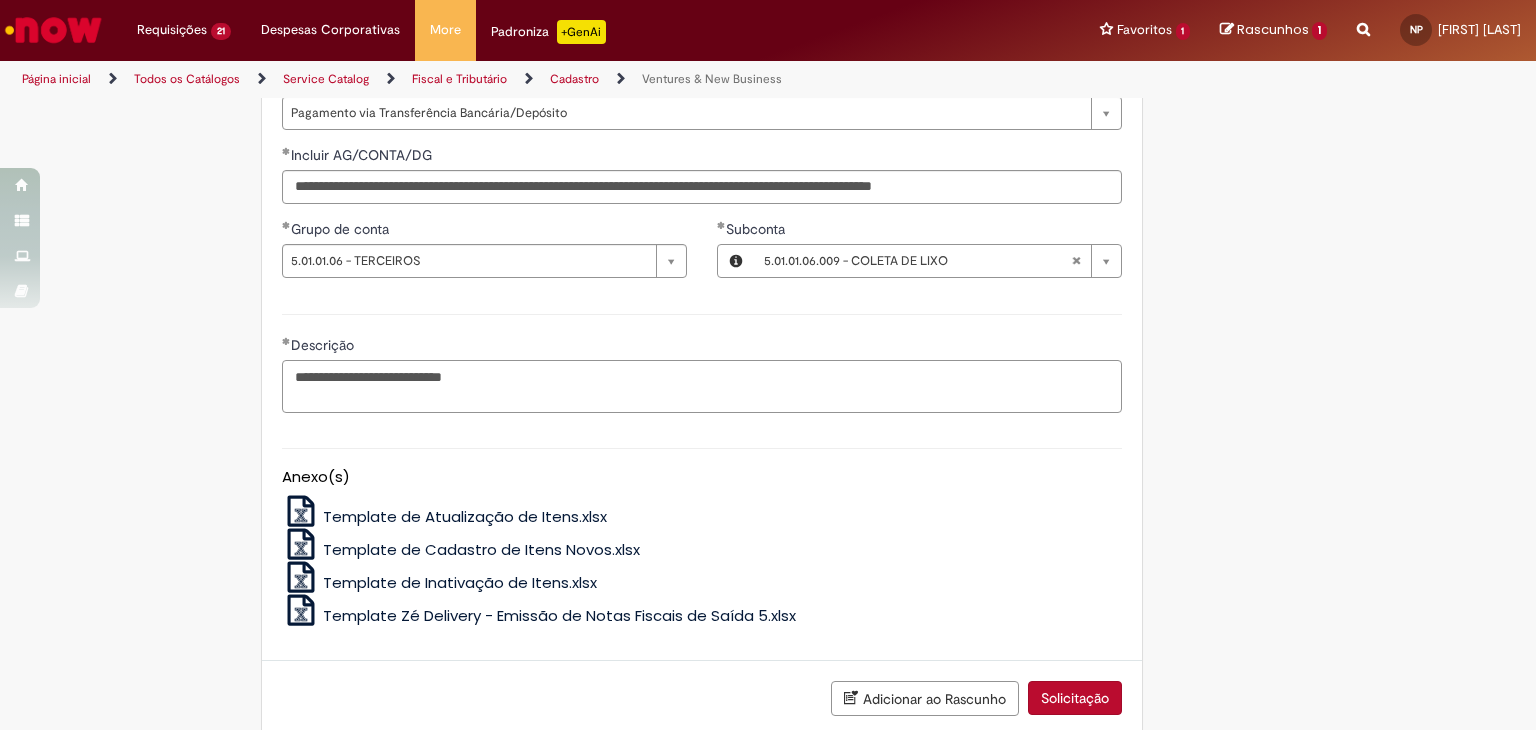 scroll, scrollTop: 1610, scrollLeft: 0, axis: vertical 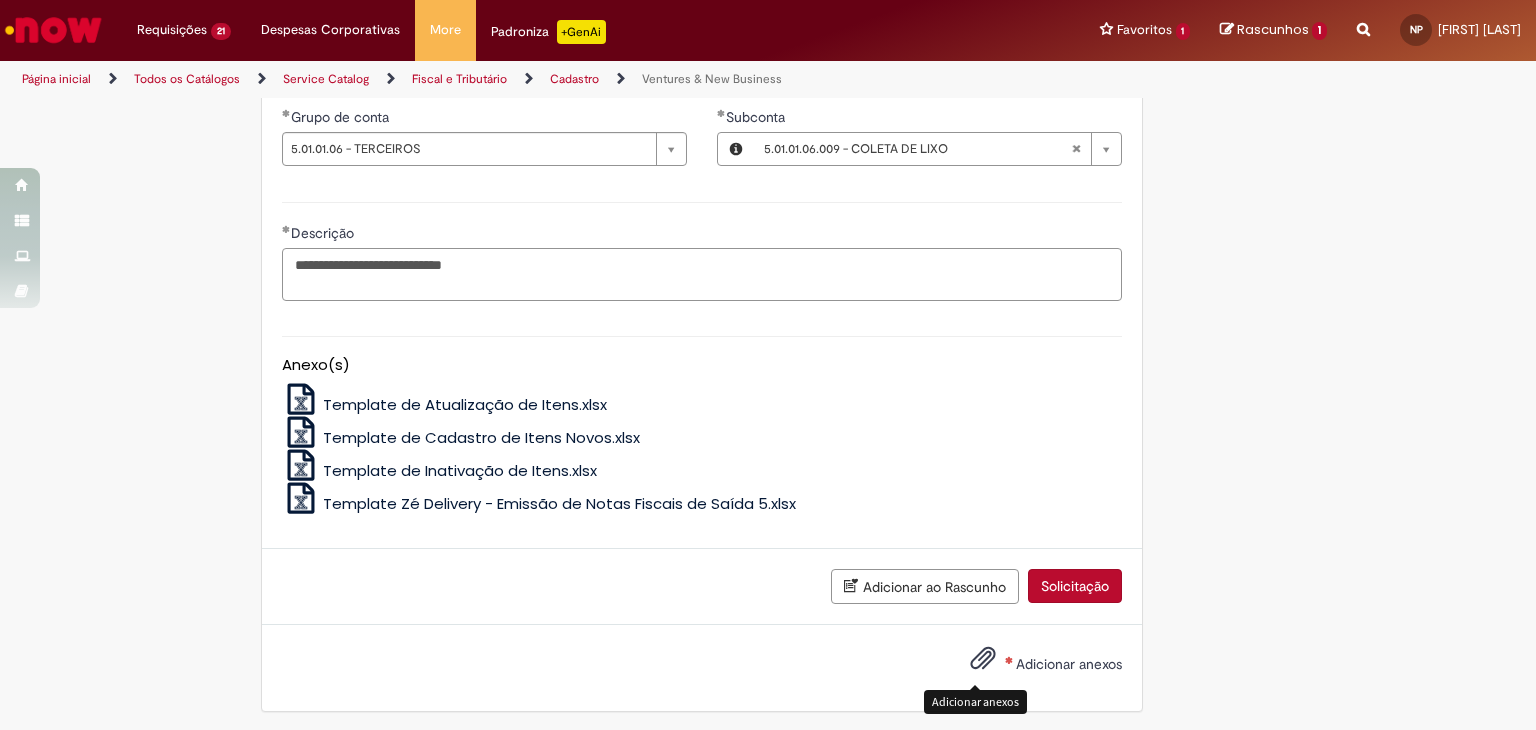 type on "**********" 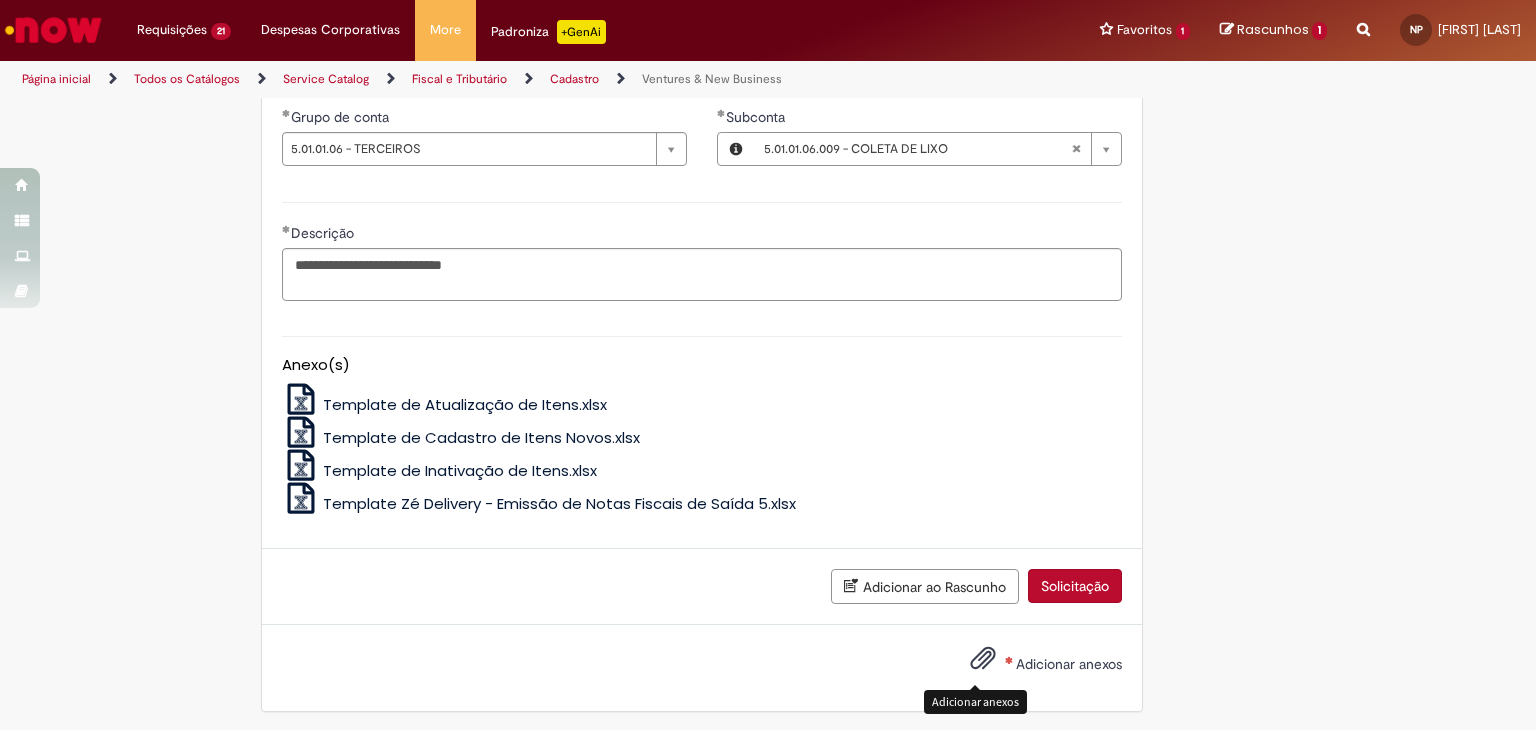 click at bounding box center (983, 659) 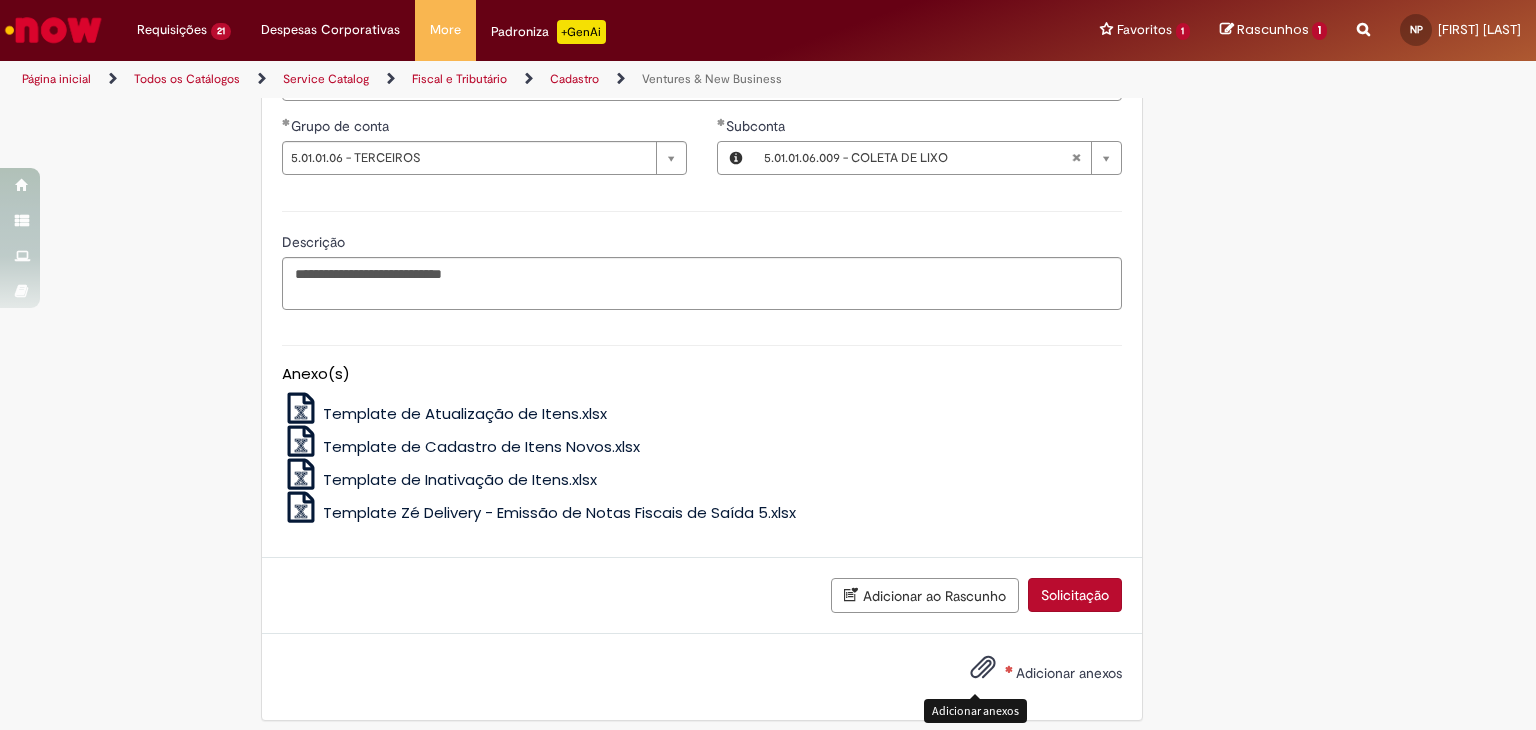 scroll, scrollTop: 1610, scrollLeft: 0, axis: vertical 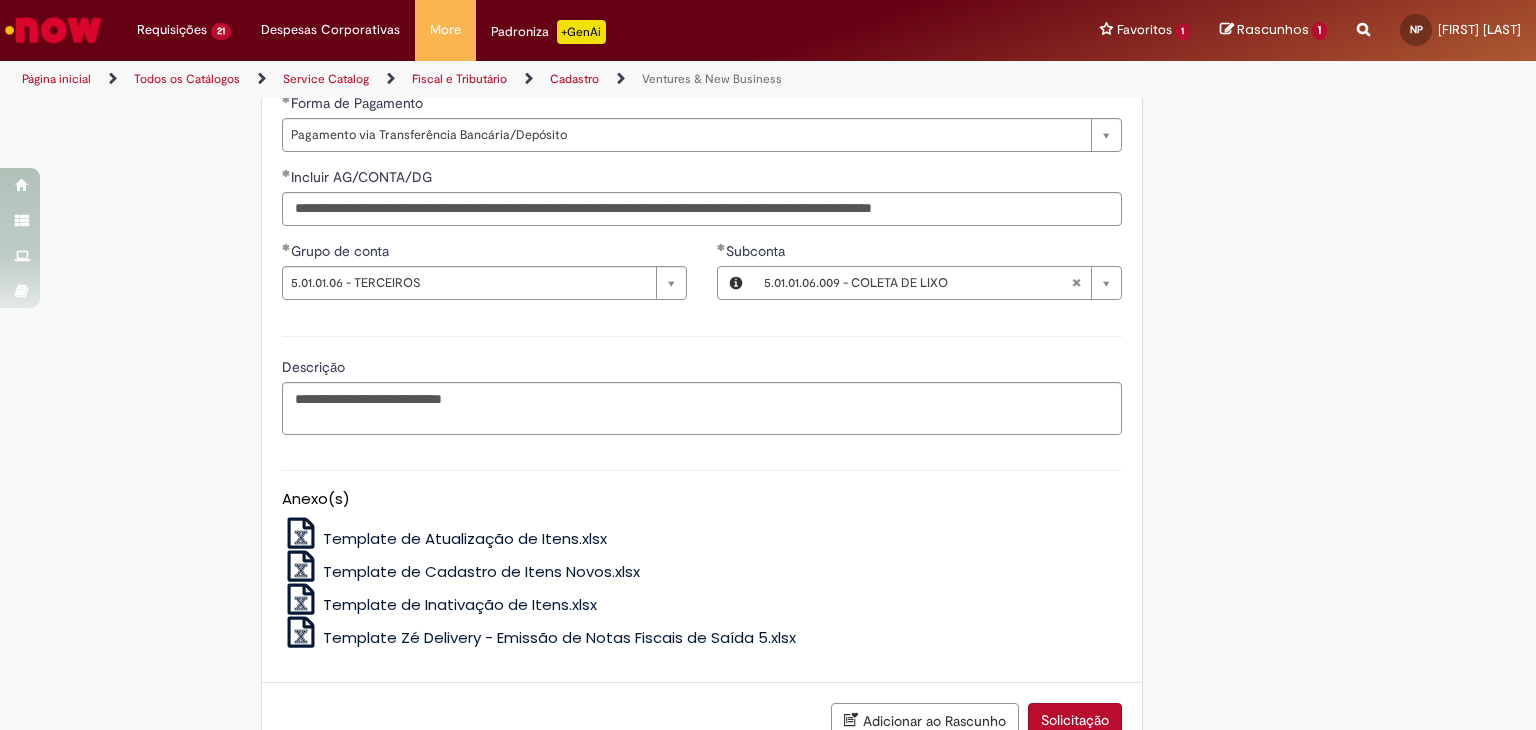 click on "**********" at bounding box center (768, -255) 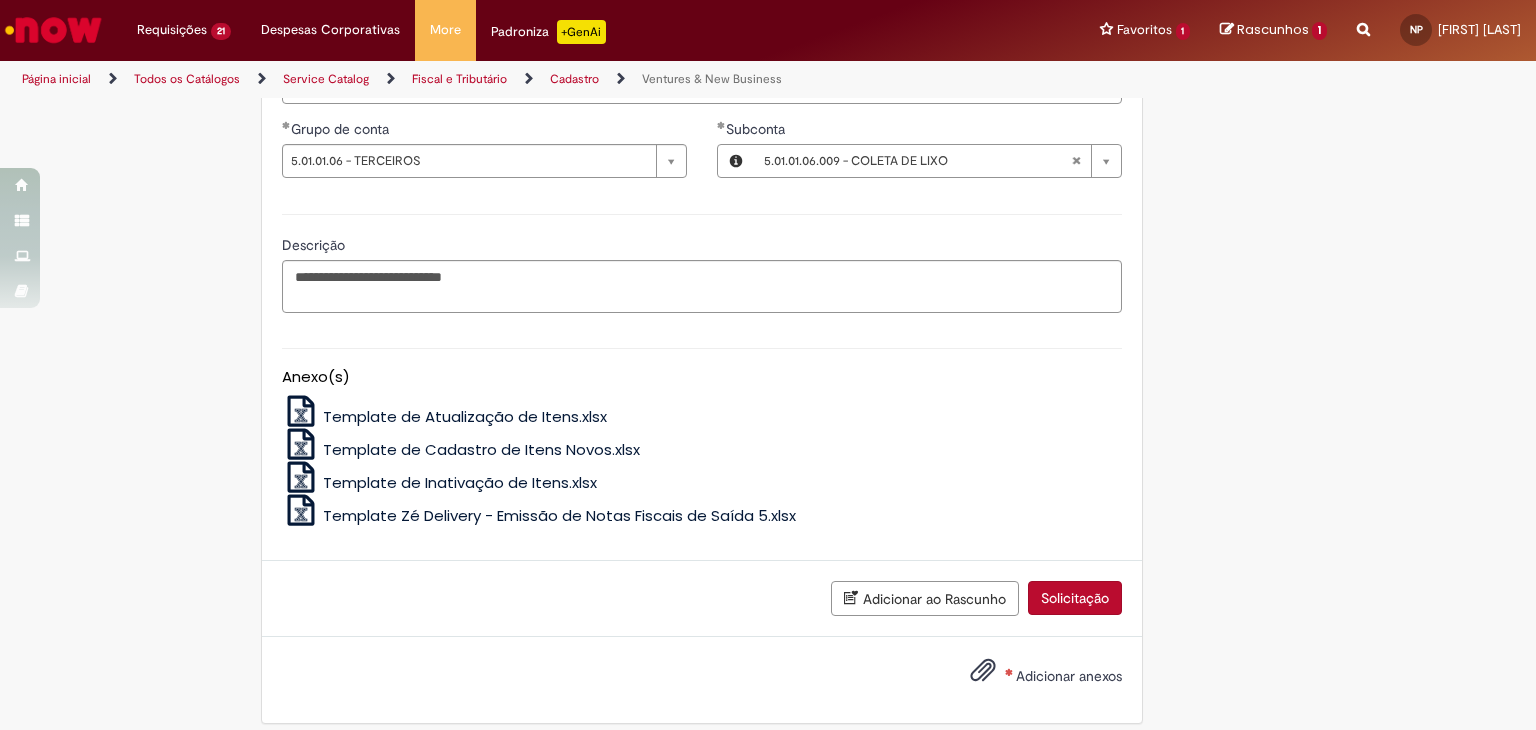 scroll, scrollTop: 1610, scrollLeft: 0, axis: vertical 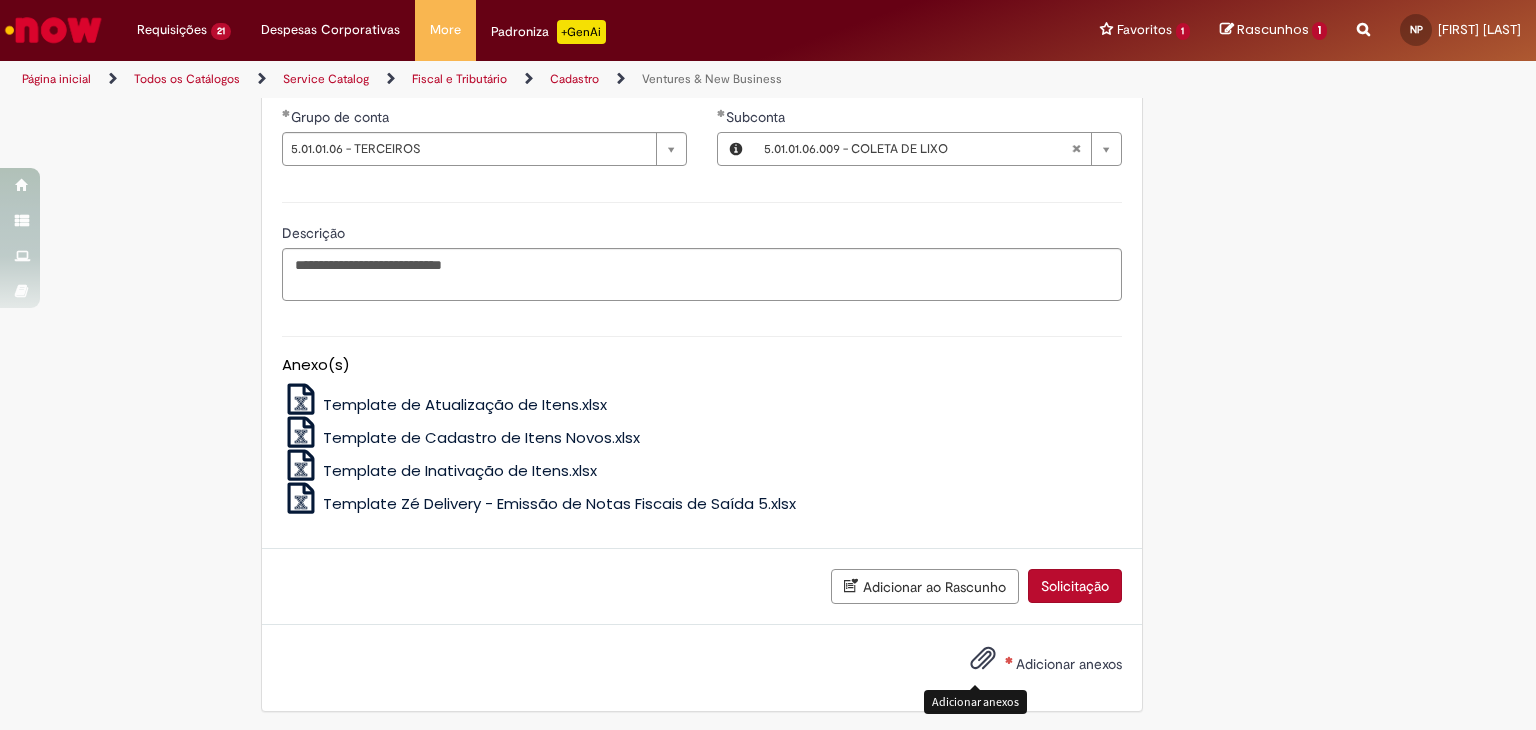 click at bounding box center [971, 664] 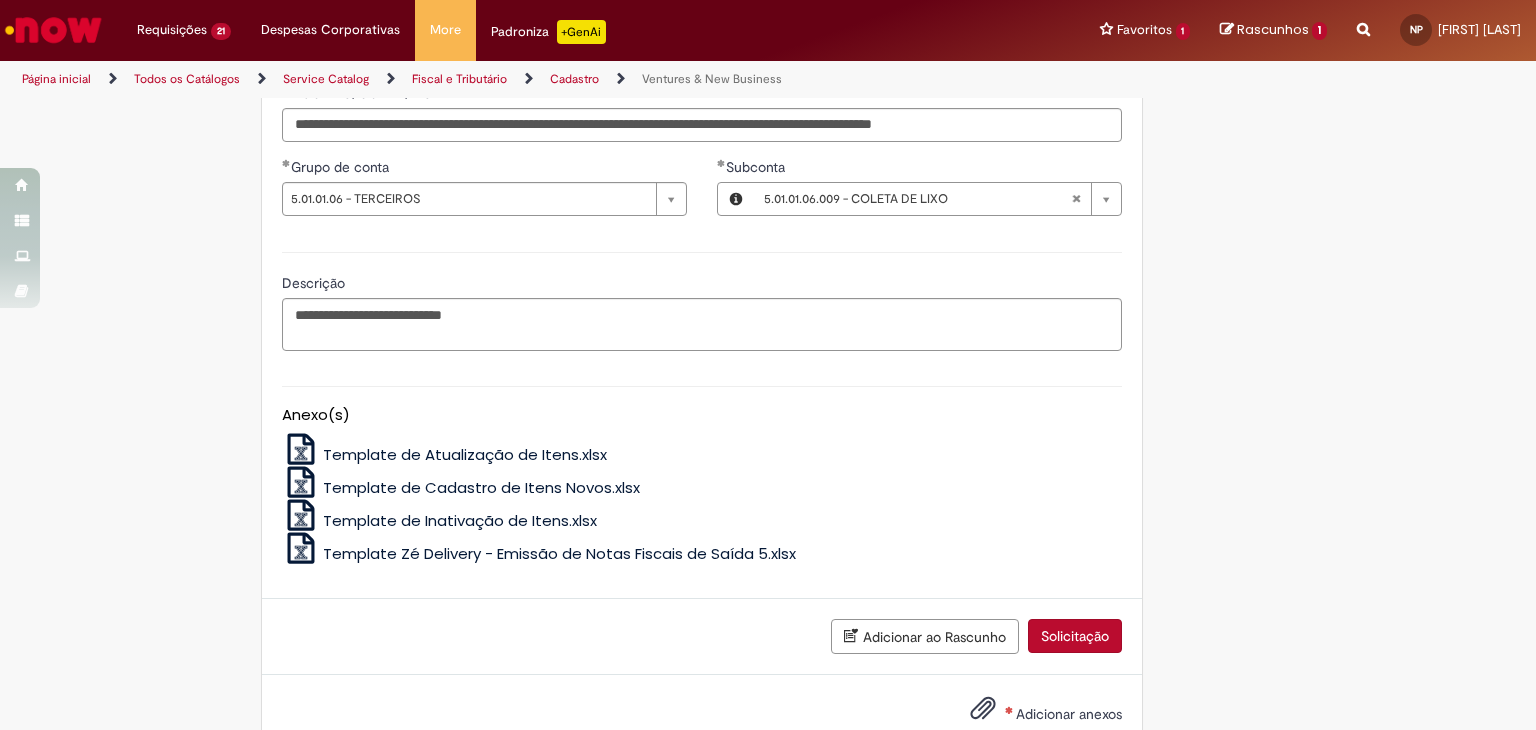 scroll, scrollTop: 1576, scrollLeft: 0, axis: vertical 